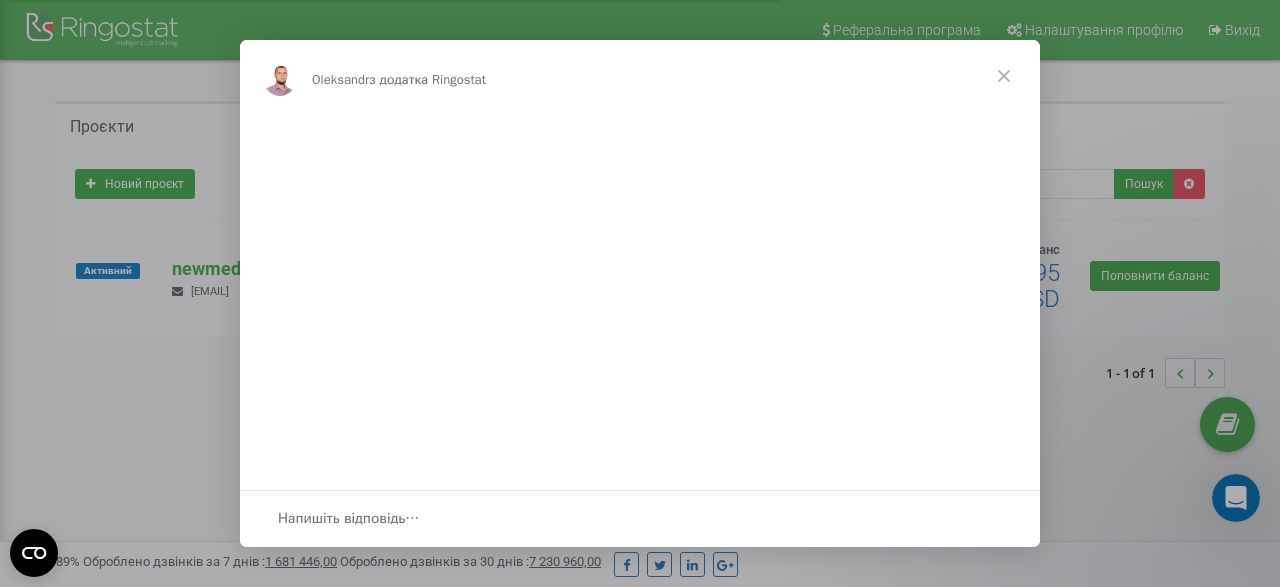 scroll, scrollTop: 0, scrollLeft: 0, axis: both 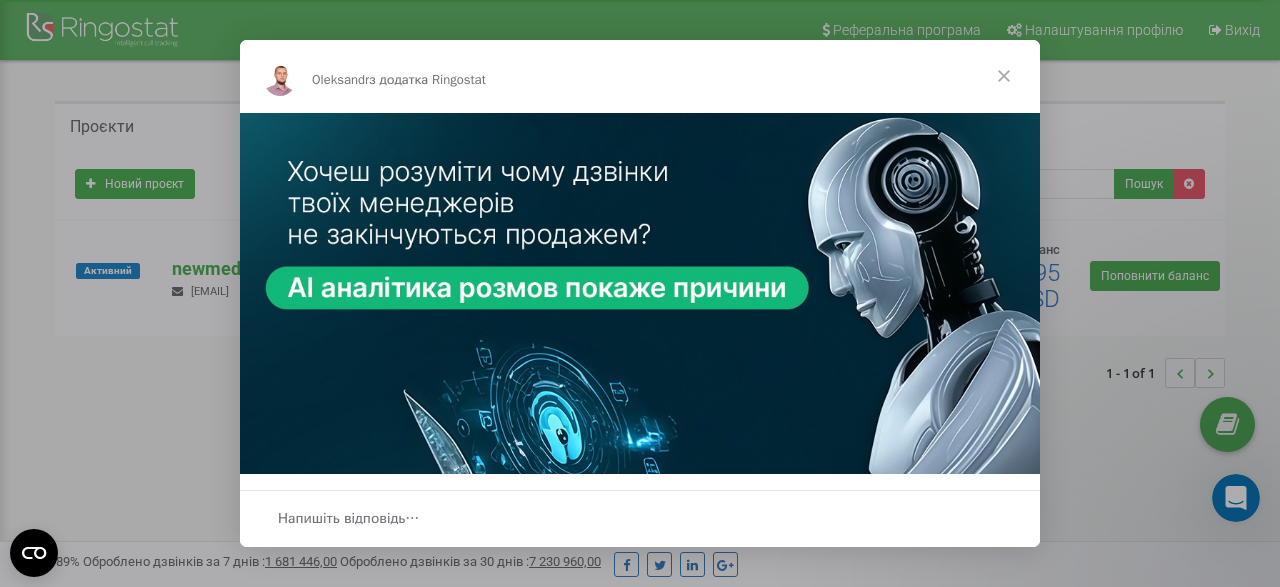 click at bounding box center (1004, 76) 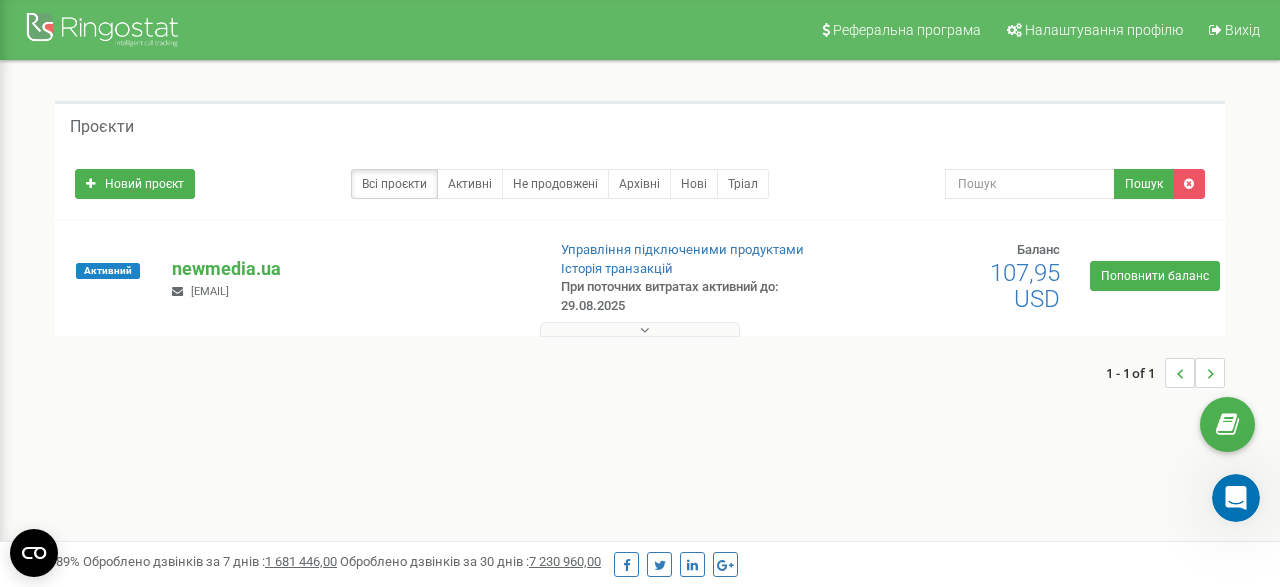 click at bounding box center [640, 329] 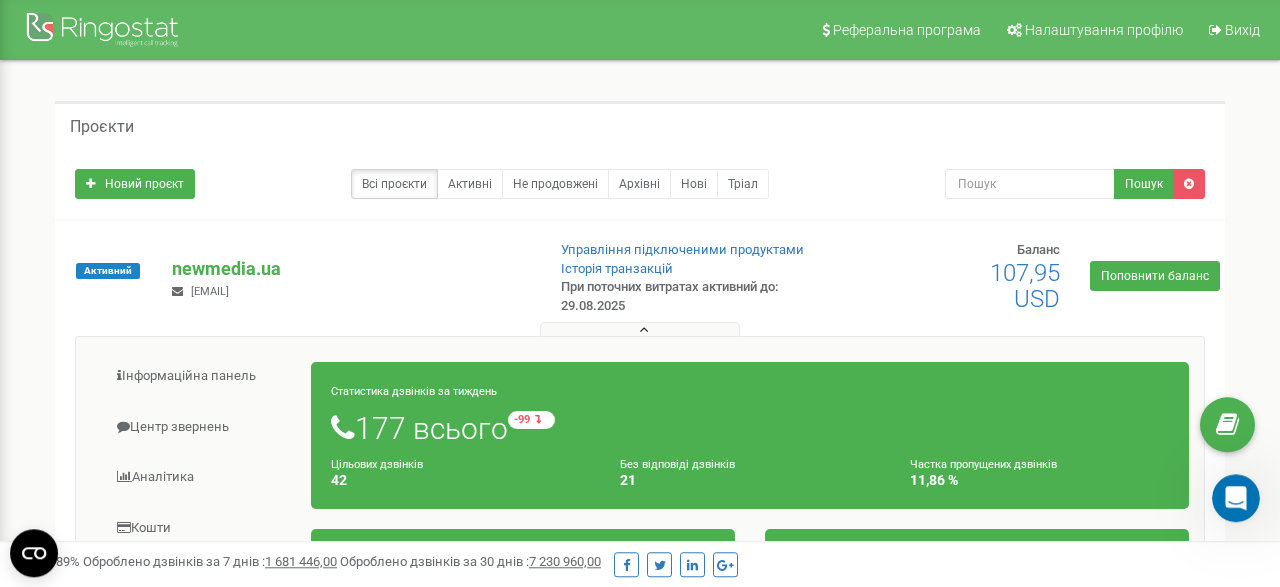 scroll, scrollTop: 0, scrollLeft: 0, axis: both 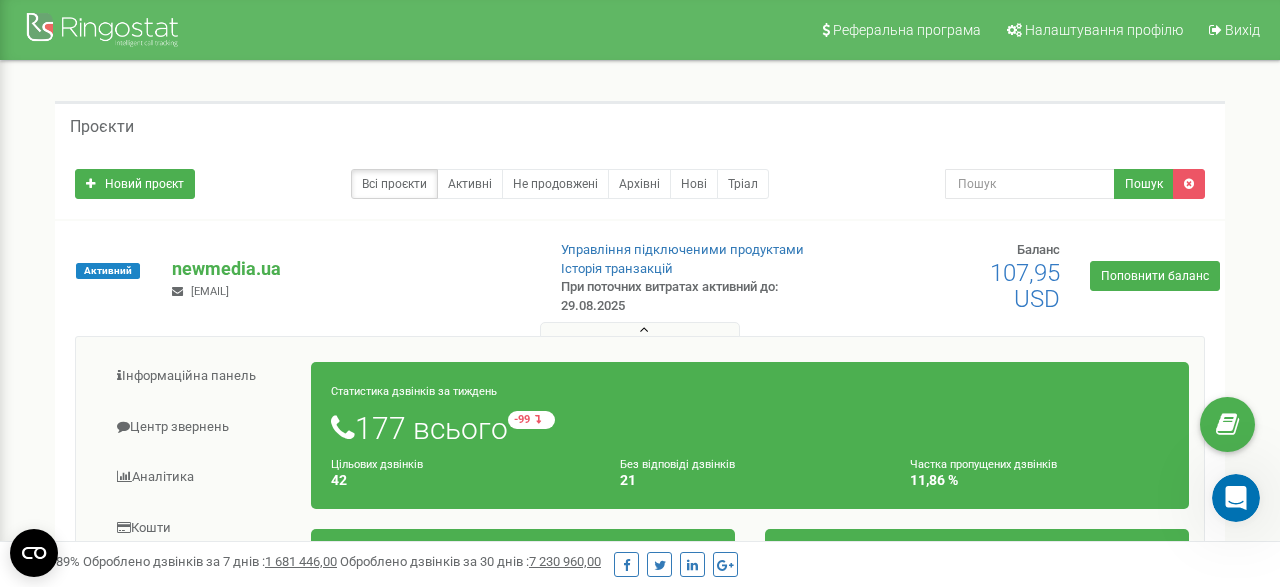 click 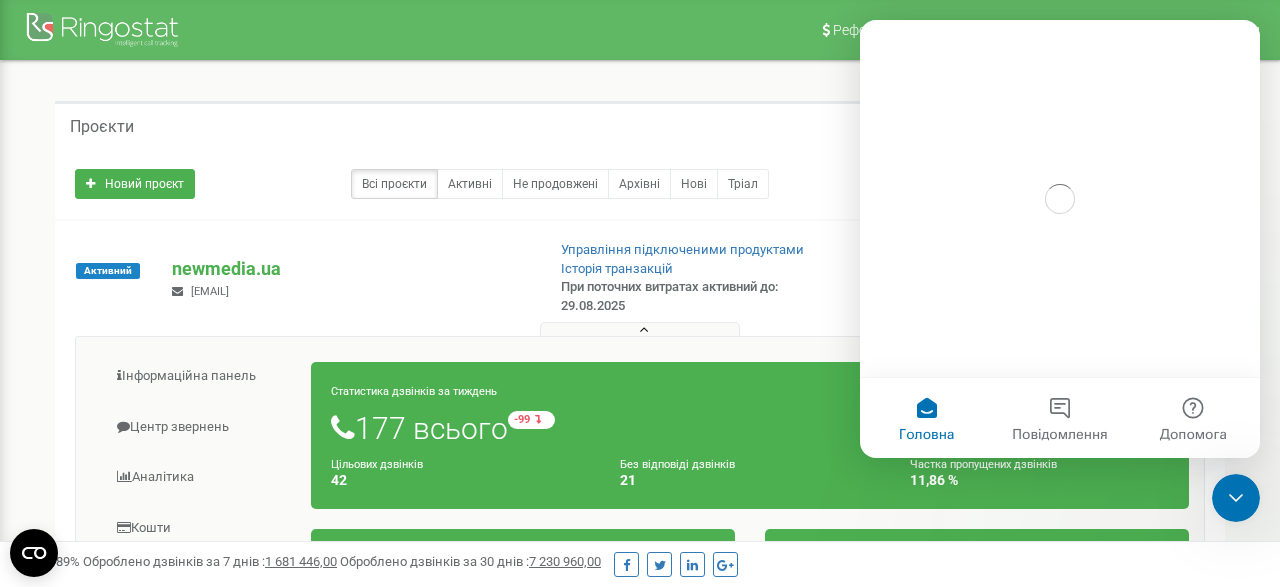 scroll, scrollTop: 0, scrollLeft: 0, axis: both 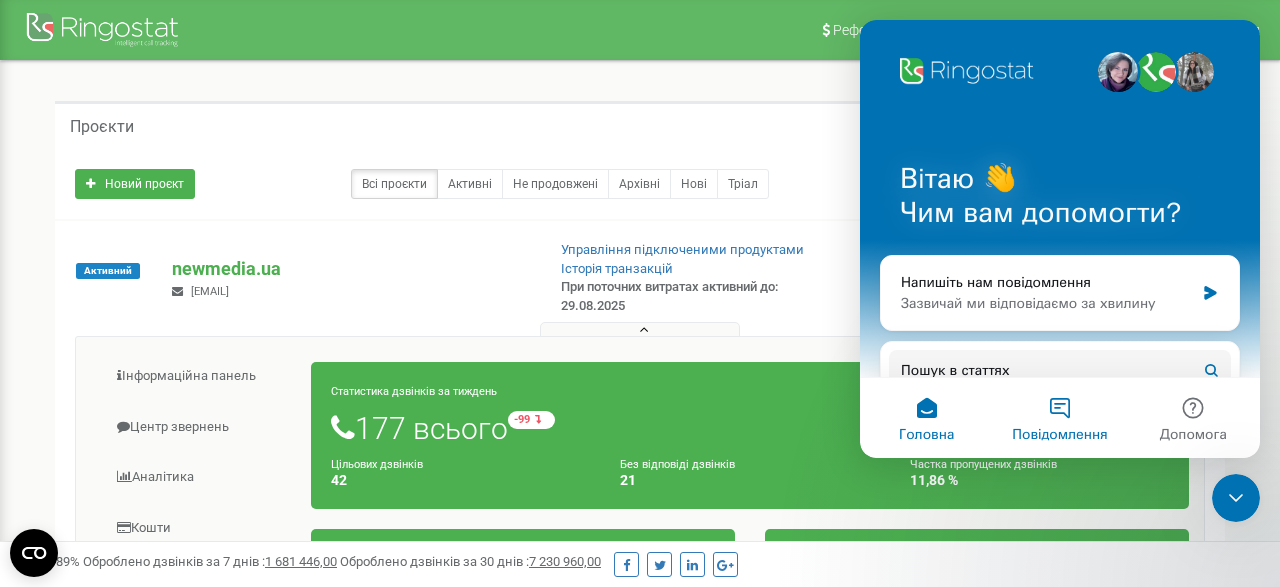 drag, startPoint x: 1053, startPoint y: 408, endPoint x: 1065, endPoint y: 412, distance: 12.649111 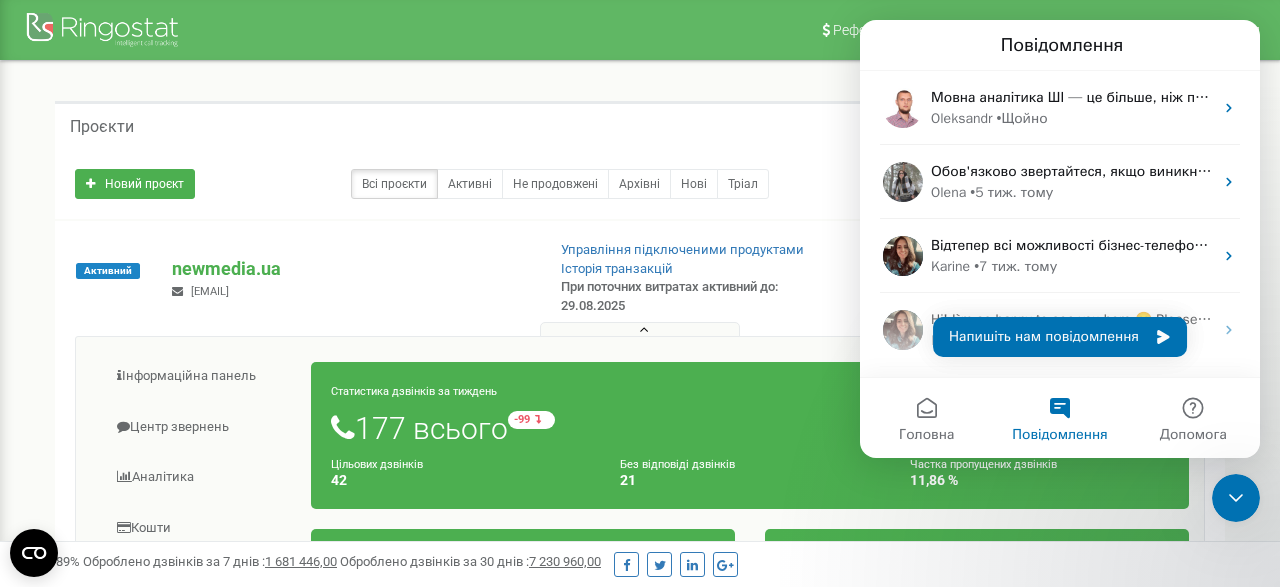 click on "Повідомлення" at bounding box center [1059, 418] 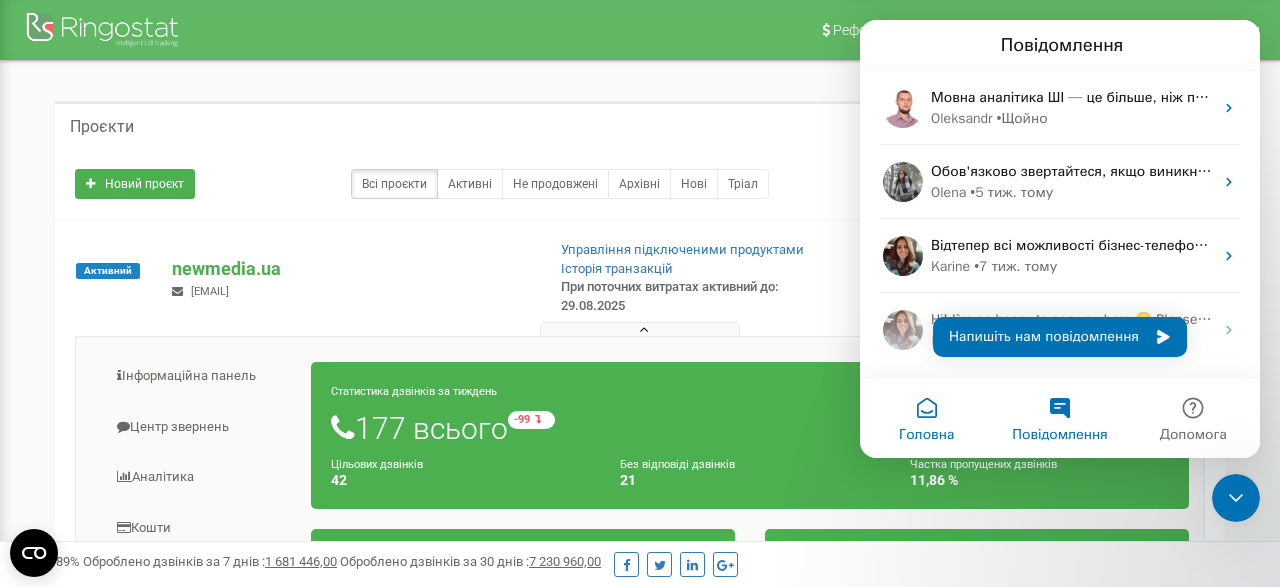 click on "Головна" at bounding box center (926, 418) 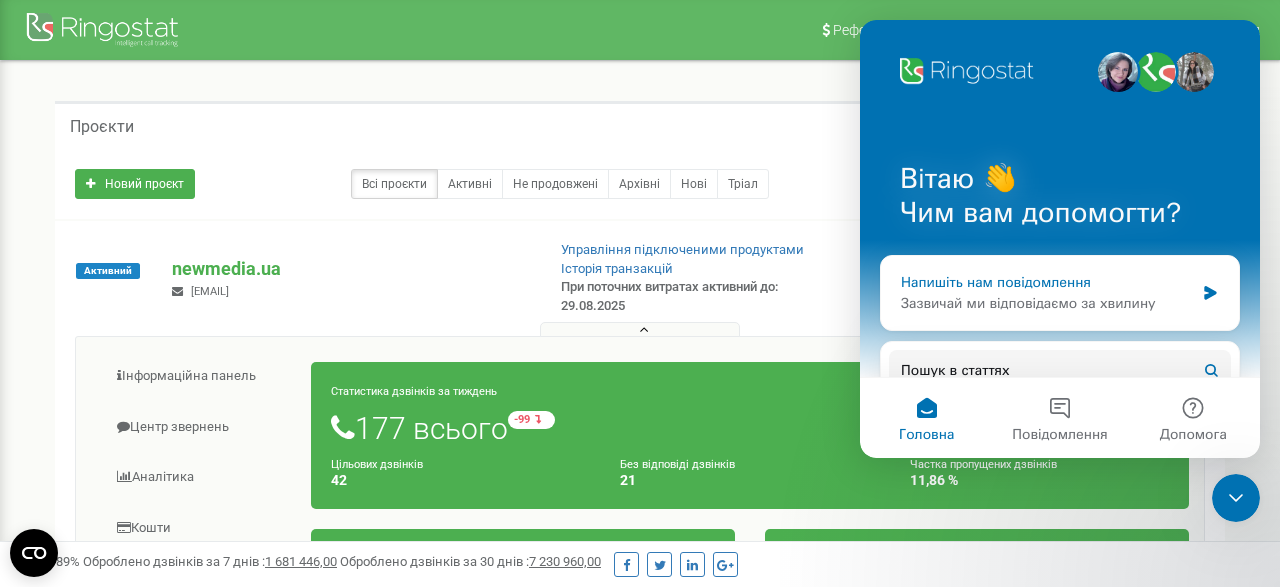 click on "Напишіть нам повідомлення" at bounding box center [1047, 282] 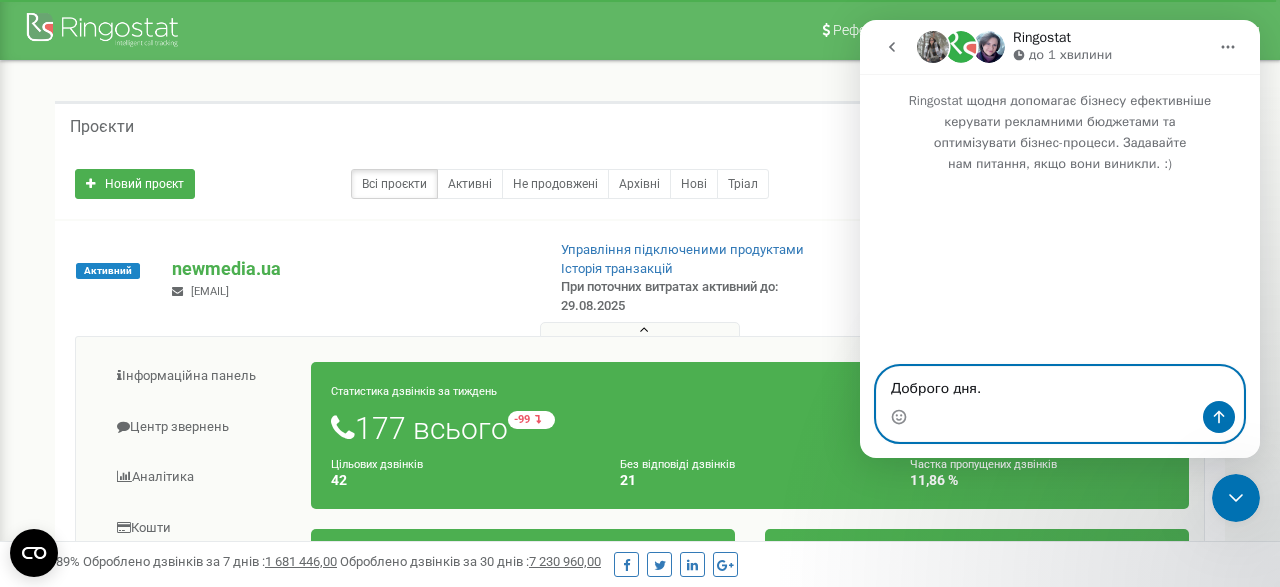 paste on "Підкажіть ми почали працювати з січня, коли ми платили рахунок виходили що вистачить на рік. Зараз нам прийшов наступний рахунок вже більше." 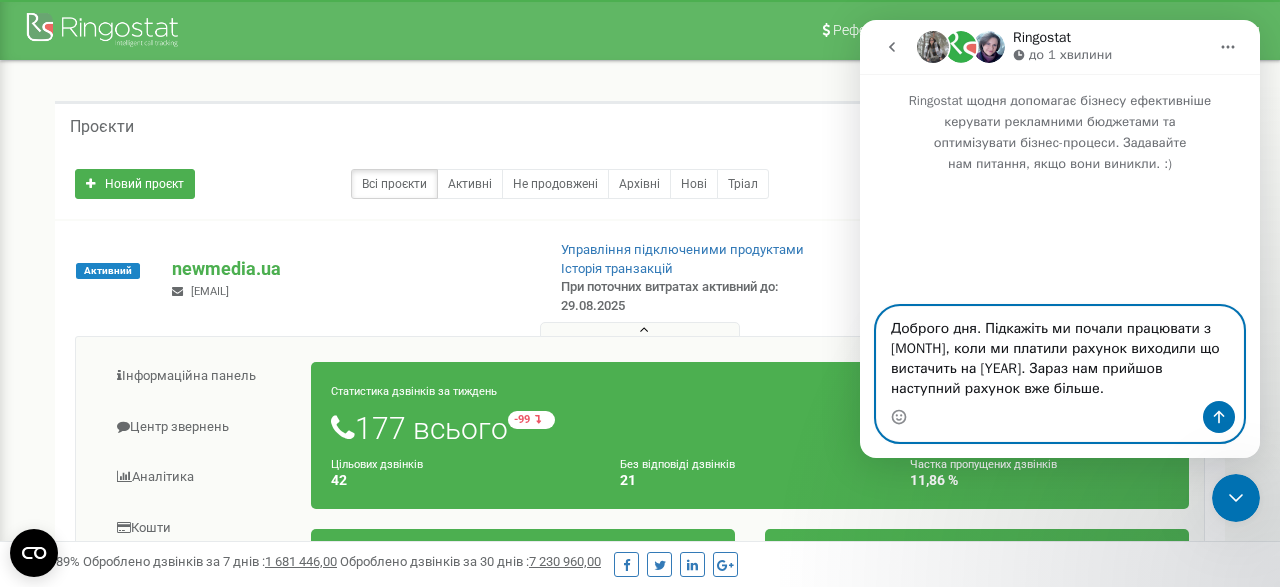 drag, startPoint x: 1099, startPoint y: 351, endPoint x: 1157, endPoint y: 355, distance: 58.137768 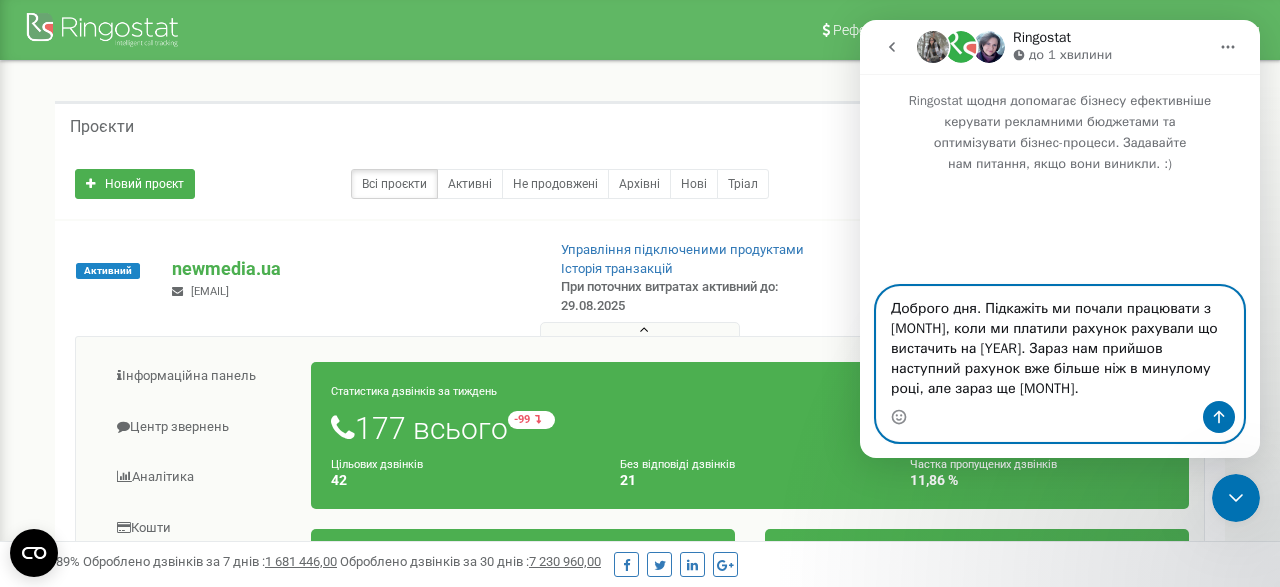 type on "Доброго дня. Підкажіть ми почали працювати з січня, коли ми платили рахунок рахували що вистачить на рік. Зараз нам прийшов наступний рахунок вже більше ніж в минулому році, але зараз ще серпень." 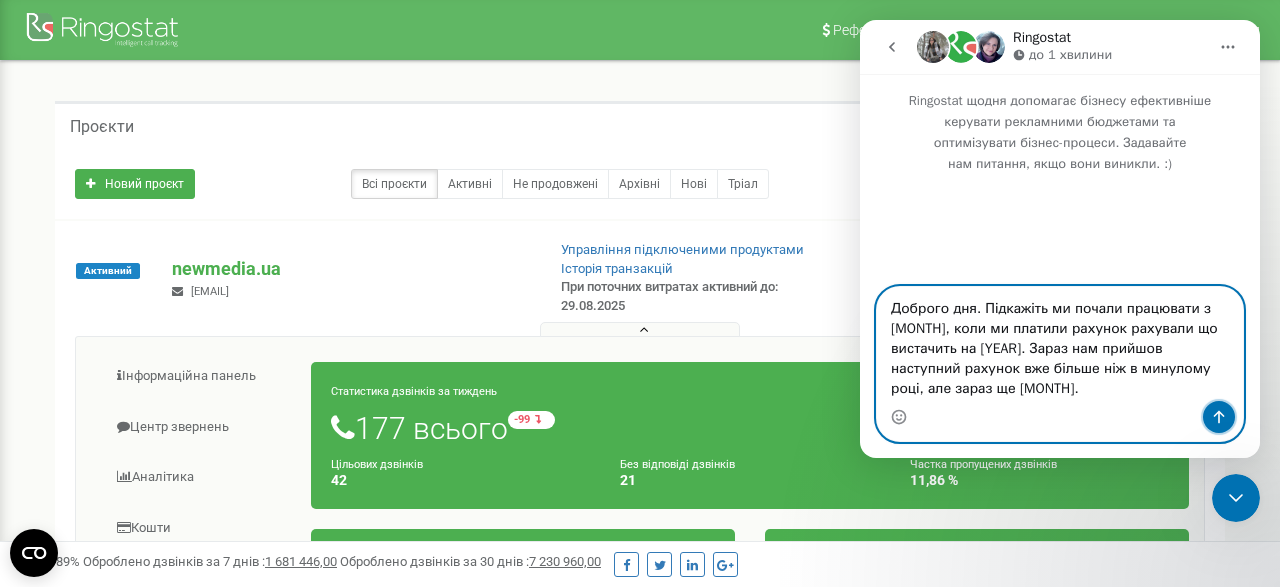 click at bounding box center [1219, 417] 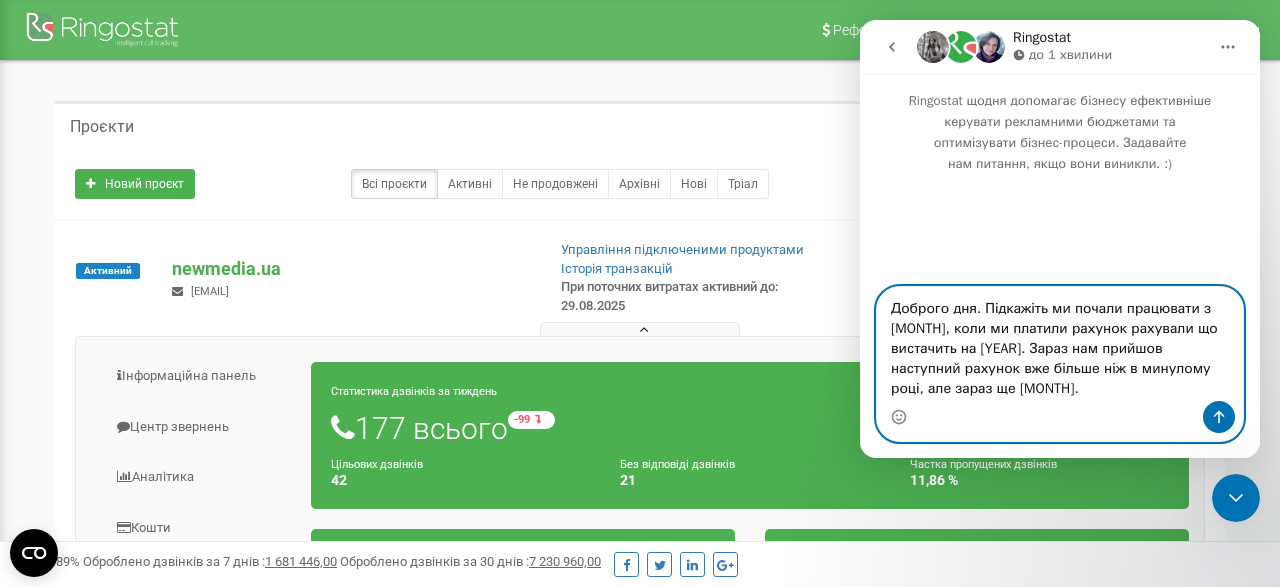 type 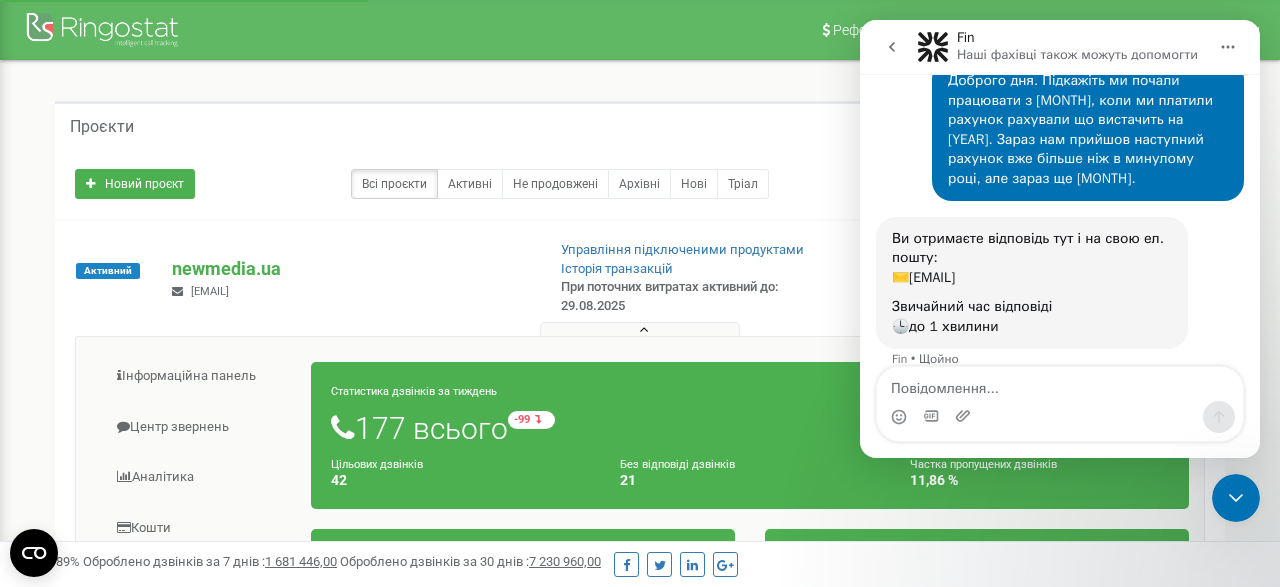 scroll, scrollTop: 140, scrollLeft: 0, axis: vertical 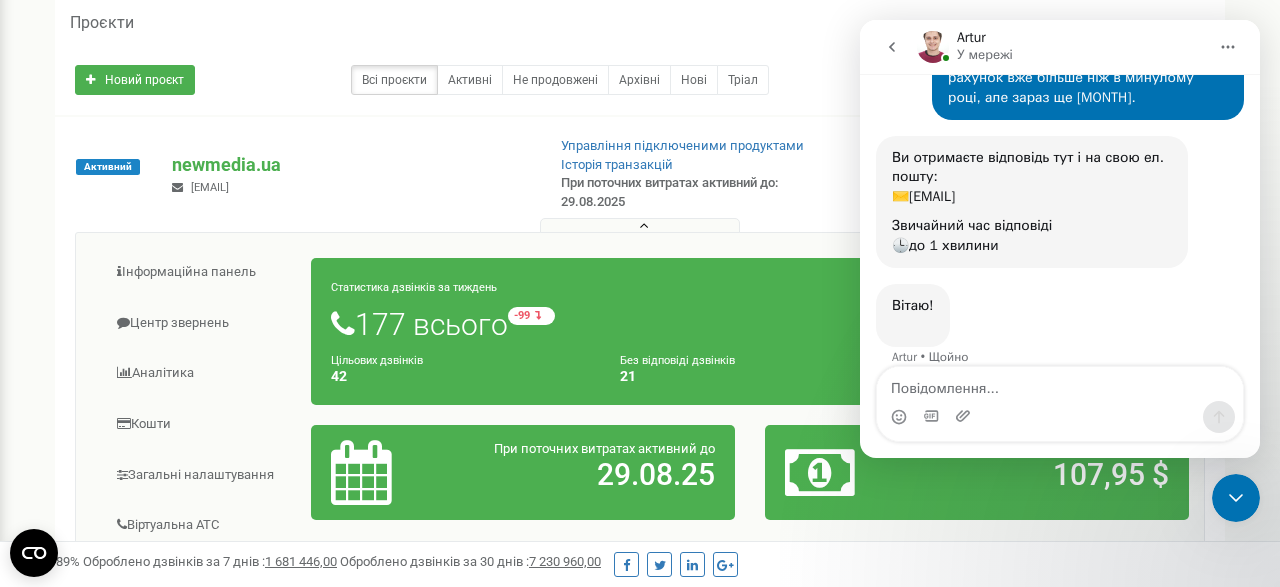 click on "Проєкти
Новий проєкт
Всі проєкти
Активні
Не продовжені
Архівні
Нові
Тріал
Пошук" at bounding box center [640, 484] 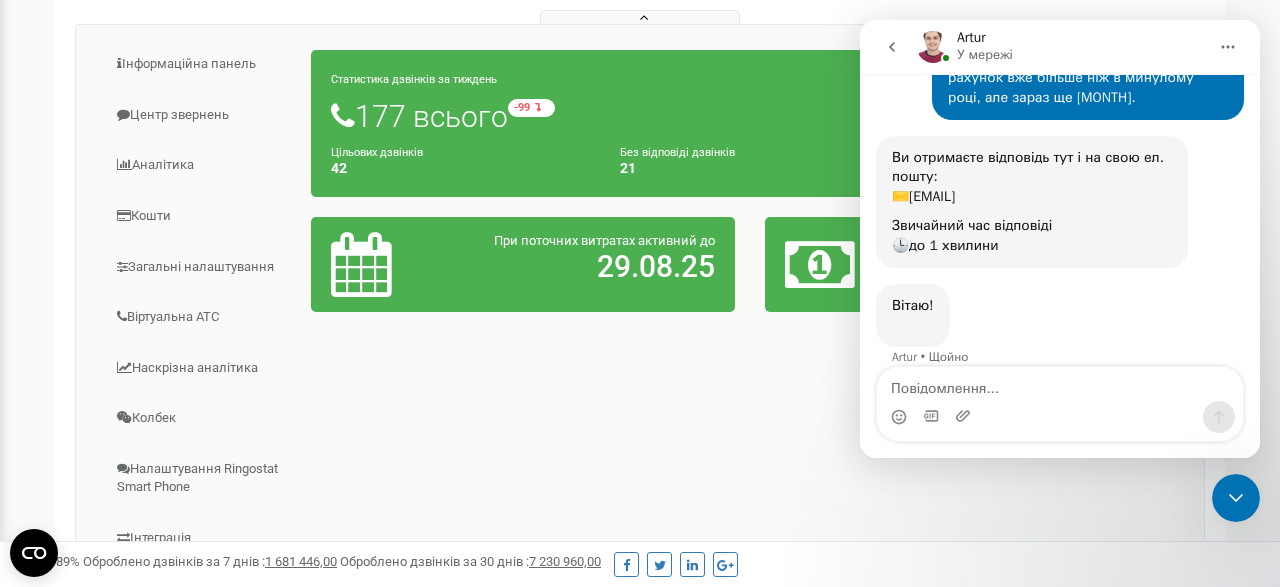 scroll, scrollTop: 104, scrollLeft: 0, axis: vertical 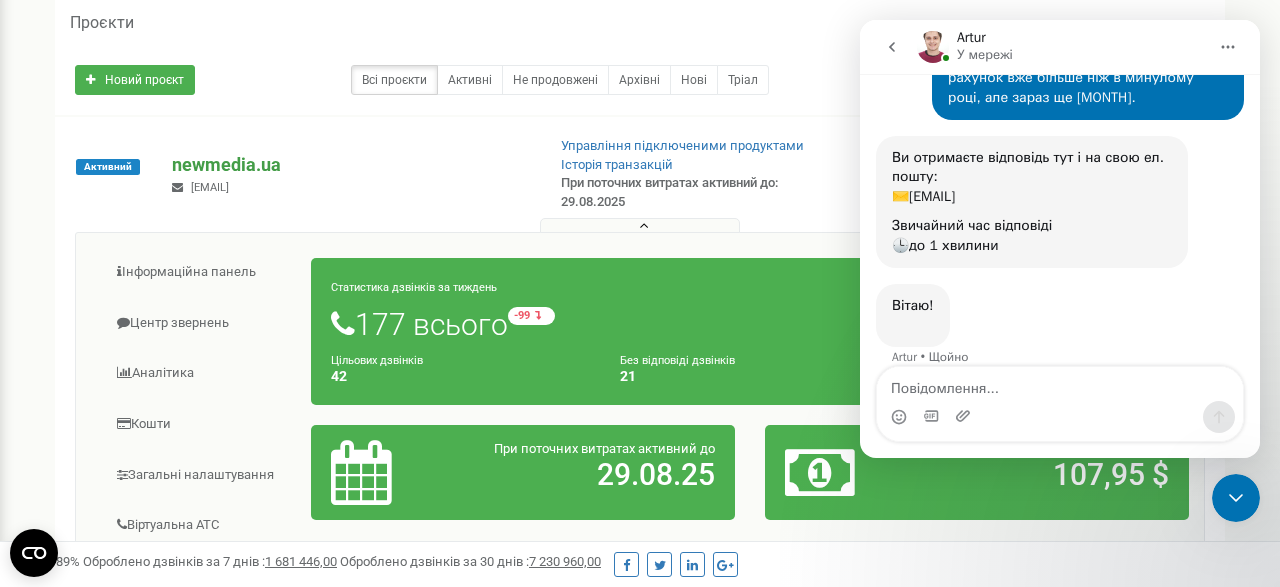 click on "newmedia.ua" at bounding box center (350, 165) 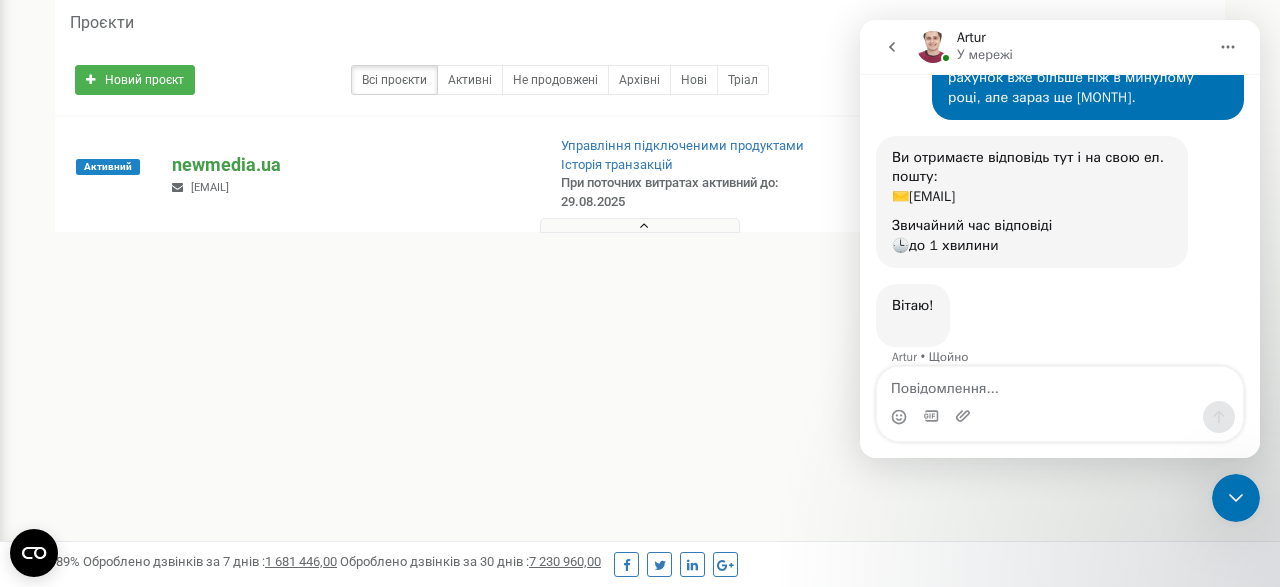 click on "newmedia.ua" at bounding box center (350, 165) 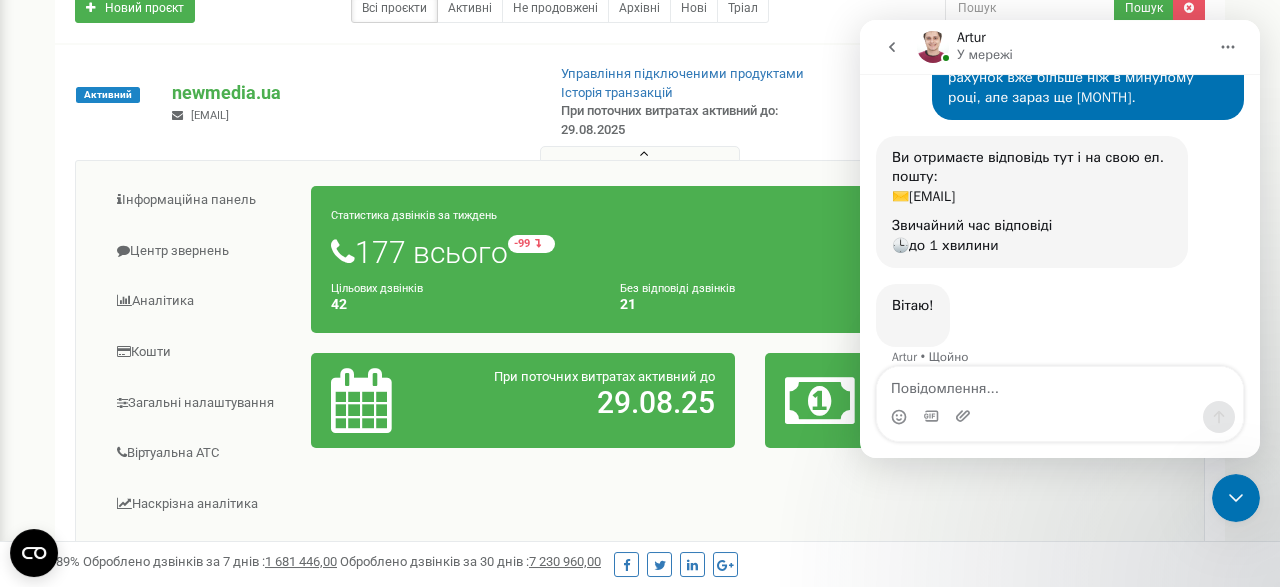 scroll, scrollTop: 208, scrollLeft: 0, axis: vertical 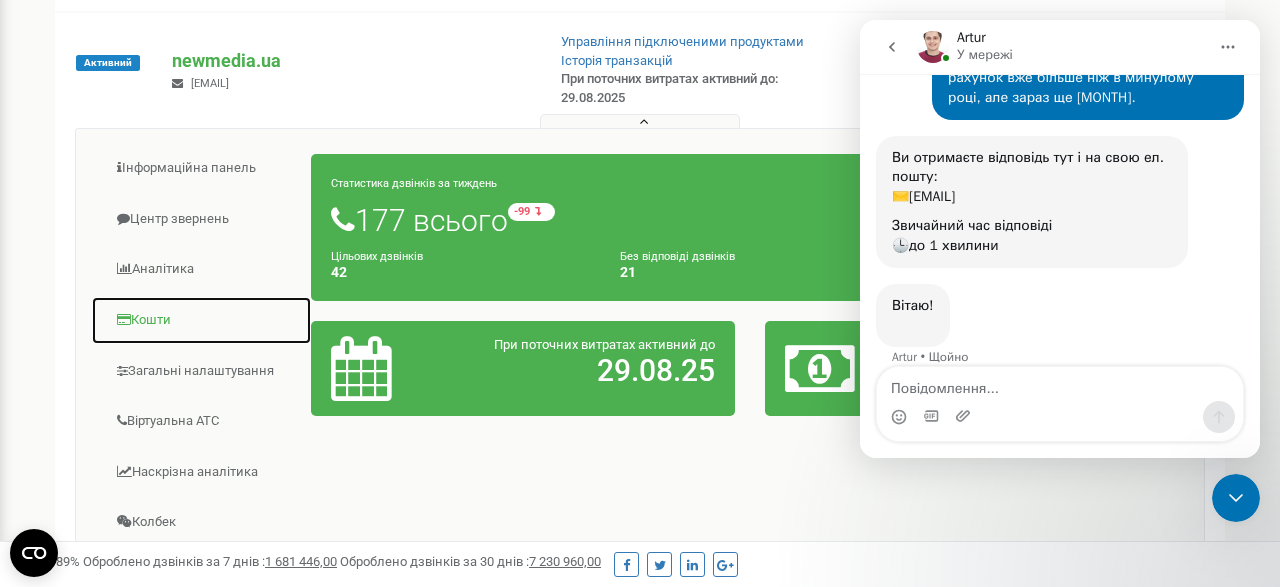 click on "Кошти" at bounding box center [201, 320] 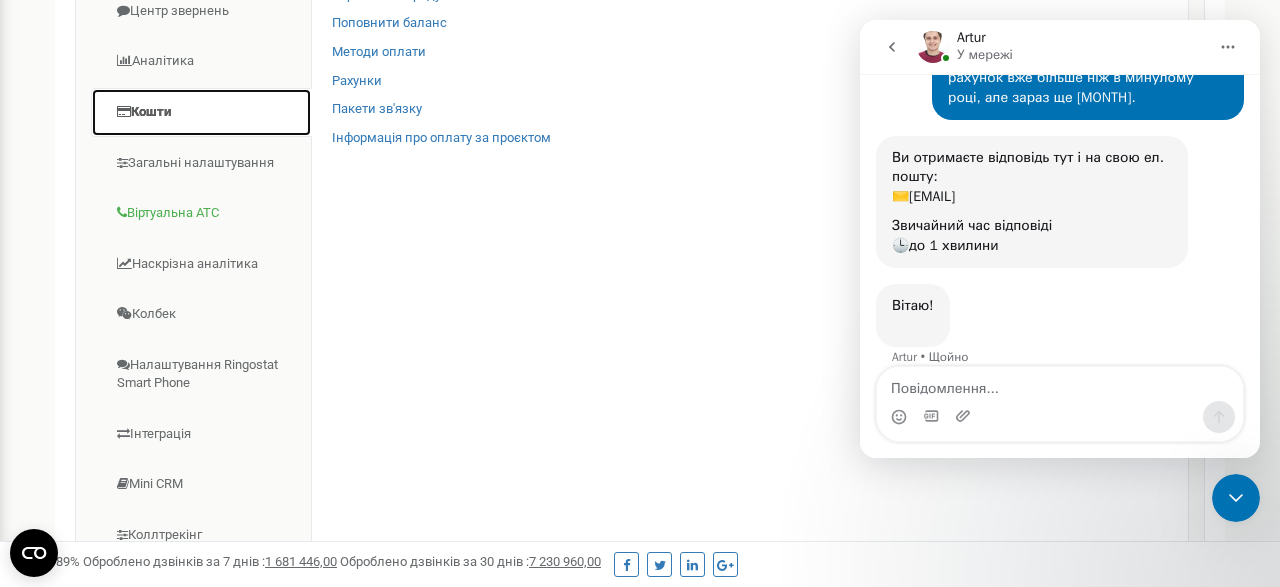 scroll, scrollTop: 312, scrollLeft: 0, axis: vertical 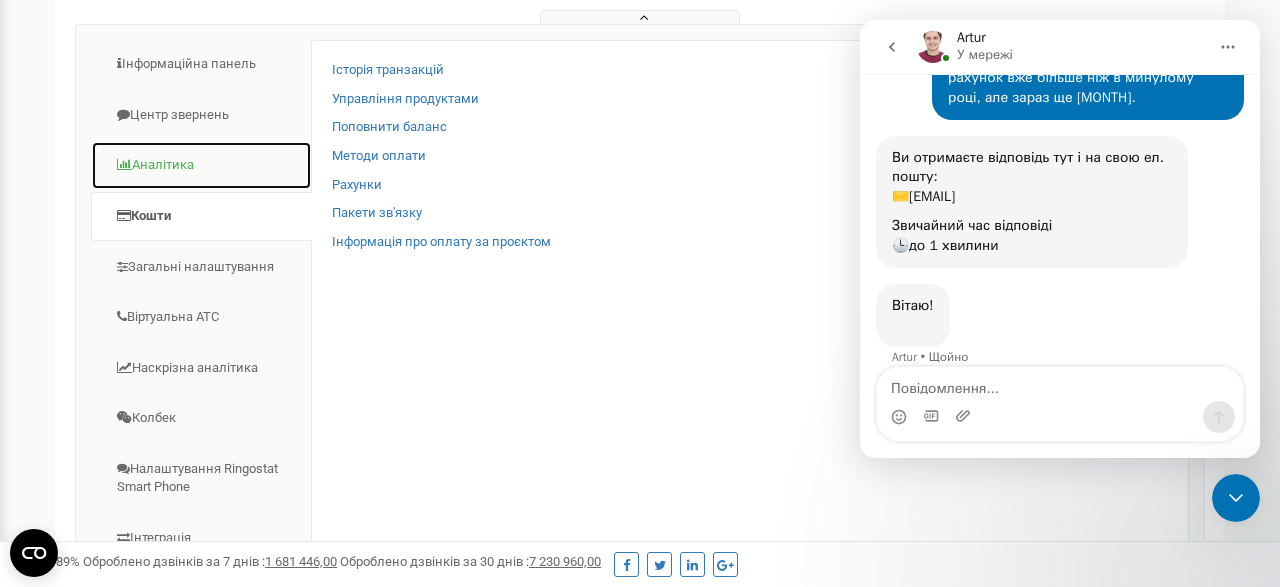 click on "Аналiтика" at bounding box center [201, 165] 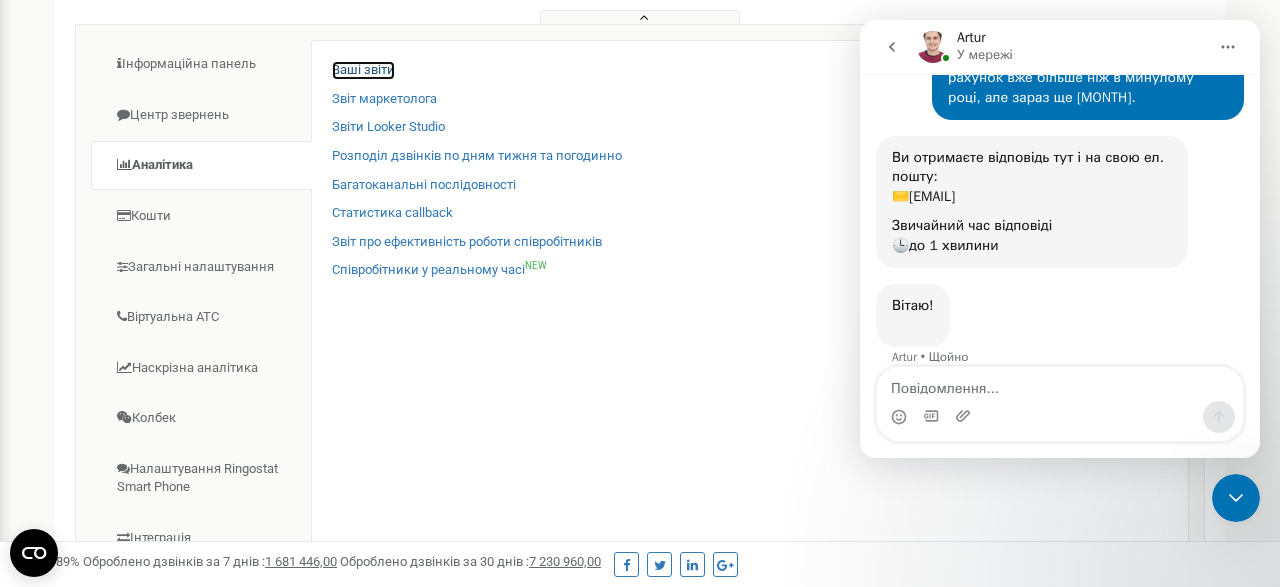 click on "Ваші звіти" at bounding box center [363, 70] 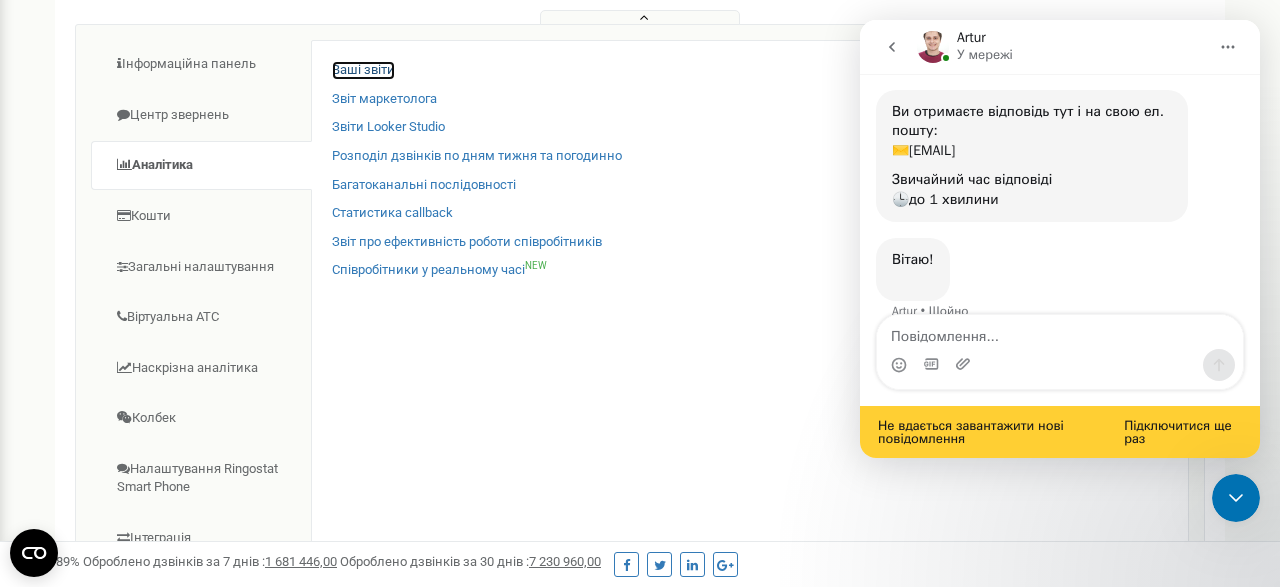scroll, scrollTop: 272, scrollLeft: 0, axis: vertical 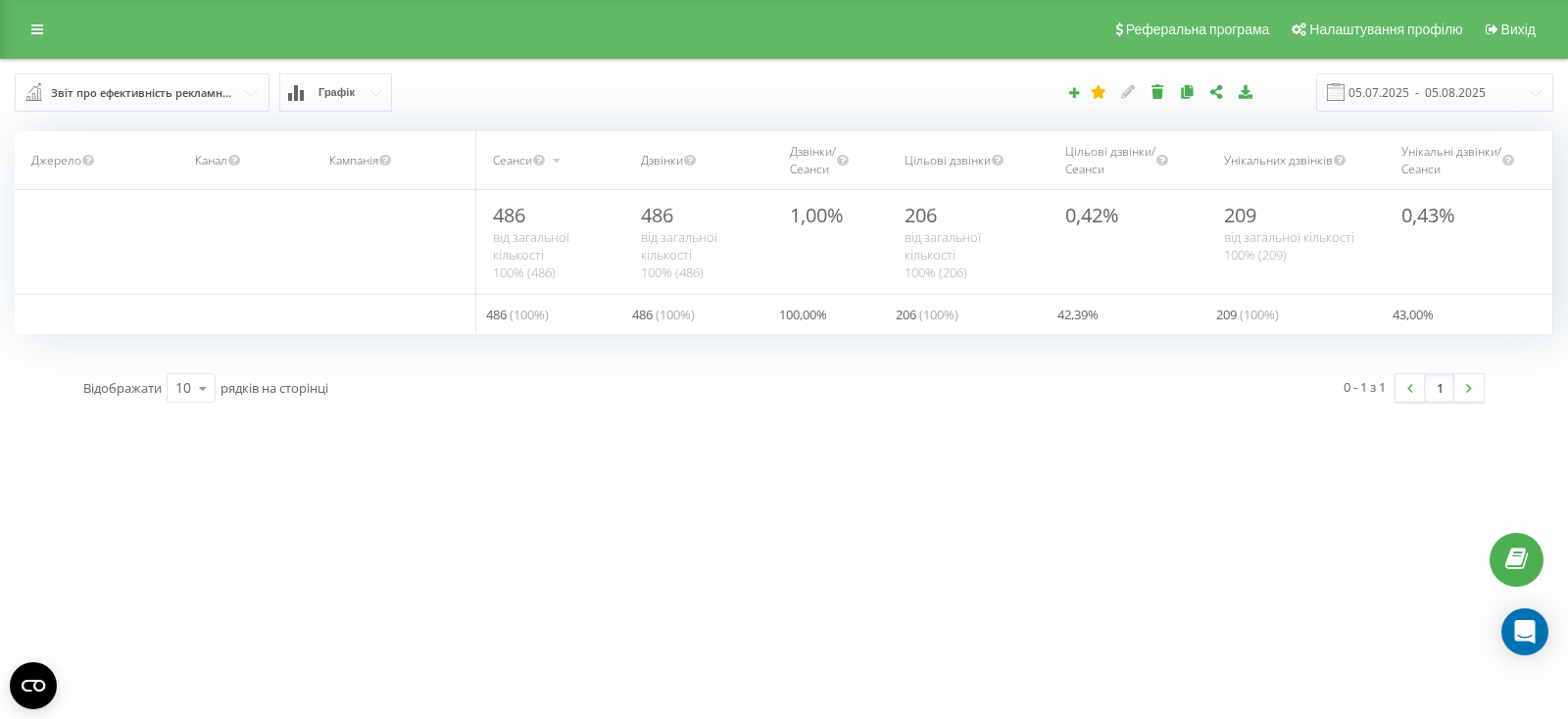 click on "newmedia.ua Проекти newmedia.ua Дашборд Центр звернень Аналiтика Ваші звіти Звіт маркетолога Звіти Looker Studio Розподіл дзвінків по дням тижня та погодинно Багатоканальні послідовності Статистика callback Звіт про ефективність роботи співробітників Співробітники у реальному часі NEW Mini CRM Маркетплейс інтеграцій Кошти Налаштування Реферальна програма Налаштування профілю Вихід Звіт про ефективність рекламних кампаній Браузер відвідувачів За сторінкою виходу За сторінкою входу Віджет колбек: ефективність за рекламними кампаніями Дзвінки з контекстної реклами Канал" at bounding box center [784, 360] 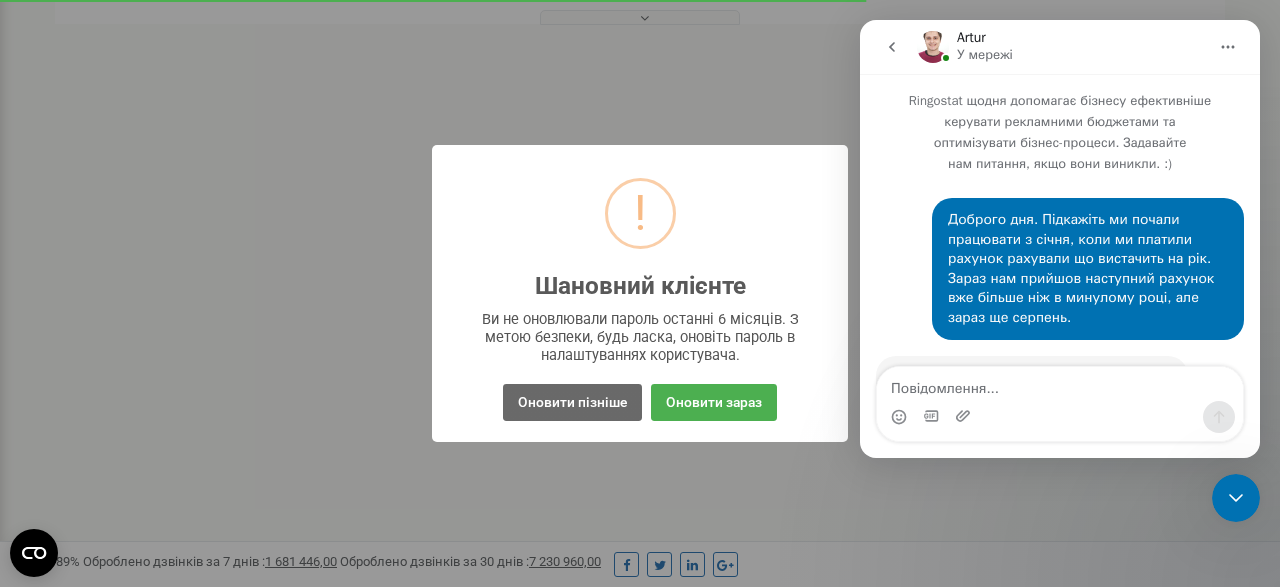 scroll, scrollTop: 0, scrollLeft: 0, axis: both 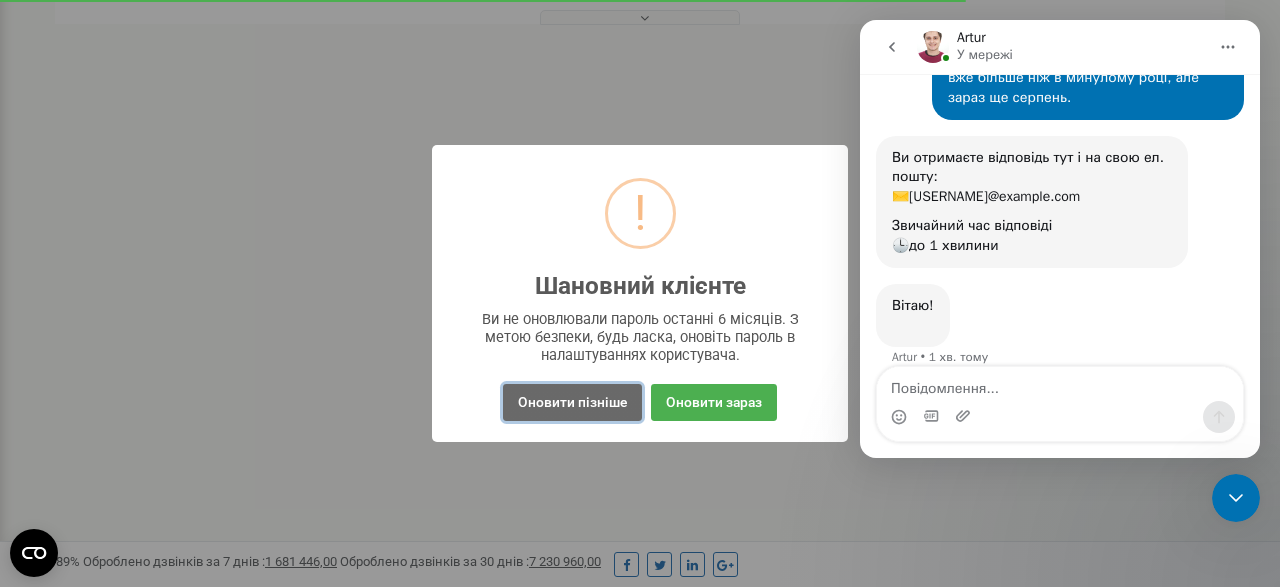 click on "Оновити пізніше" at bounding box center [572, 402] 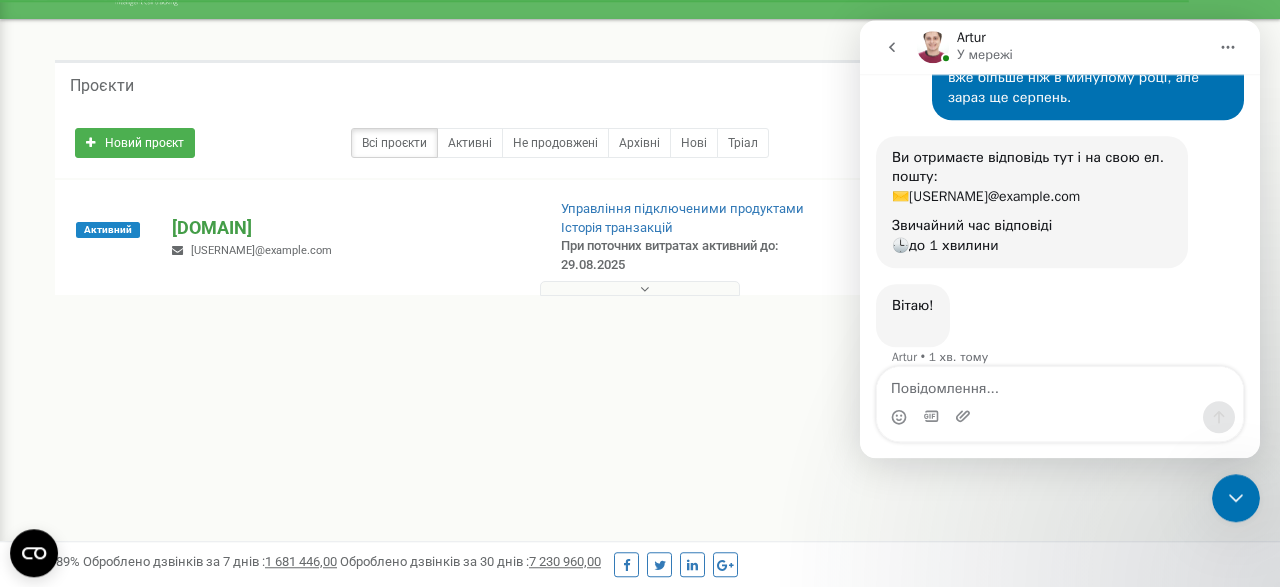 scroll, scrollTop: 0, scrollLeft: 0, axis: both 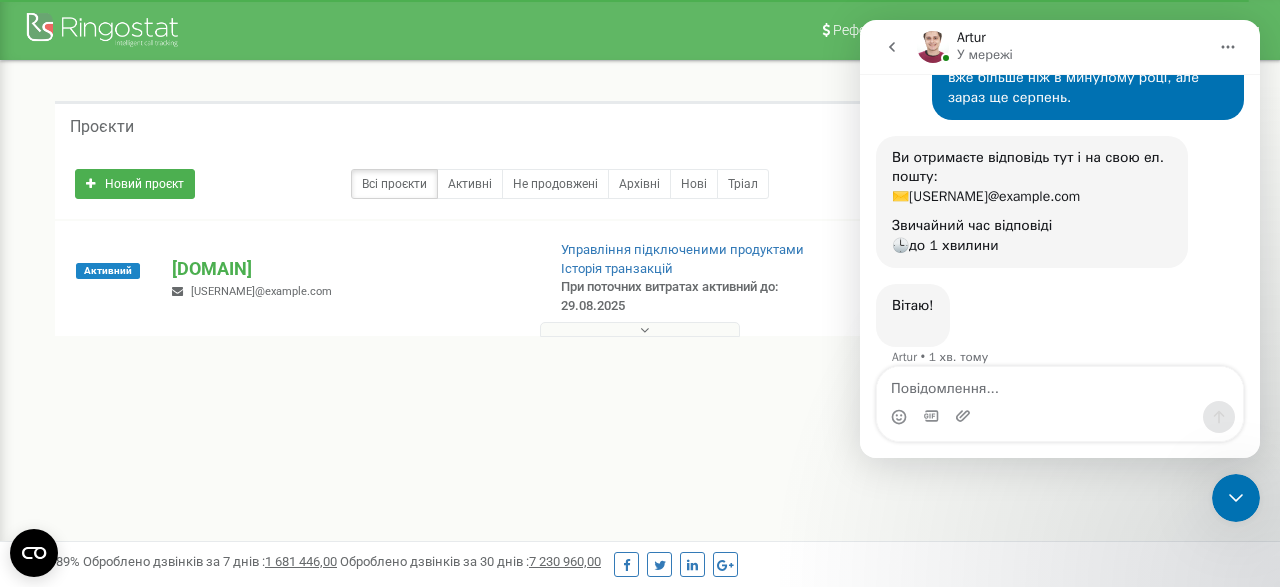 click at bounding box center [644, 330] 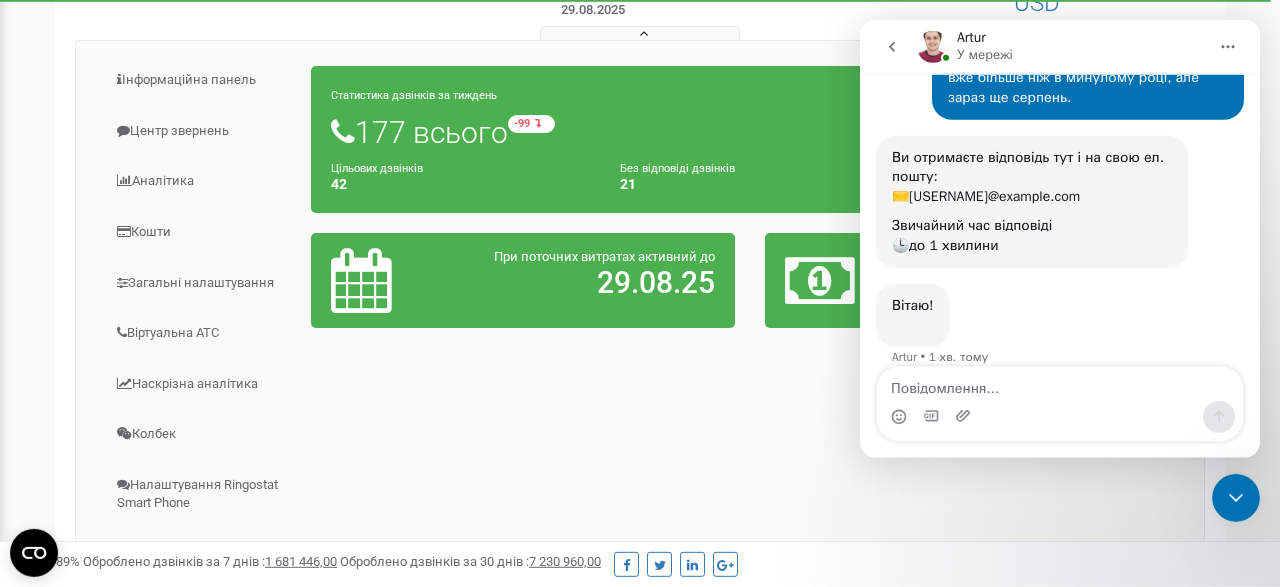 scroll, scrollTop: 312, scrollLeft: 0, axis: vertical 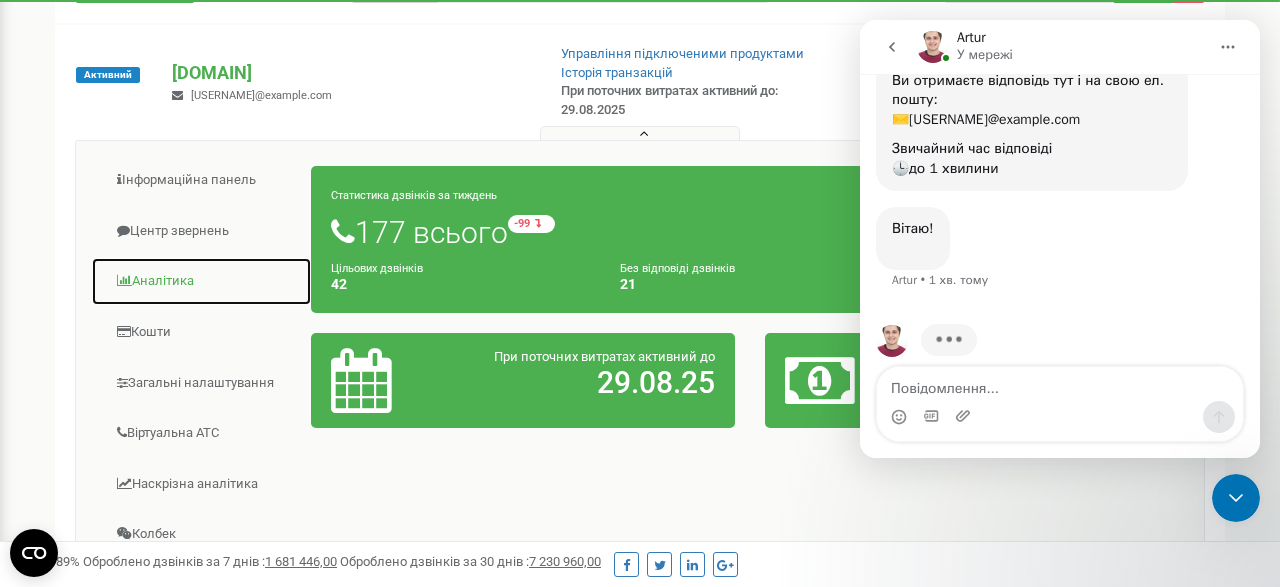 click on "Аналiтика" at bounding box center [201, 281] 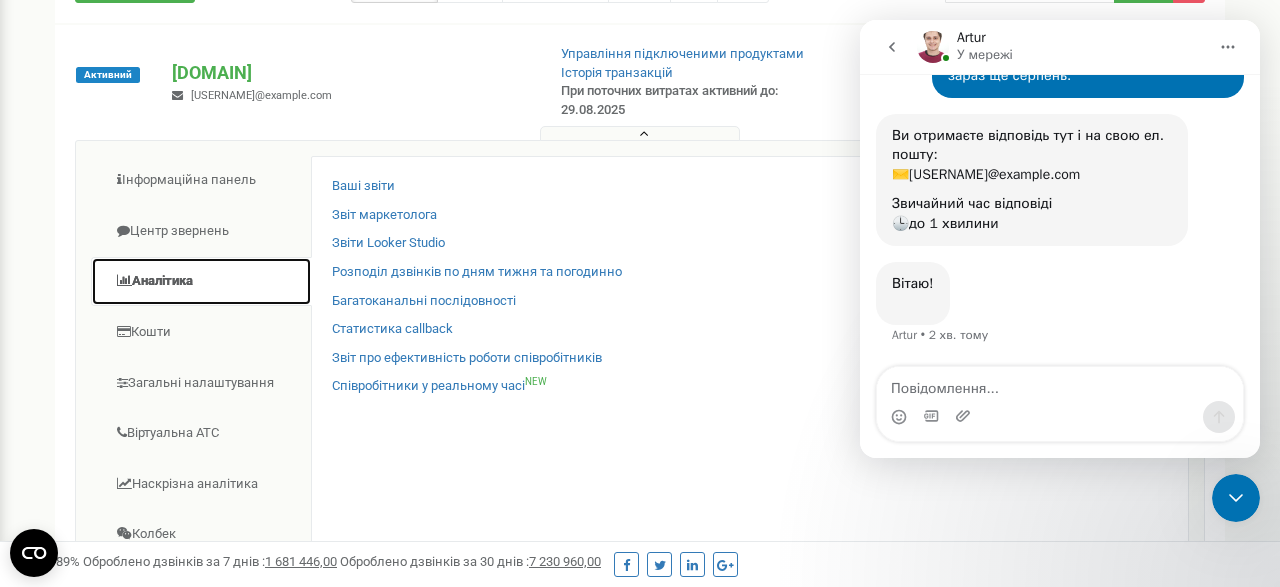 scroll, scrollTop: 220, scrollLeft: 0, axis: vertical 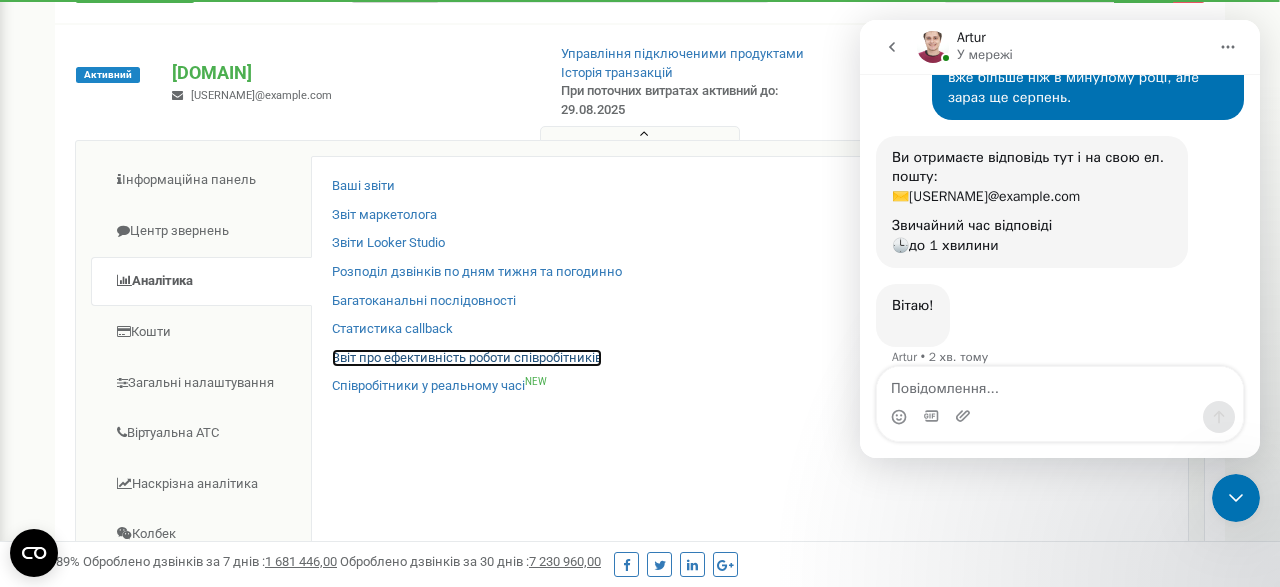 click on "Звіт про ефективність роботи співробітників" at bounding box center [467, 358] 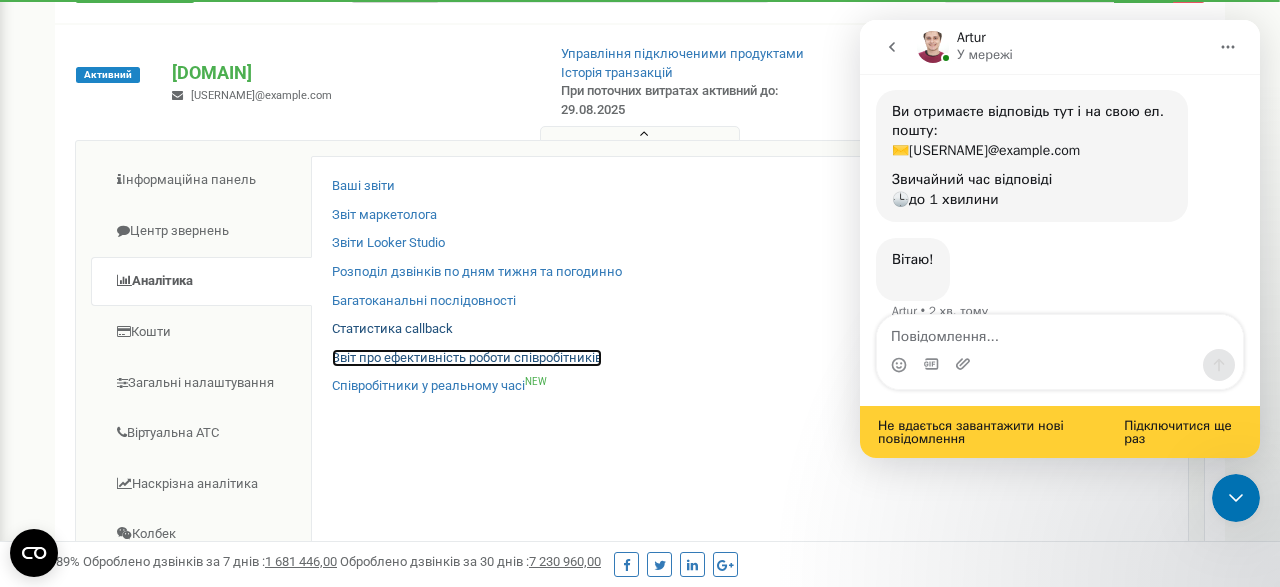scroll, scrollTop: 272, scrollLeft: 0, axis: vertical 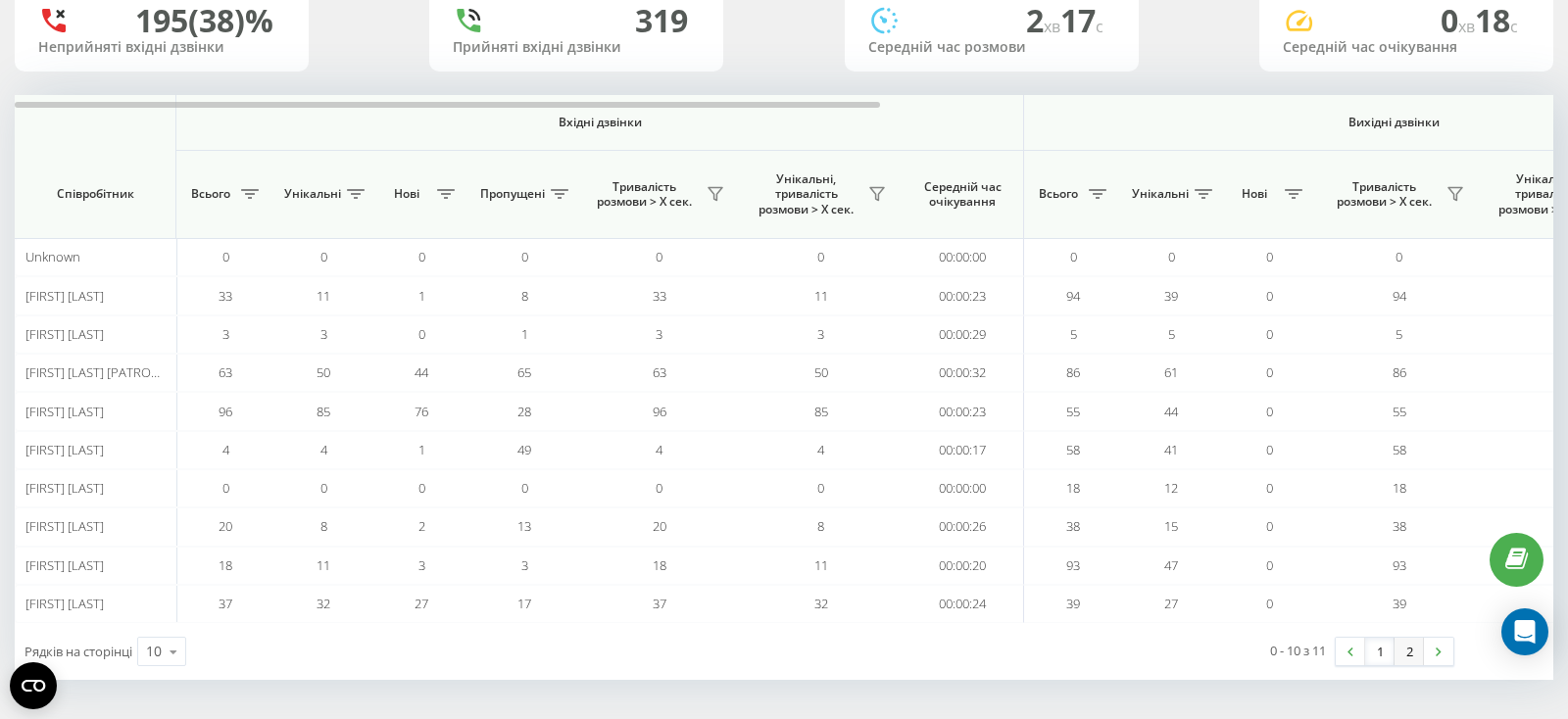 click on "2" at bounding box center (1409, 651) 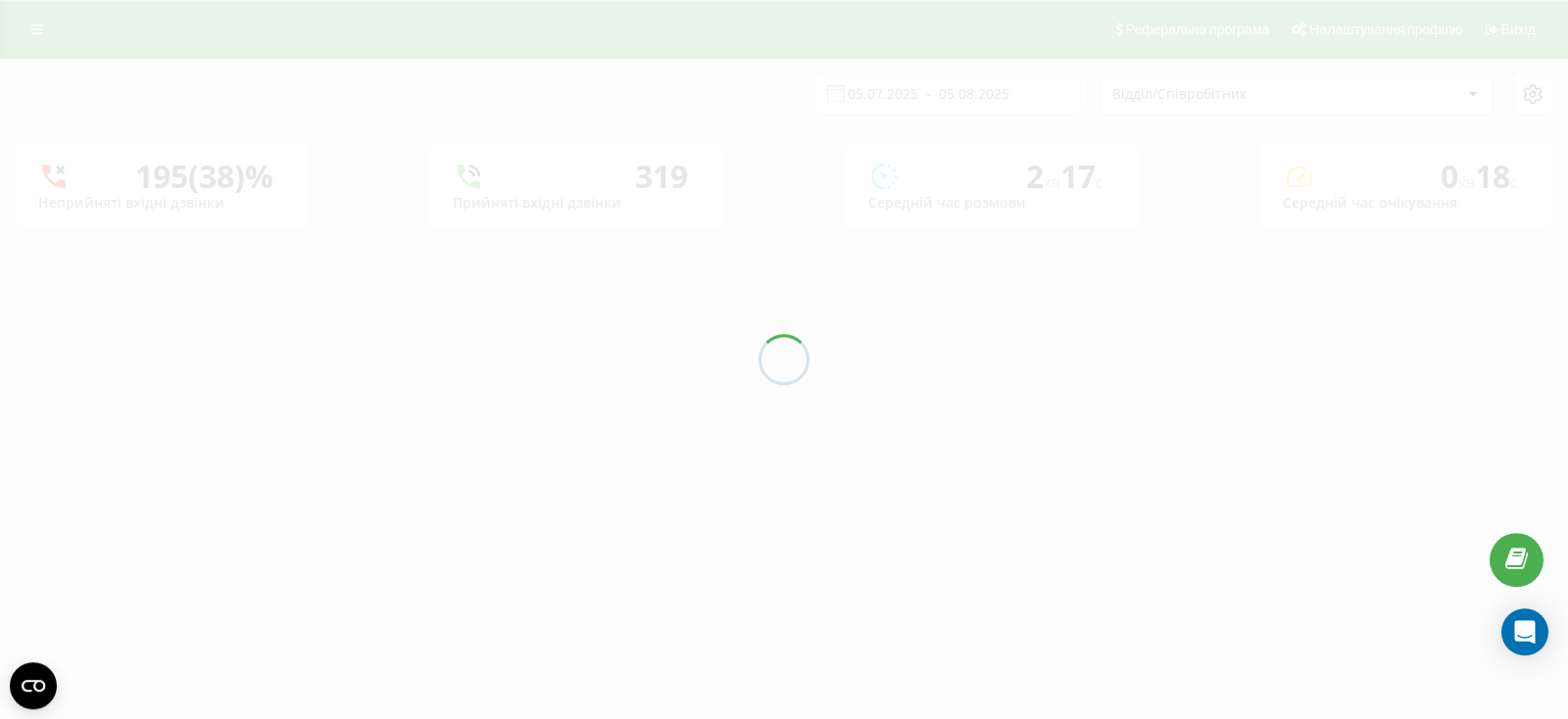 scroll, scrollTop: 127, scrollLeft: 0, axis: vertical 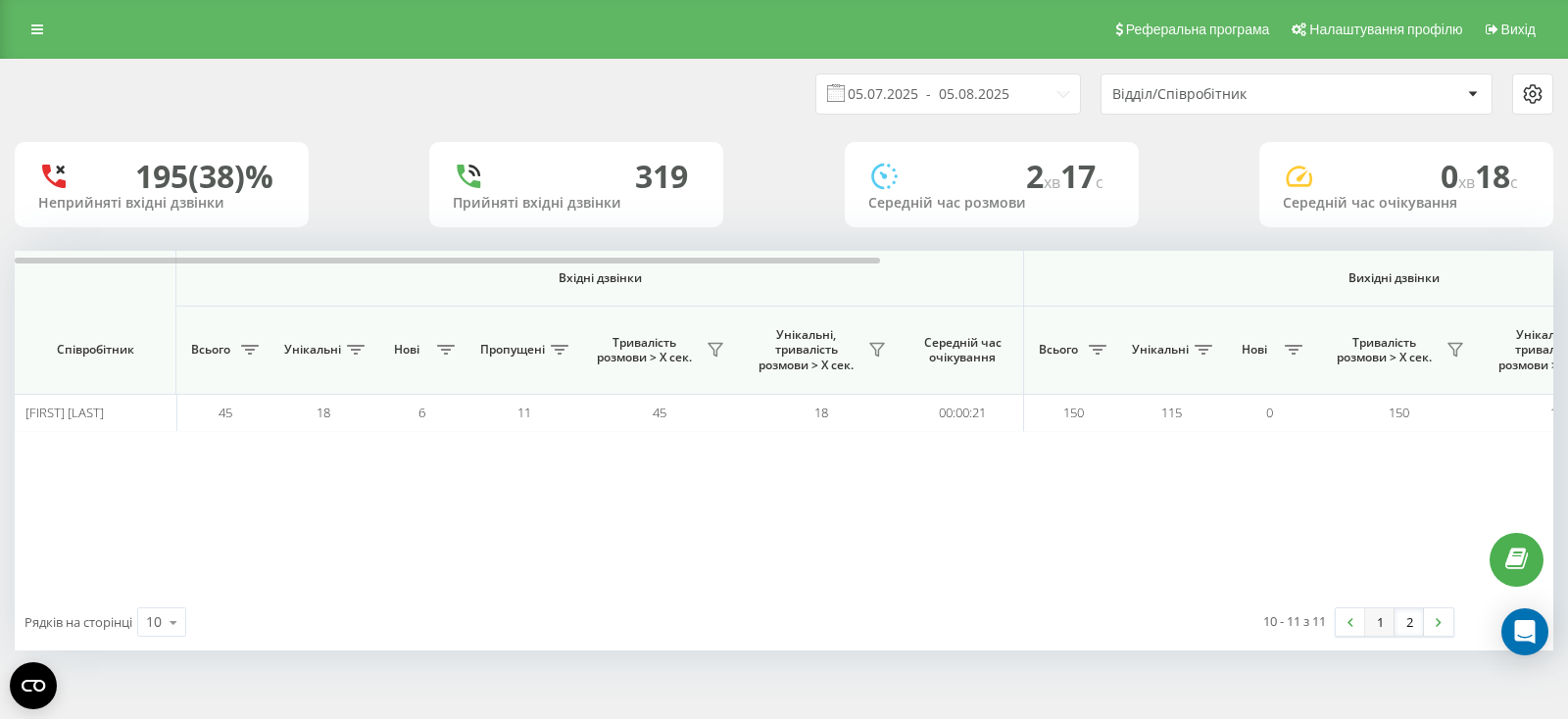 click on "1" at bounding box center (1380, 622) 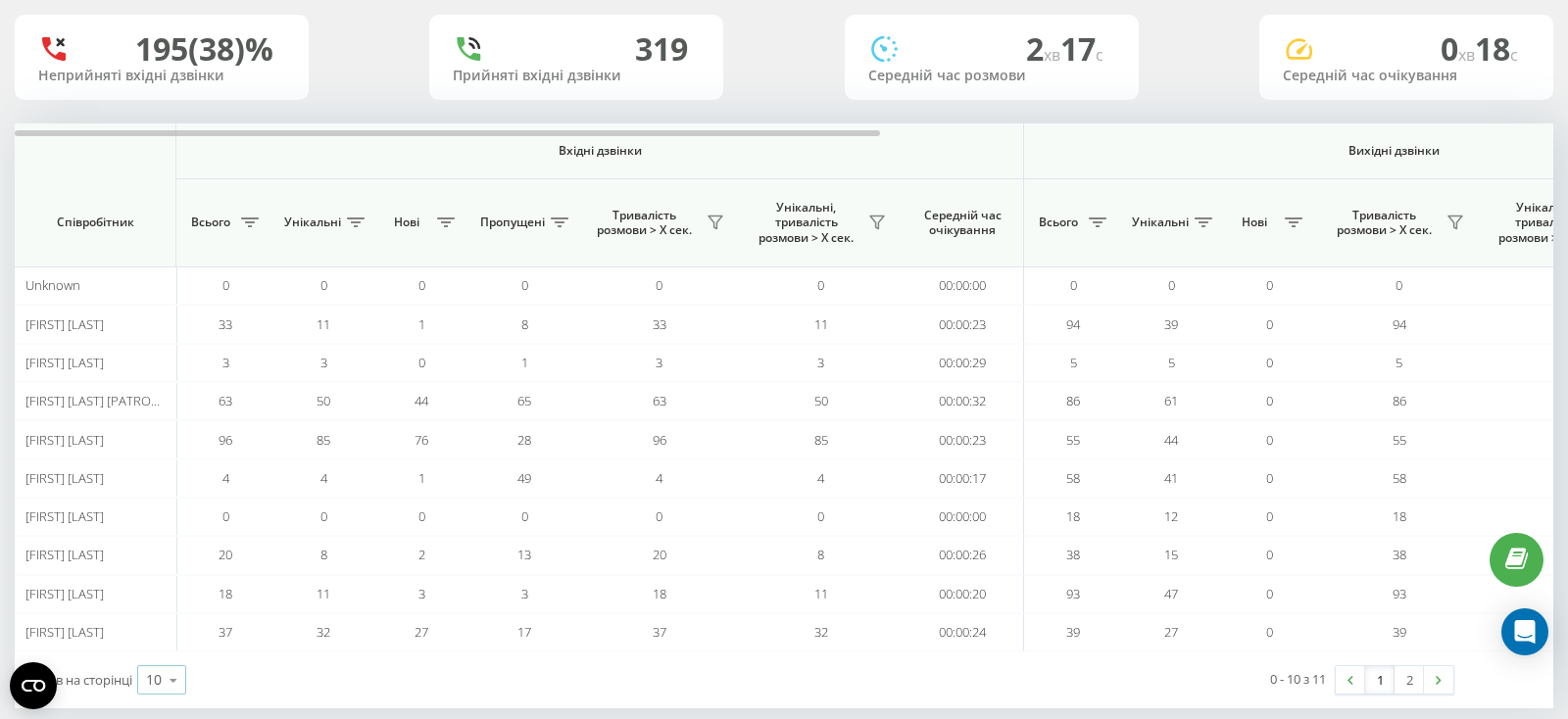click at bounding box center [173, 680] 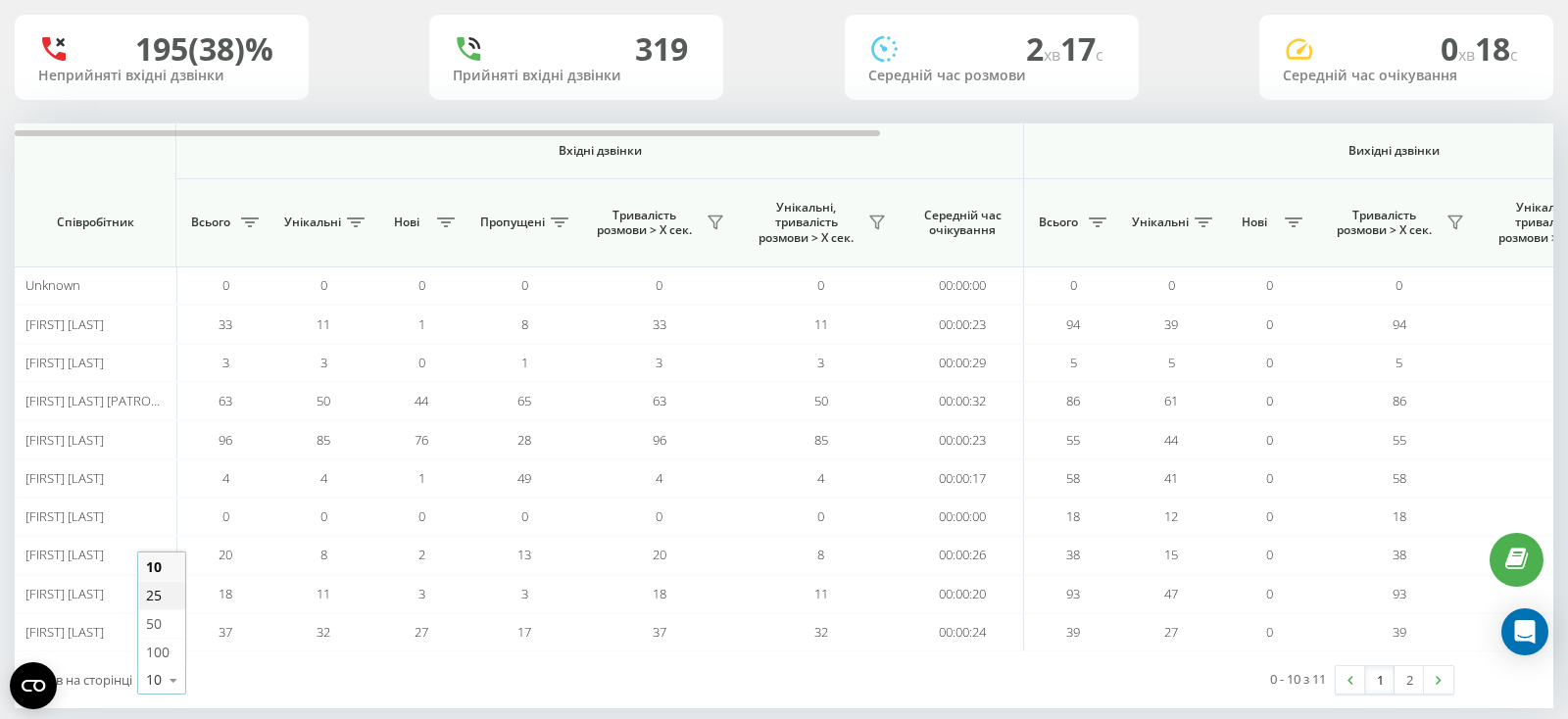 click on "25" at bounding box center [154, 595] 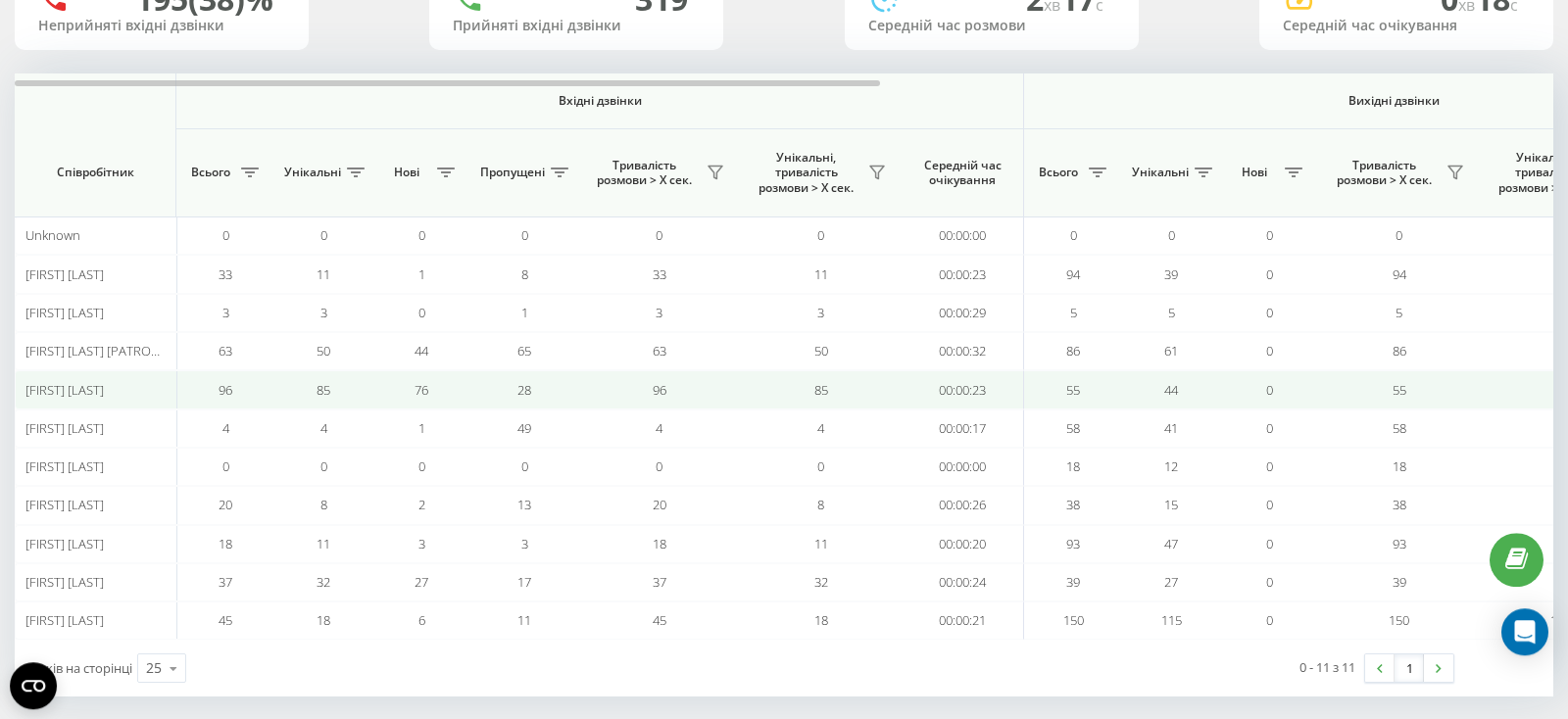 scroll, scrollTop: 212, scrollLeft: 0, axis: vertical 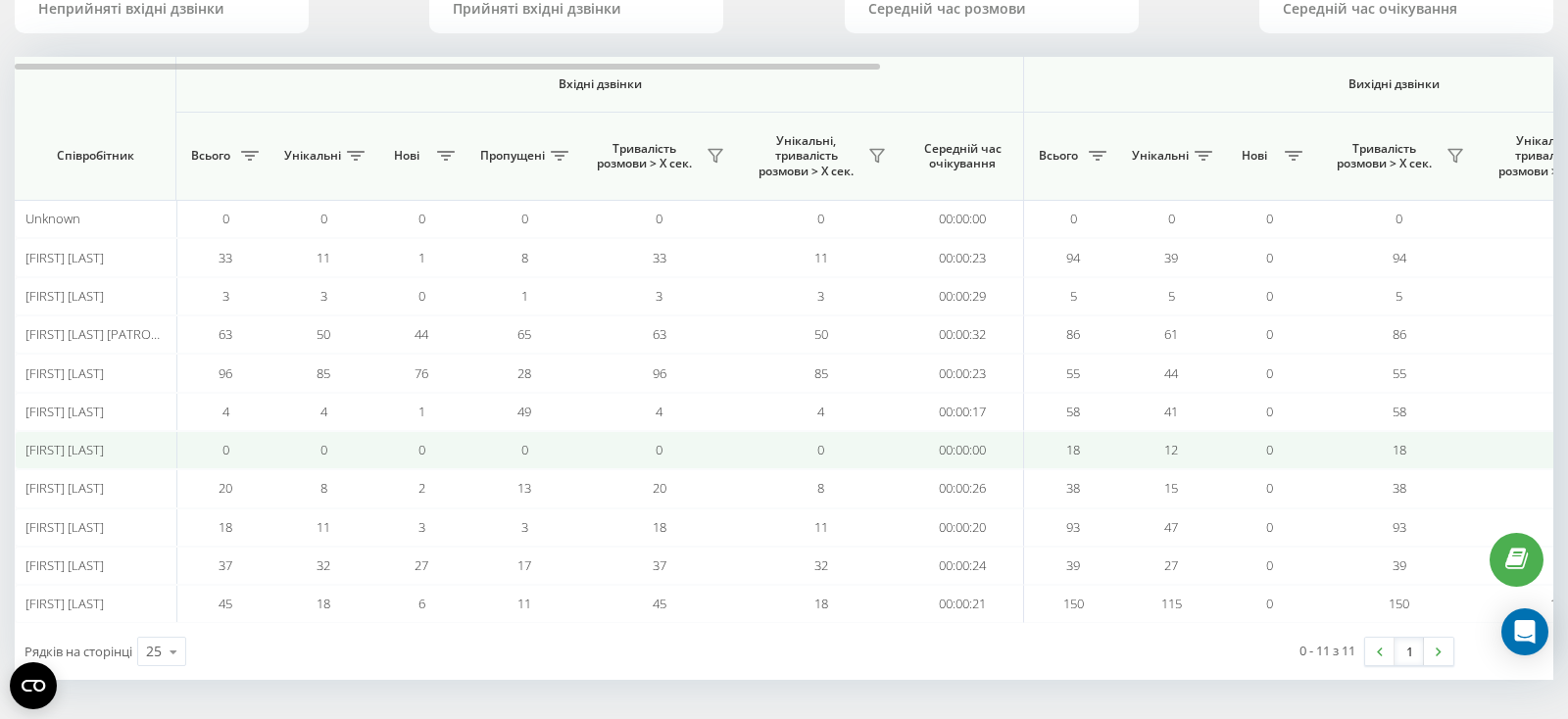 click on "Наталія Кузьміна" at bounding box center [65, 450] 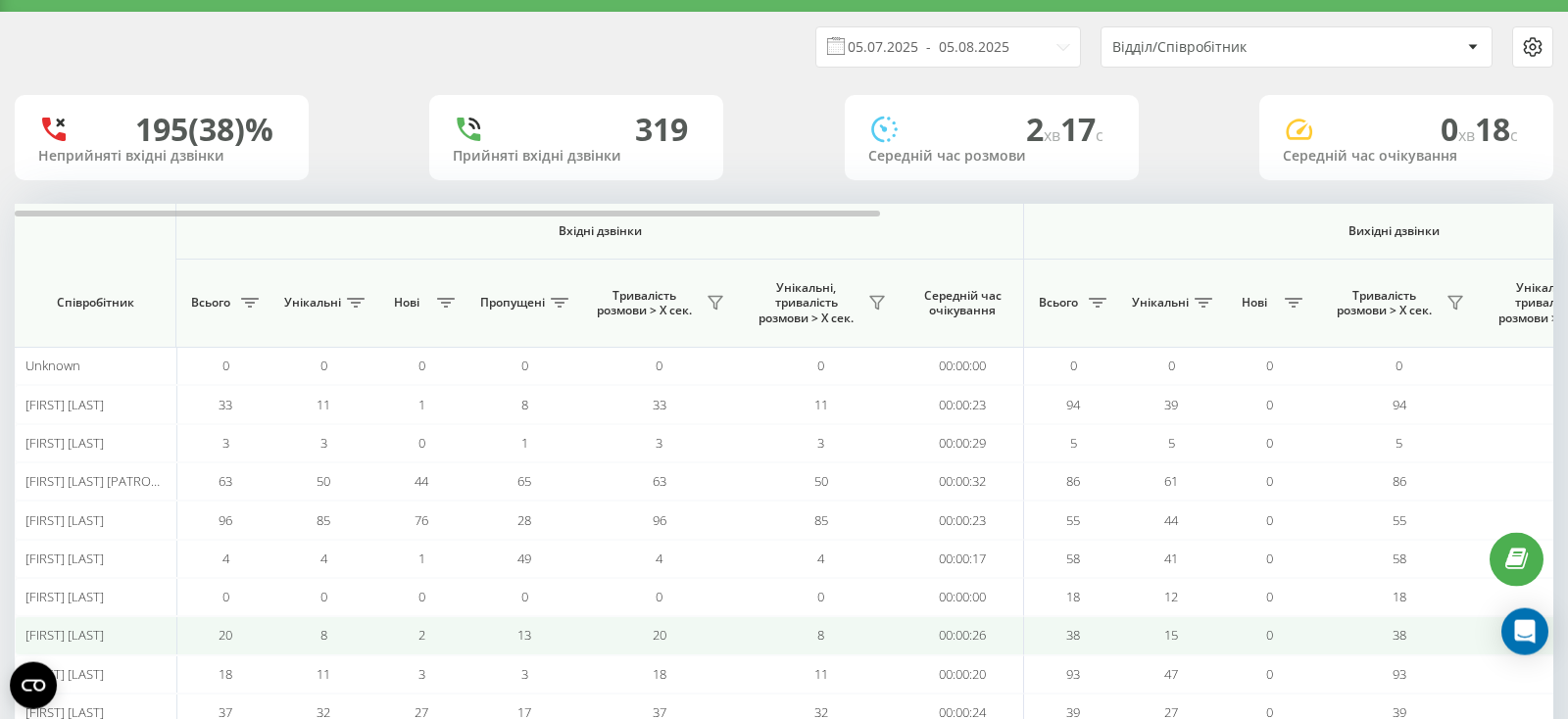 scroll, scrollTop: 6, scrollLeft: 0, axis: vertical 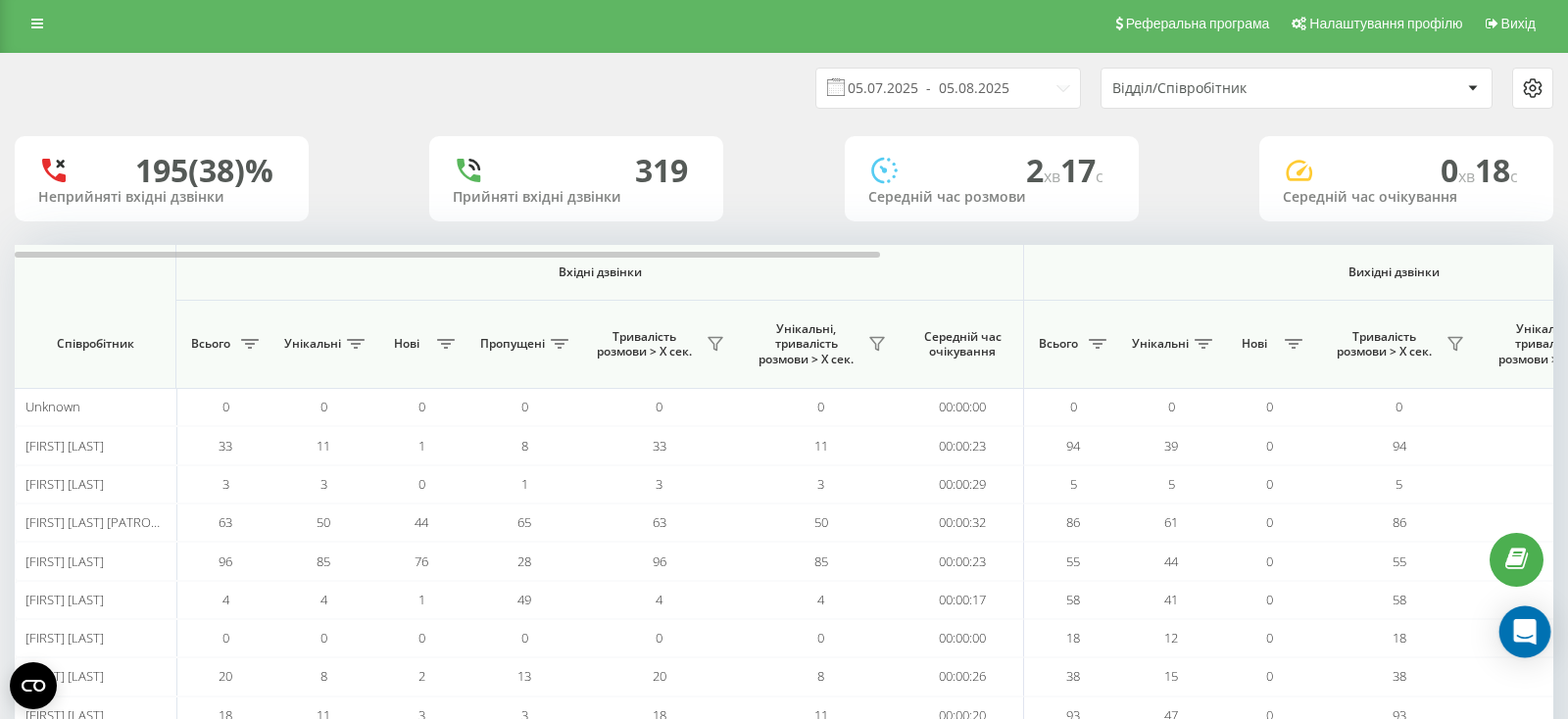 click 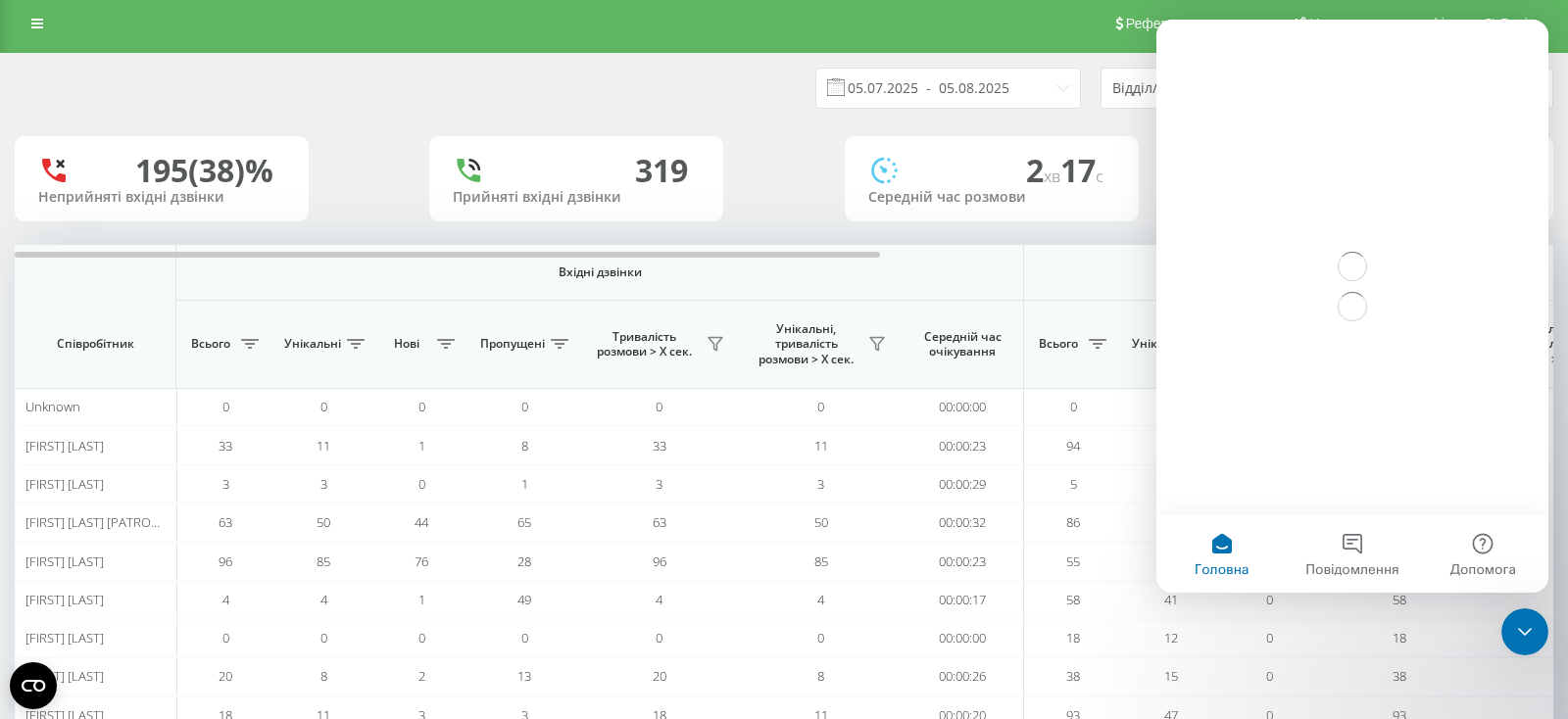 scroll, scrollTop: 0, scrollLeft: 0, axis: both 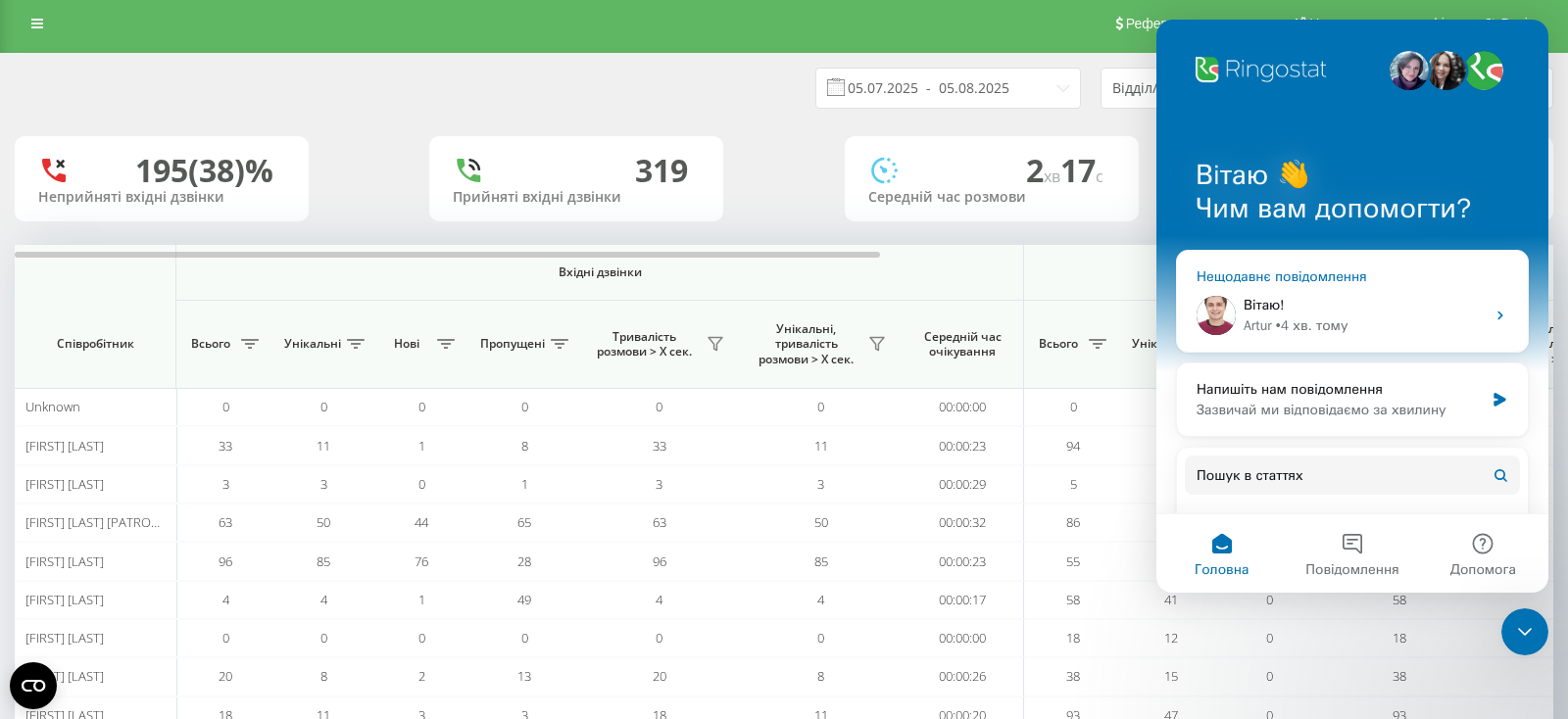 click on "Вітаю! ​" at bounding box center [1364, 305] 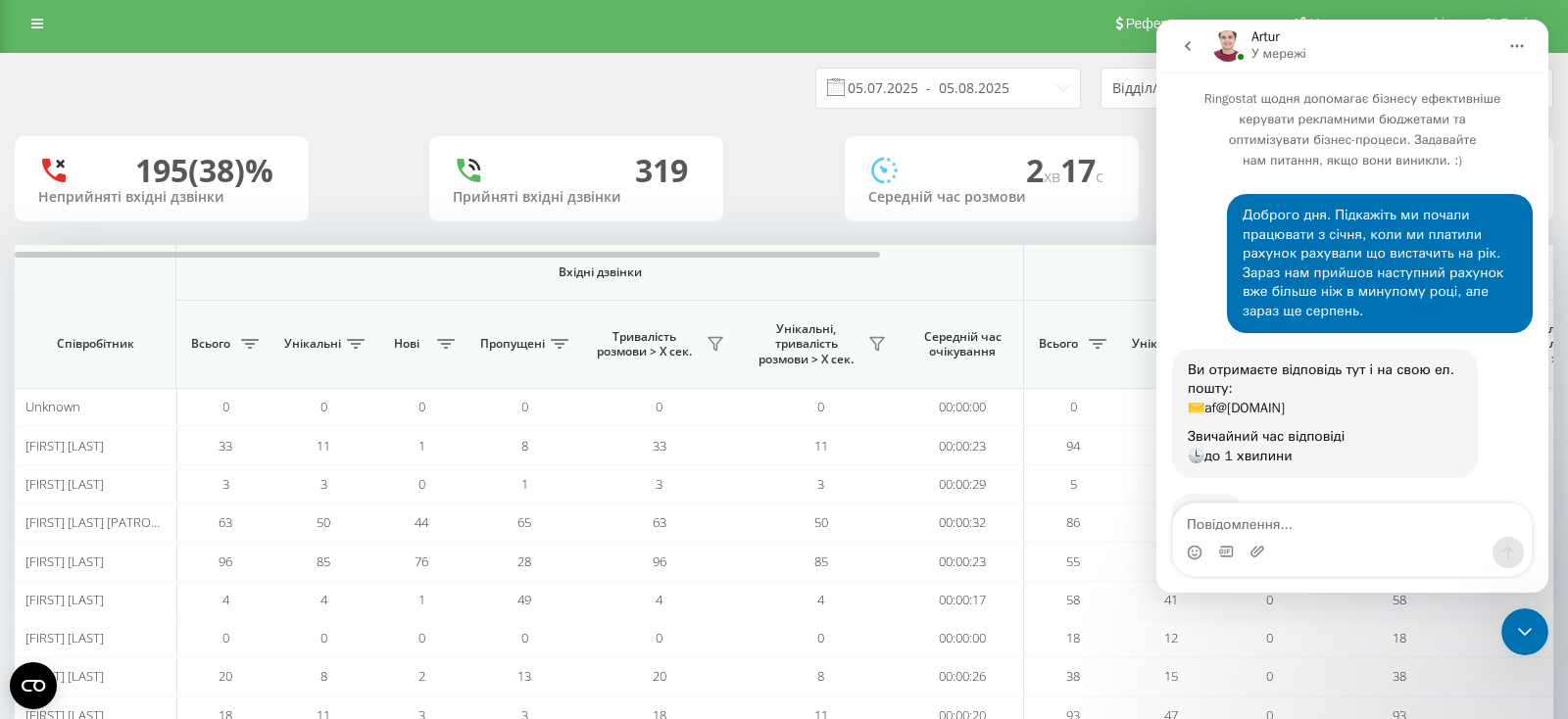 scroll, scrollTop: 147, scrollLeft: 0, axis: vertical 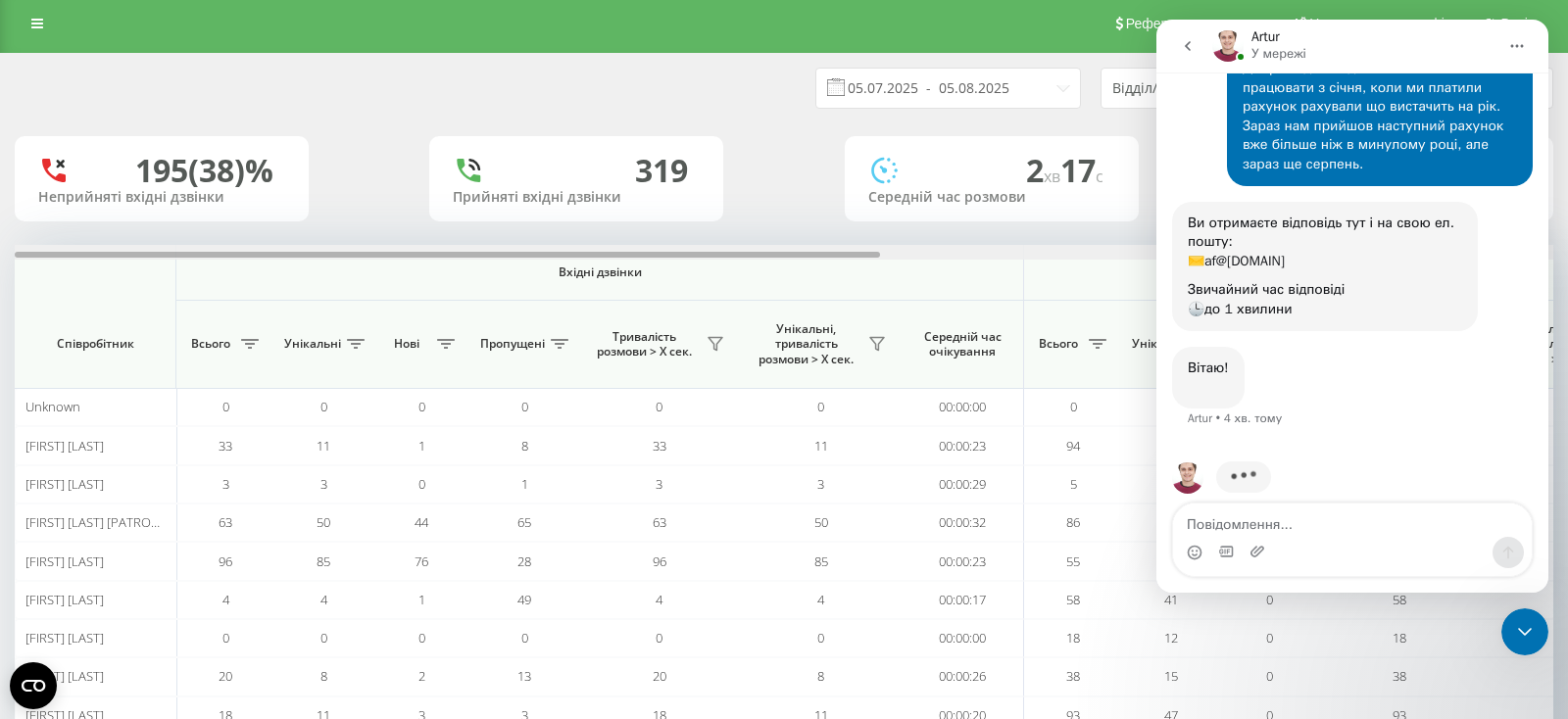 drag, startPoint x: 673, startPoint y: 254, endPoint x: 476, endPoint y: 253, distance: 197.00254 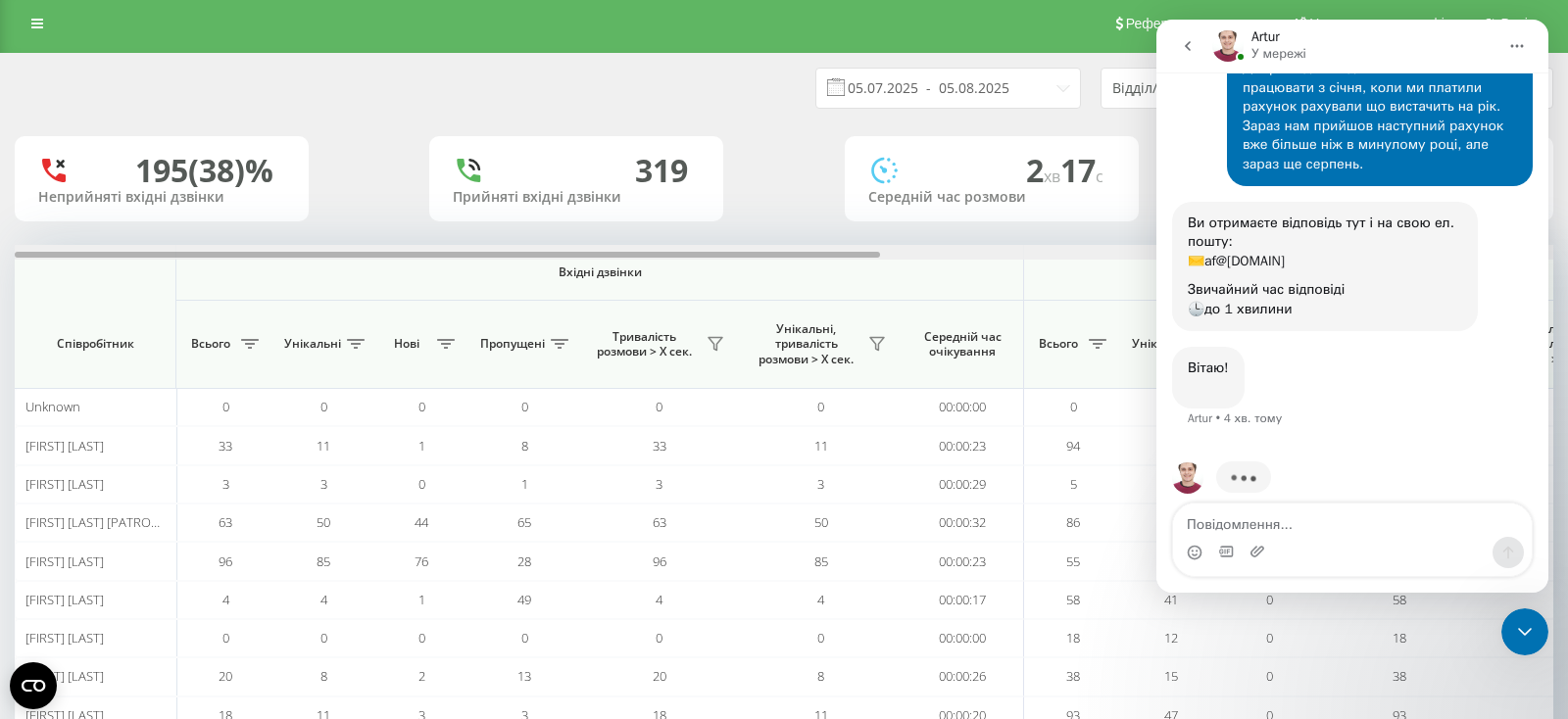 click at bounding box center (447, 255) 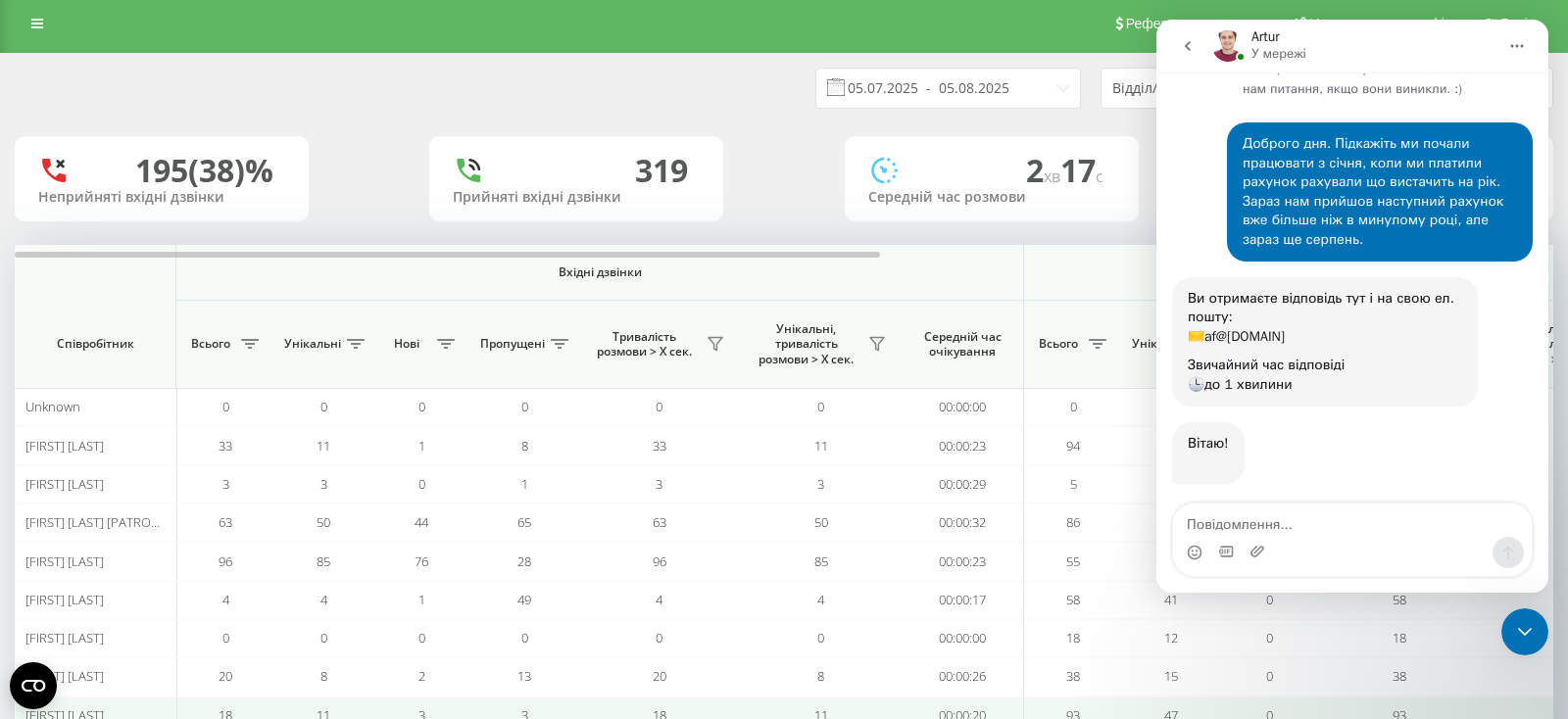scroll, scrollTop: 72, scrollLeft: 0, axis: vertical 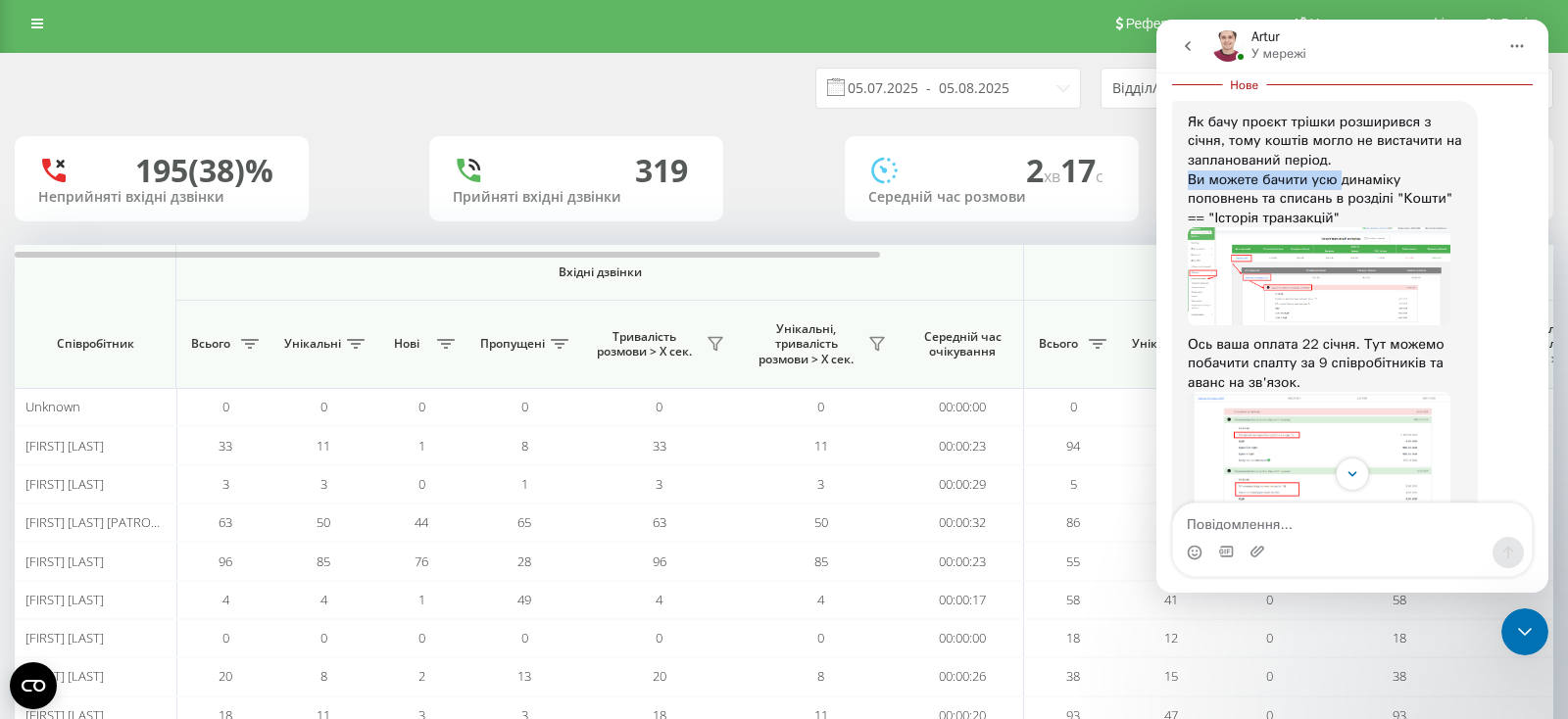 drag, startPoint x: 1189, startPoint y: 155, endPoint x: 1338, endPoint y: 165, distance: 149.3352 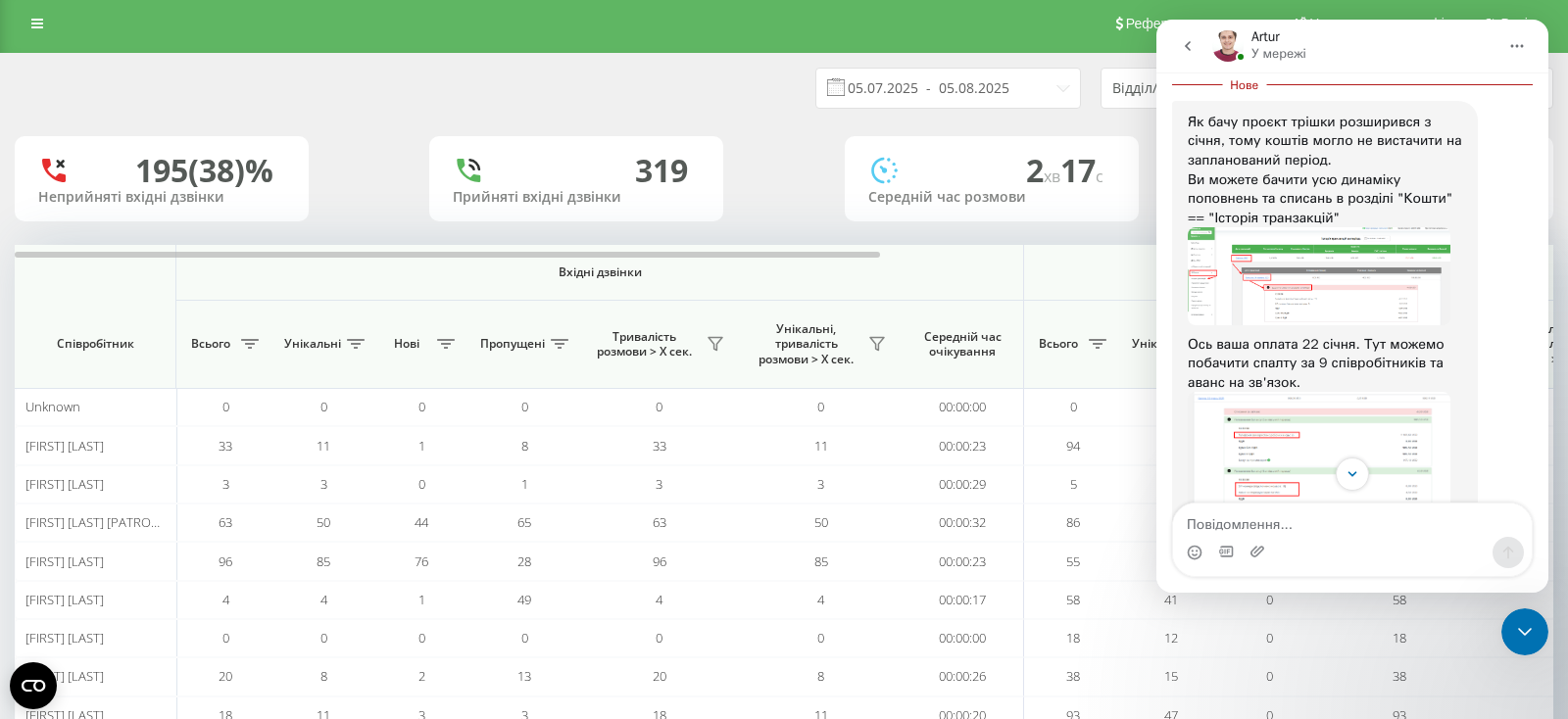 click at bounding box center [1319, 275] 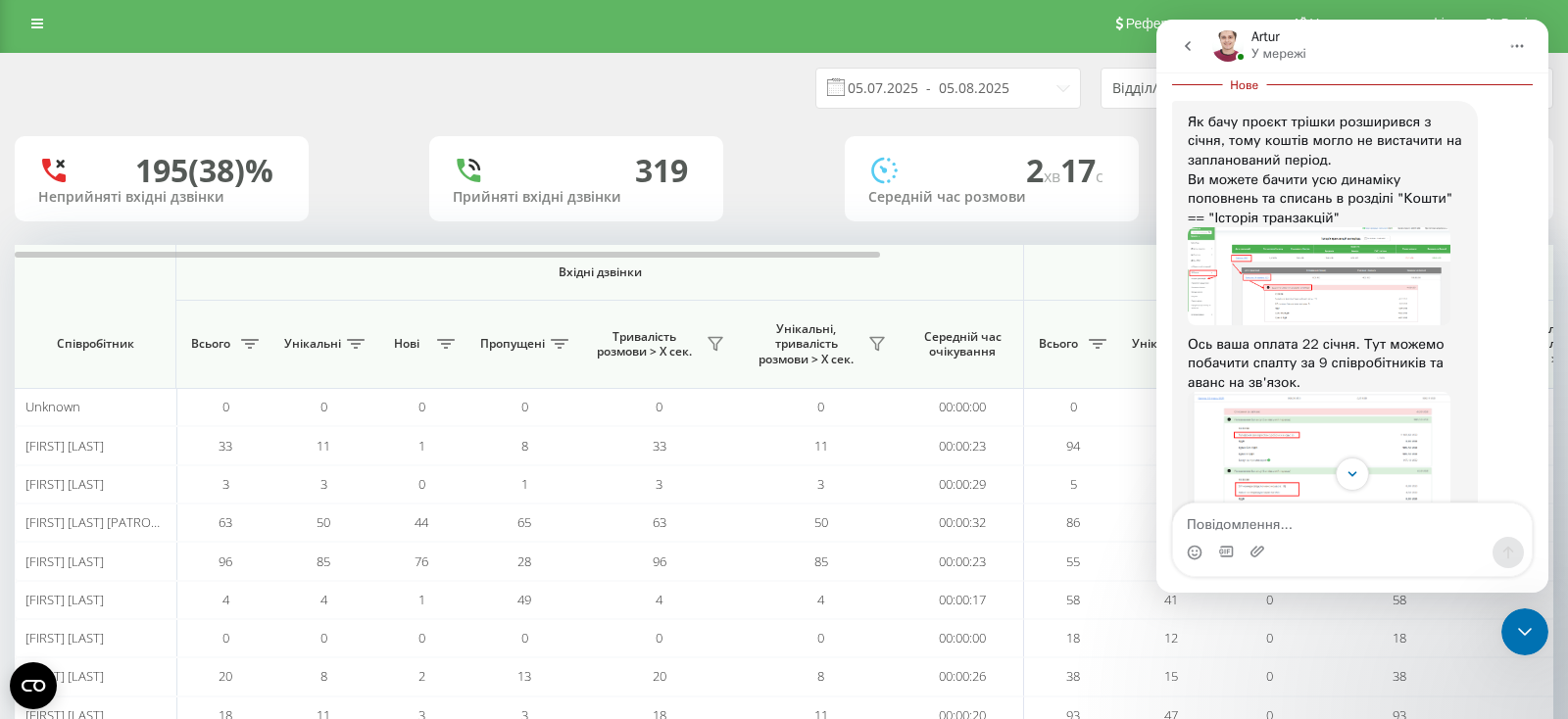 scroll, scrollTop: 0, scrollLeft: 0, axis: both 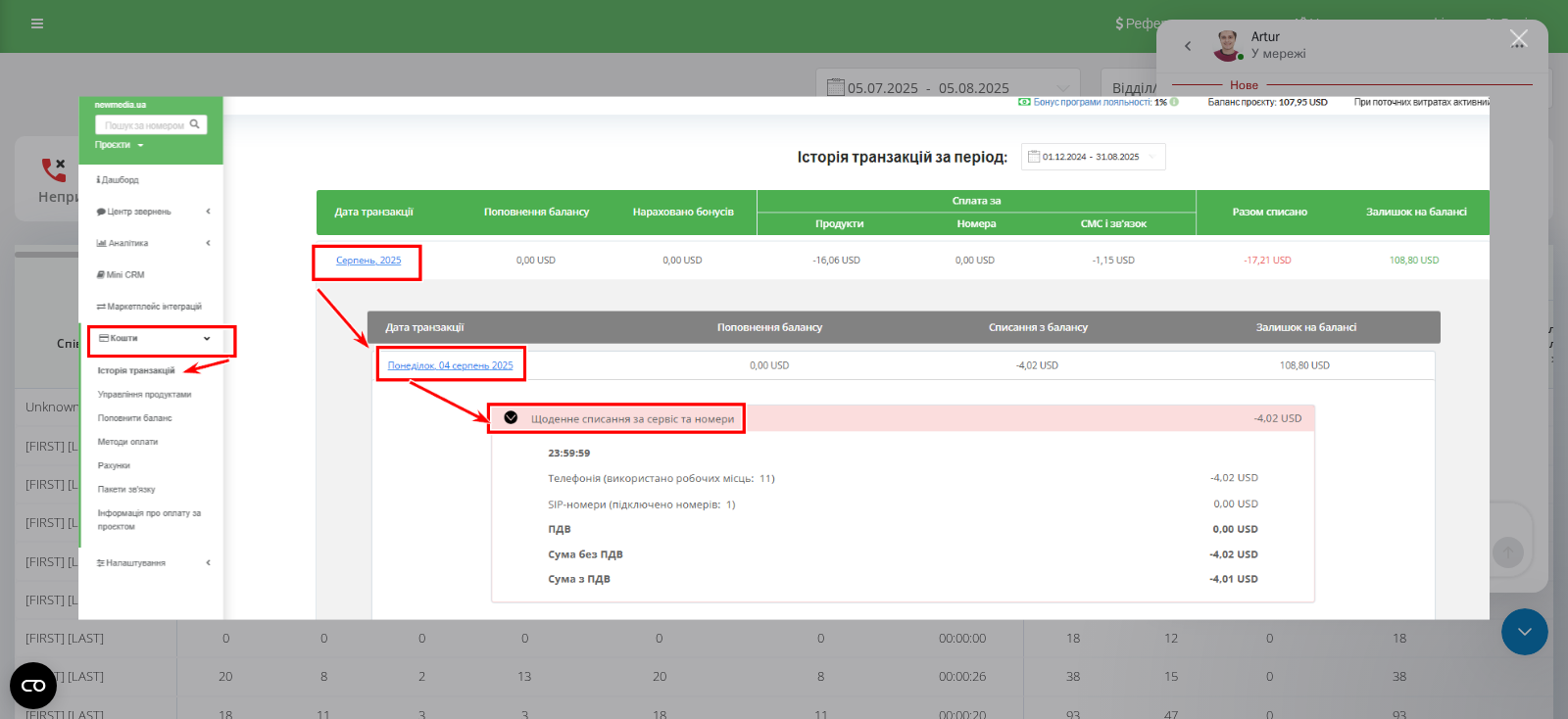 click at bounding box center (1519, 38) 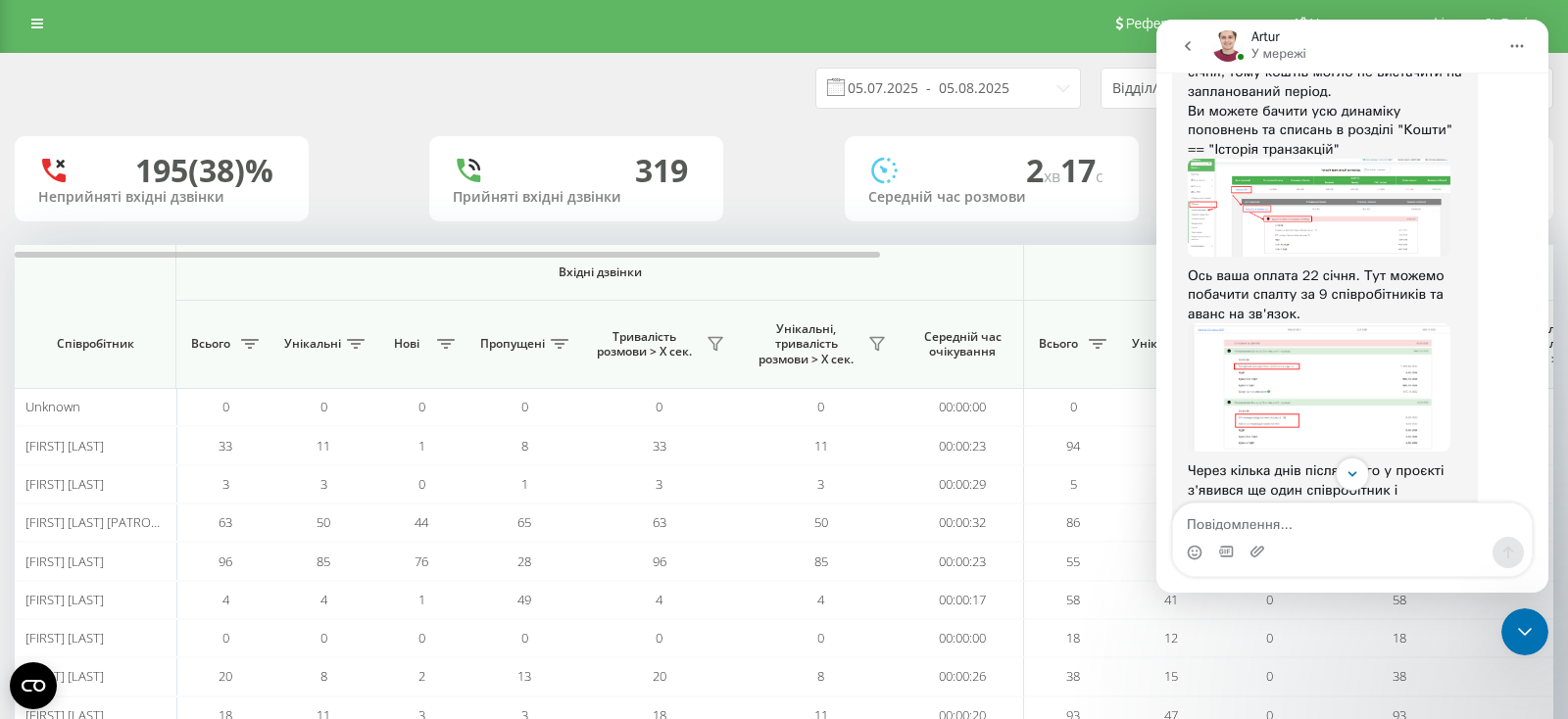 scroll, scrollTop: 616, scrollLeft: 0, axis: vertical 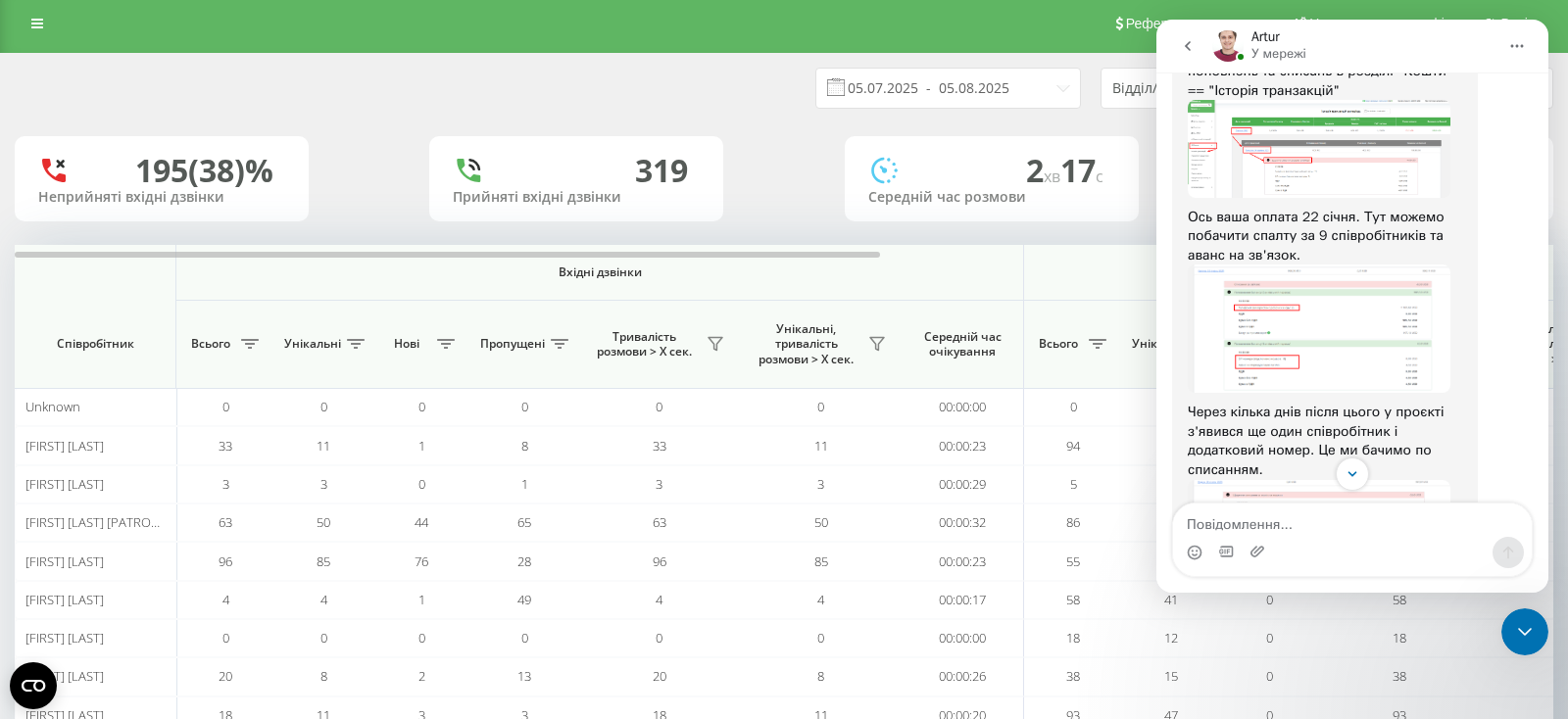 click at bounding box center (1319, 328) 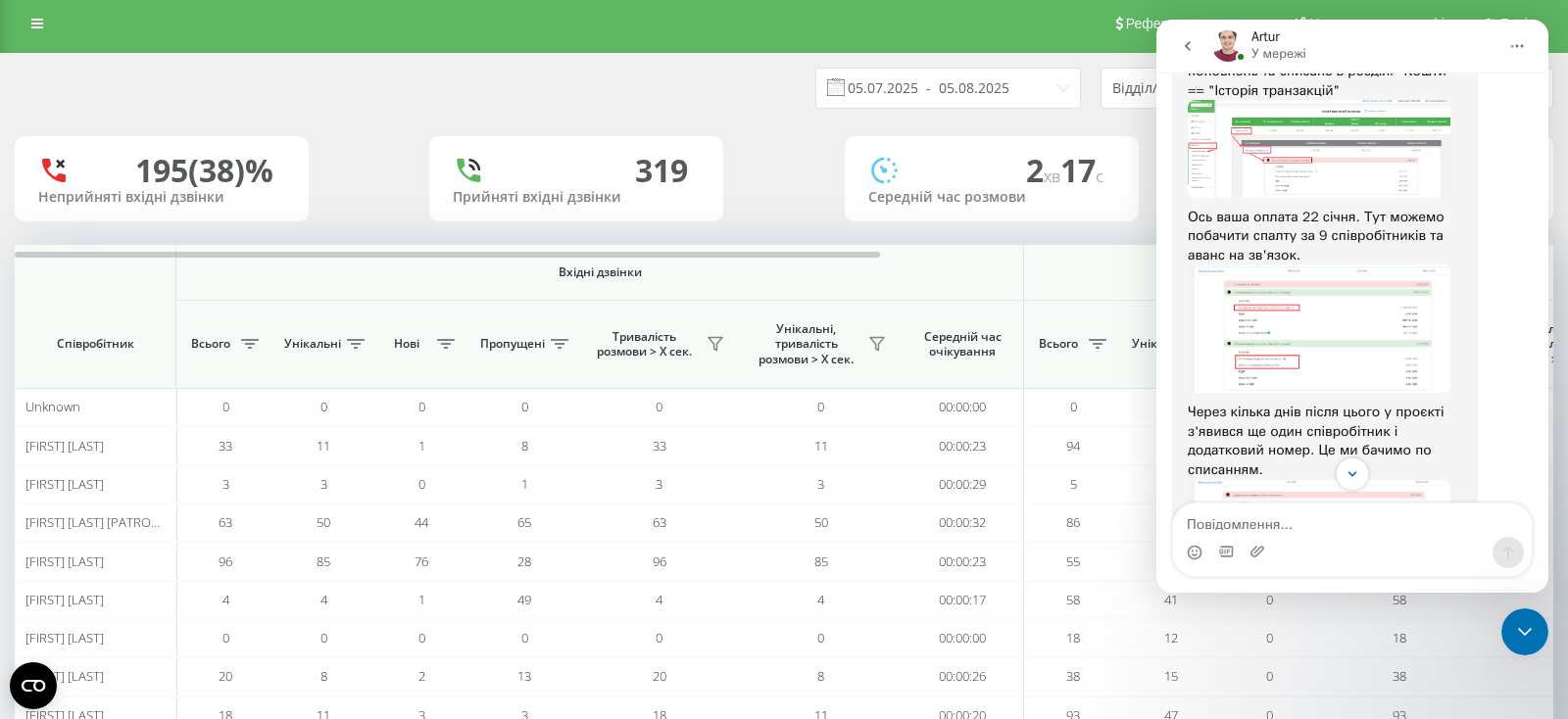 scroll, scrollTop: 0, scrollLeft: 0, axis: both 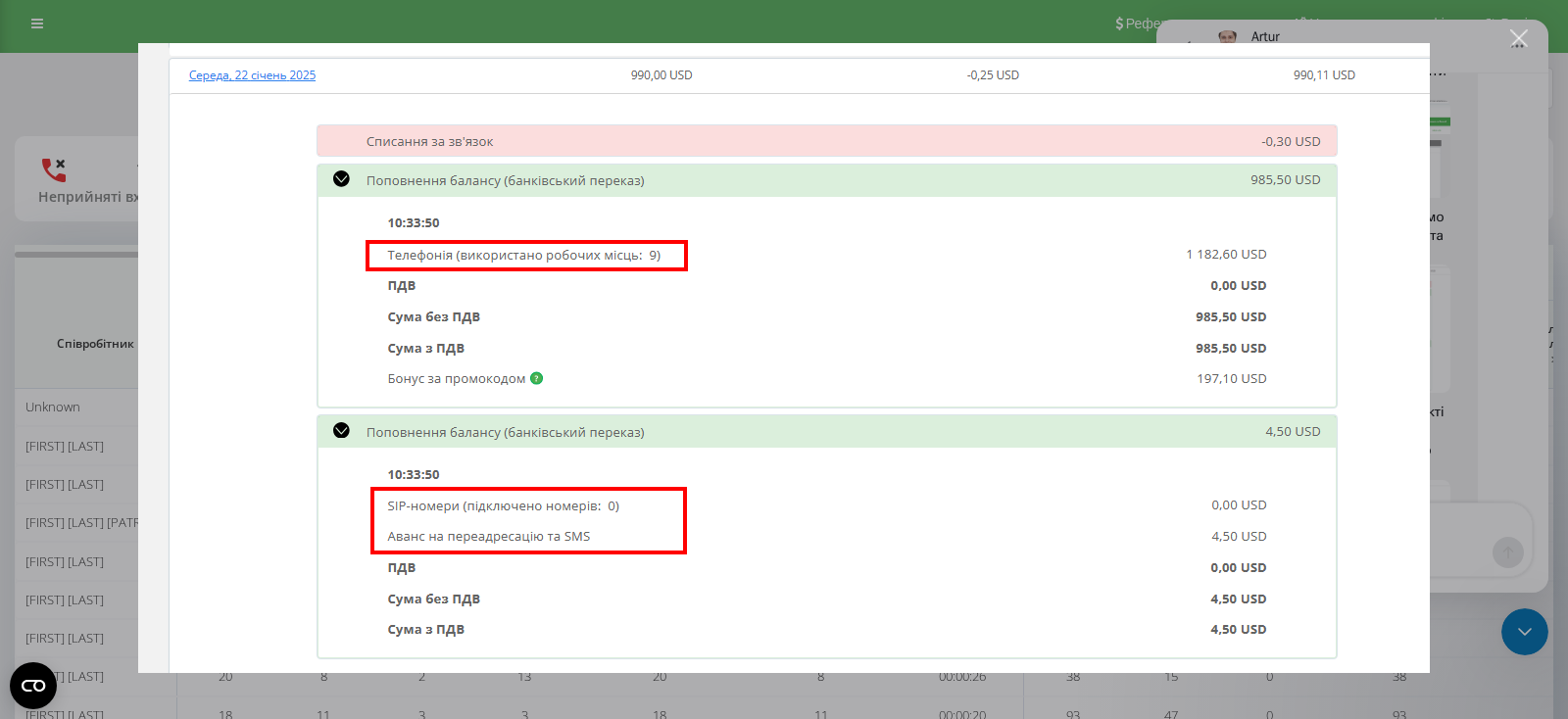 click at bounding box center [1519, 38] 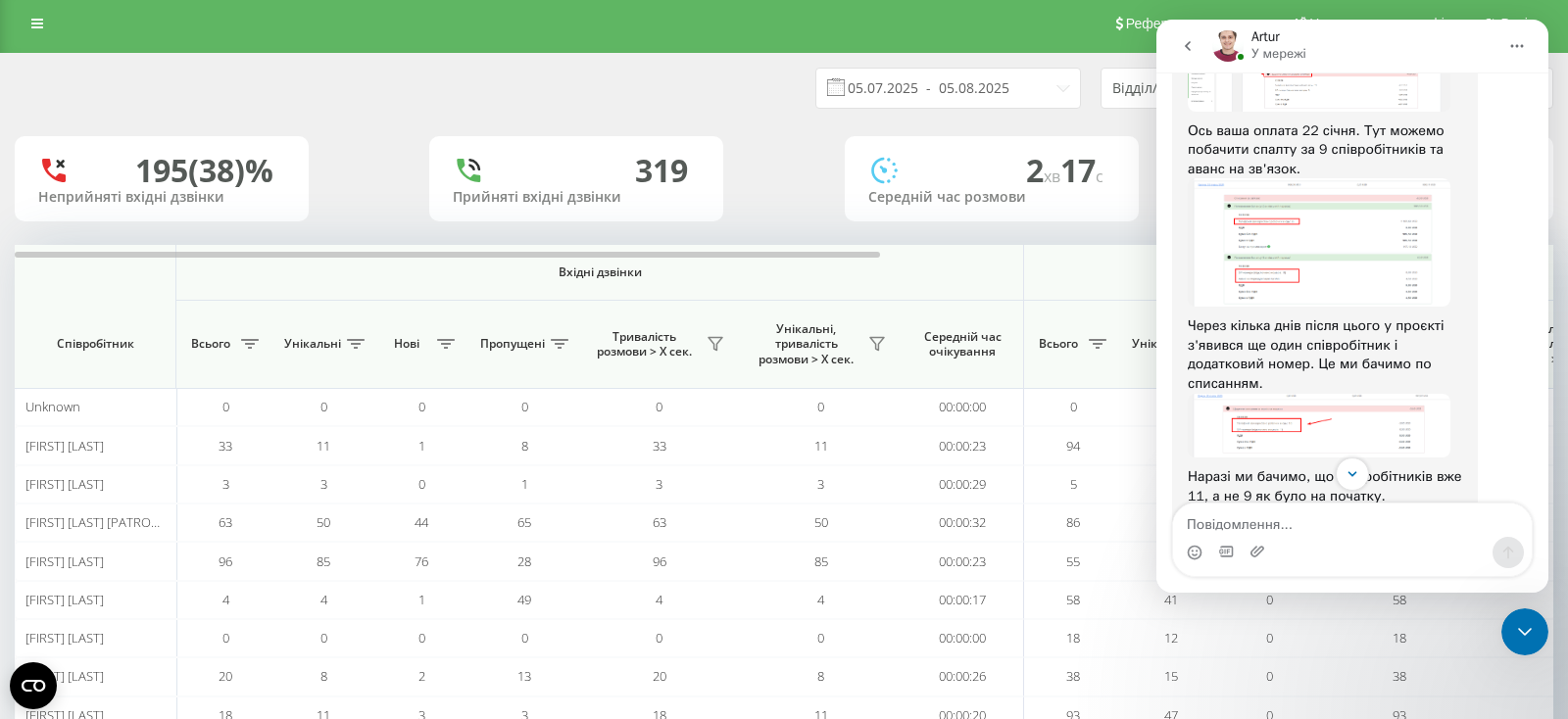 scroll, scrollTop: 743, scrollLeft: 0, axis: vertical 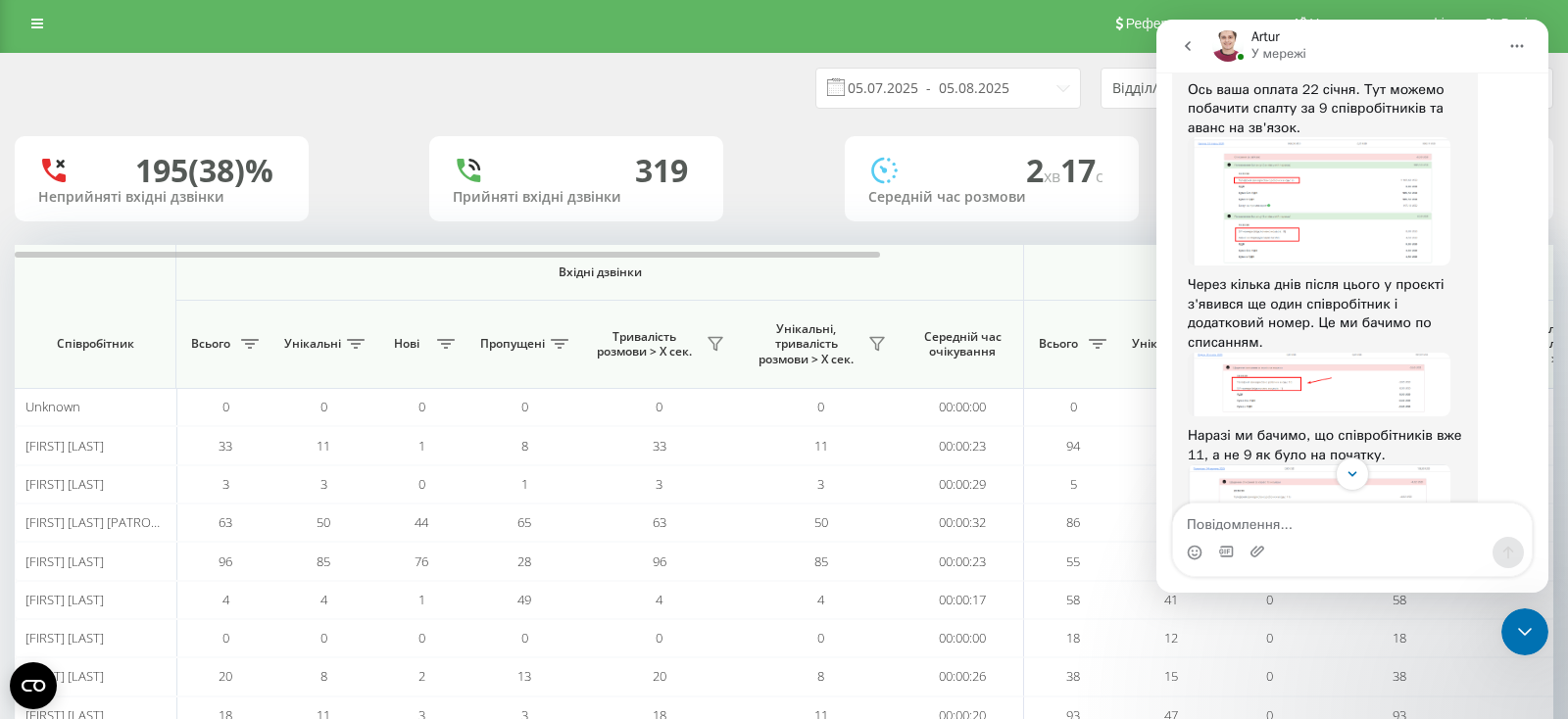 click at bounding box center [1319, 385] 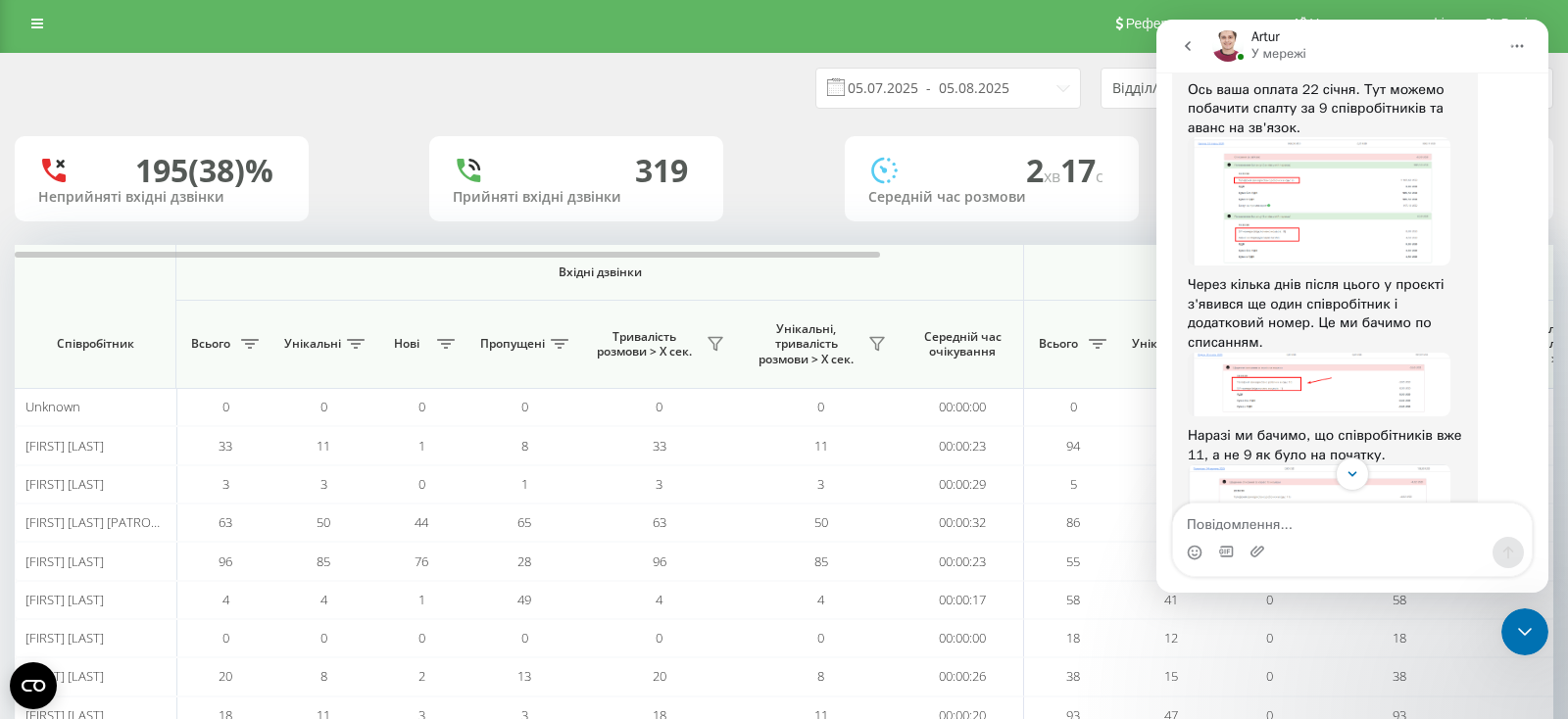 scroll, scrollTop: 0, scrollLeft: 0, axis: both 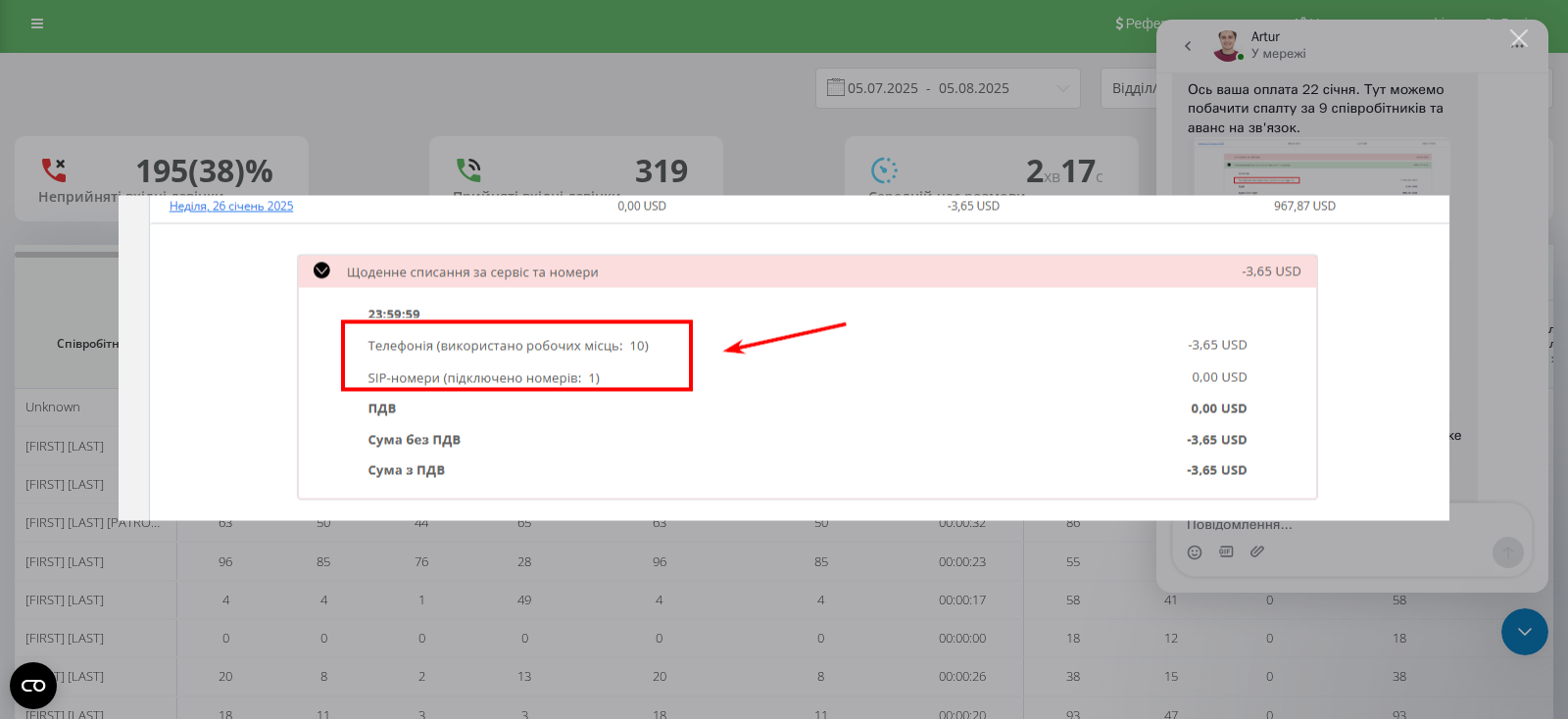 click at bounding box center (1519, 38) 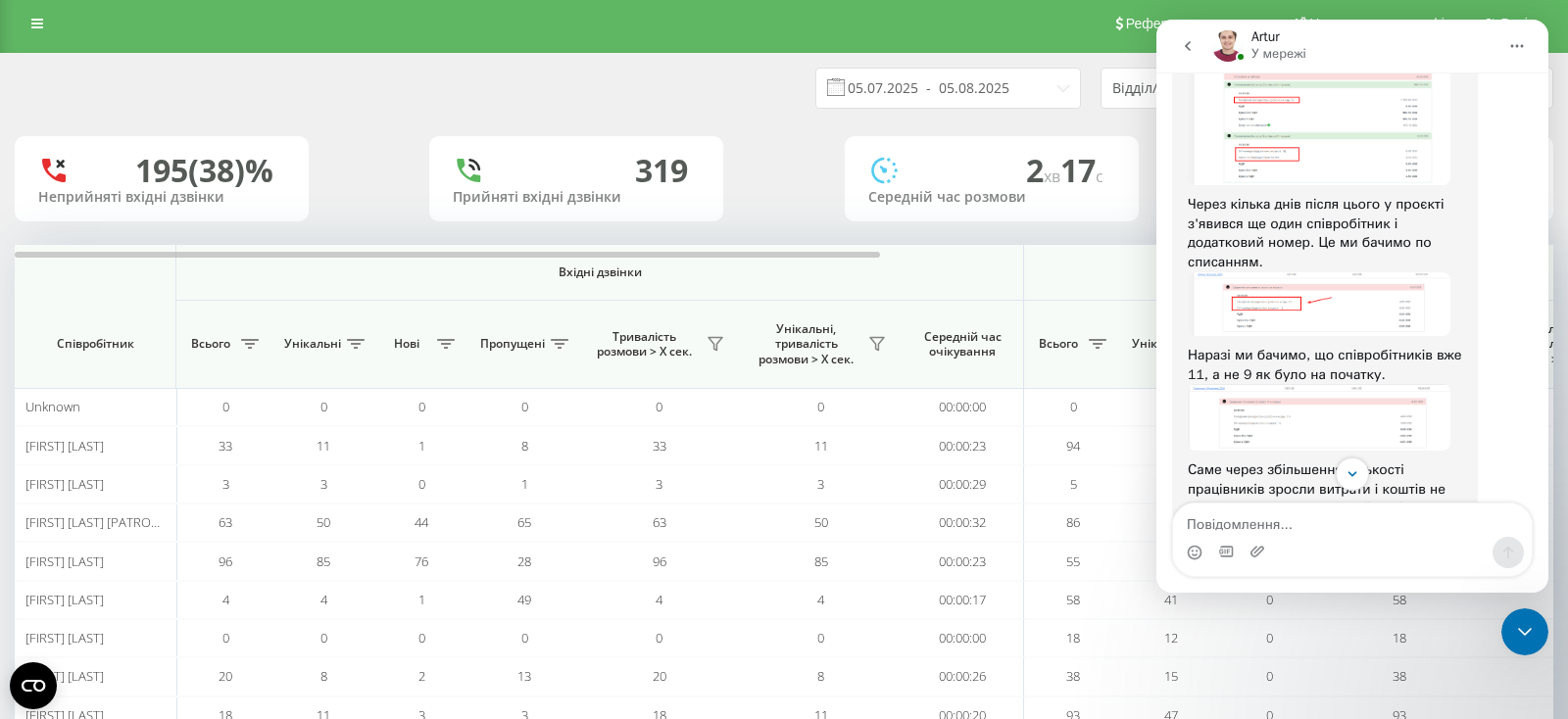 scroll, scrollTop: 871, scrollLeft: 0, axis: vertical 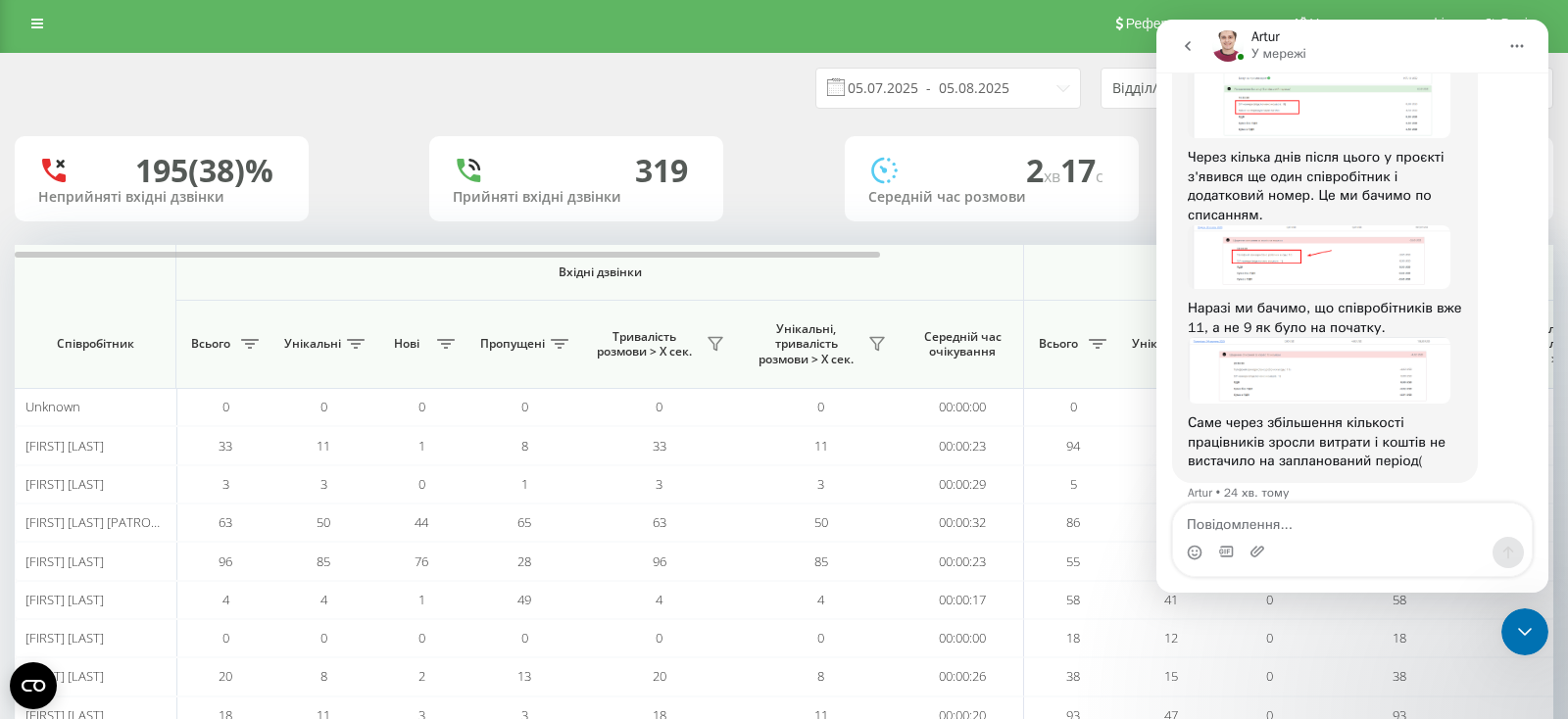 click at bounding box center (1319, 258) 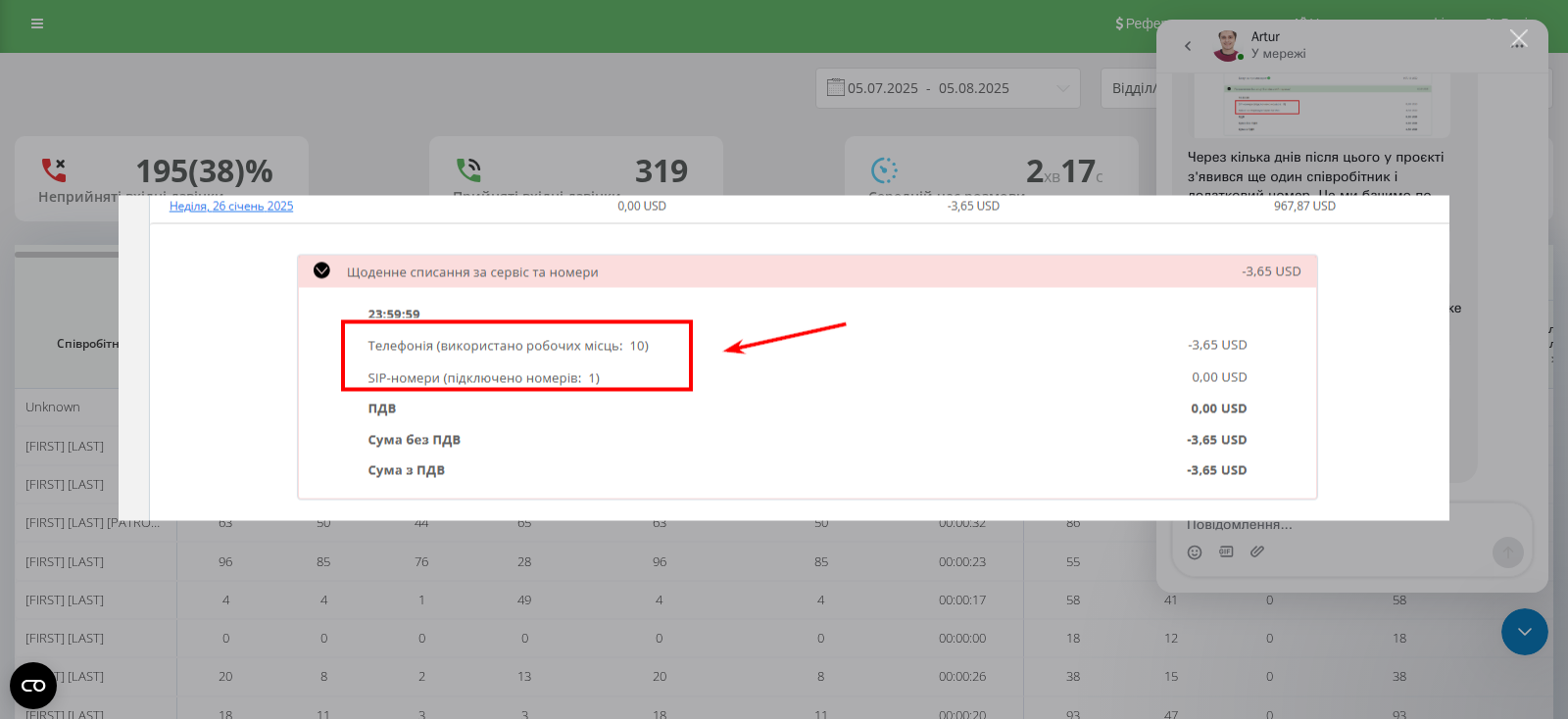 scroll, scrollTop: 0, scrollLeft: 0, axis: both 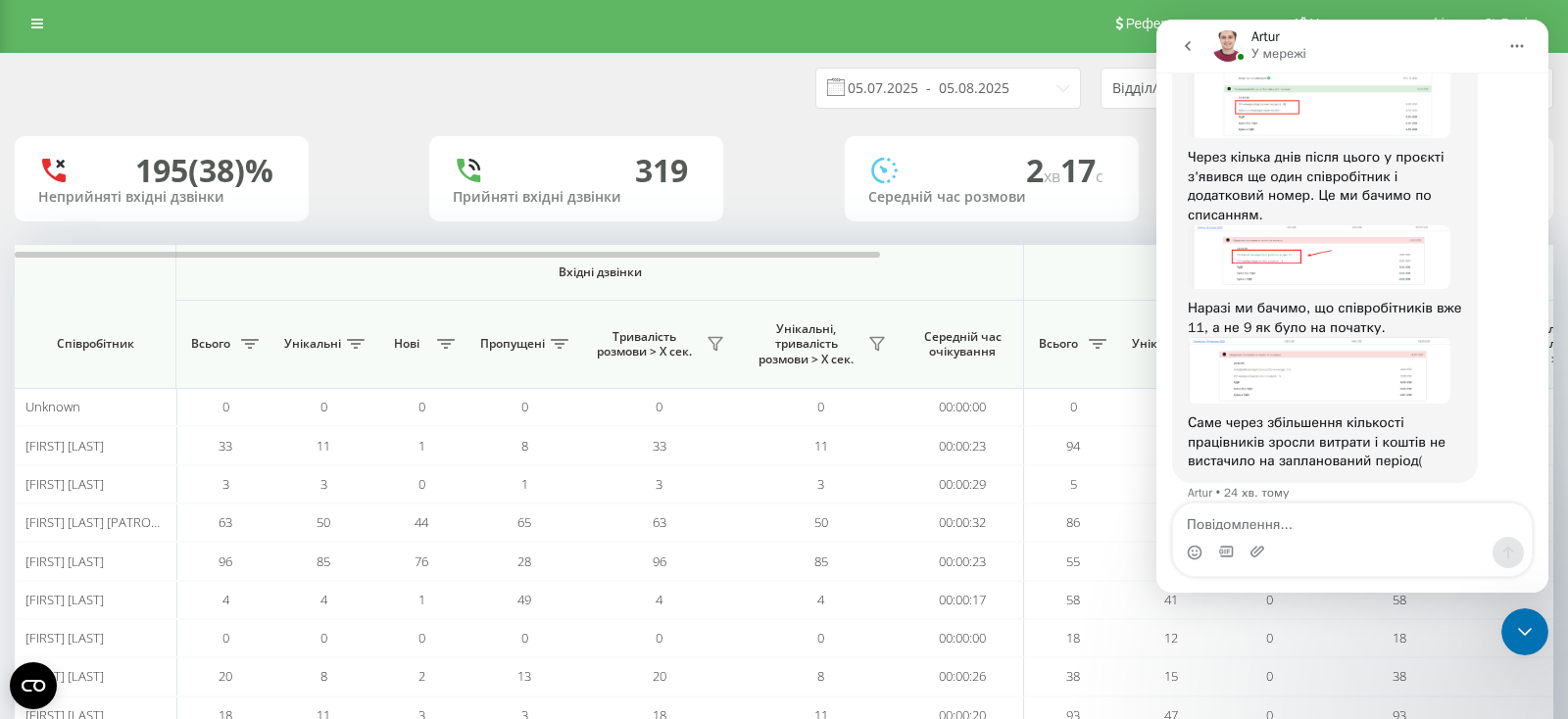 click at bounding box center (1319, 370) 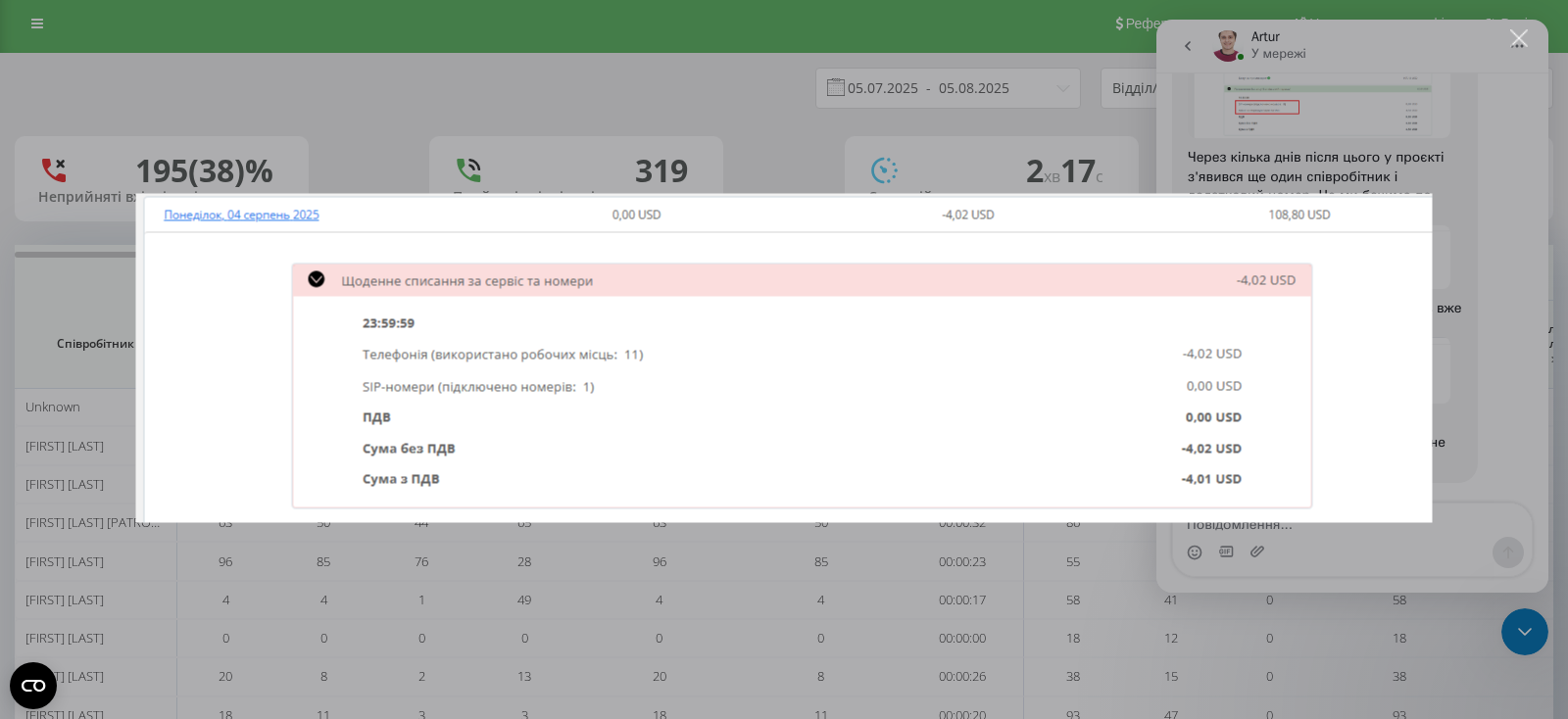 scroll, scrollTop: 0, scrollLeft: 0, axis: both 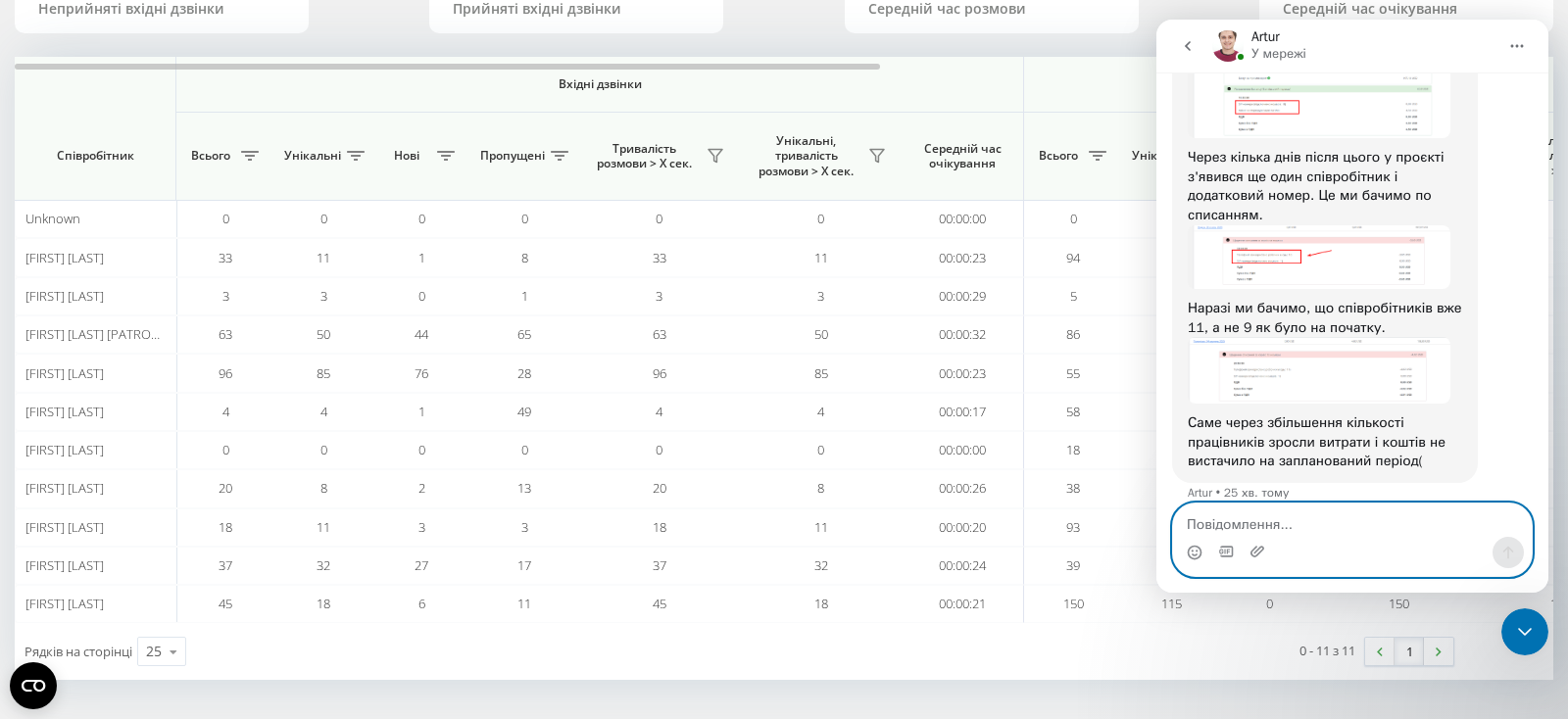 click at bounding box center (1352, 520) 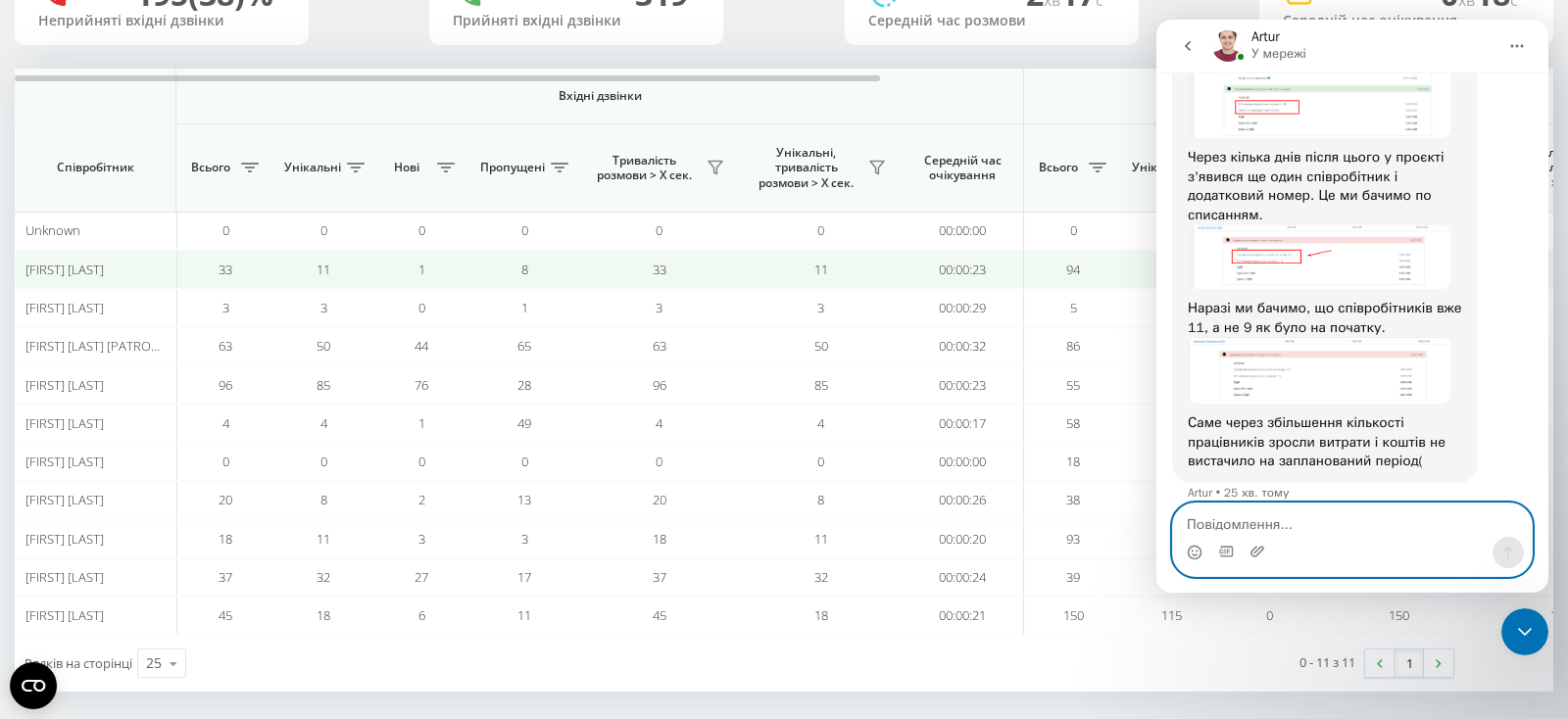 scroll, scrollTop: 212, scrollLeft: 0, axis: vertical 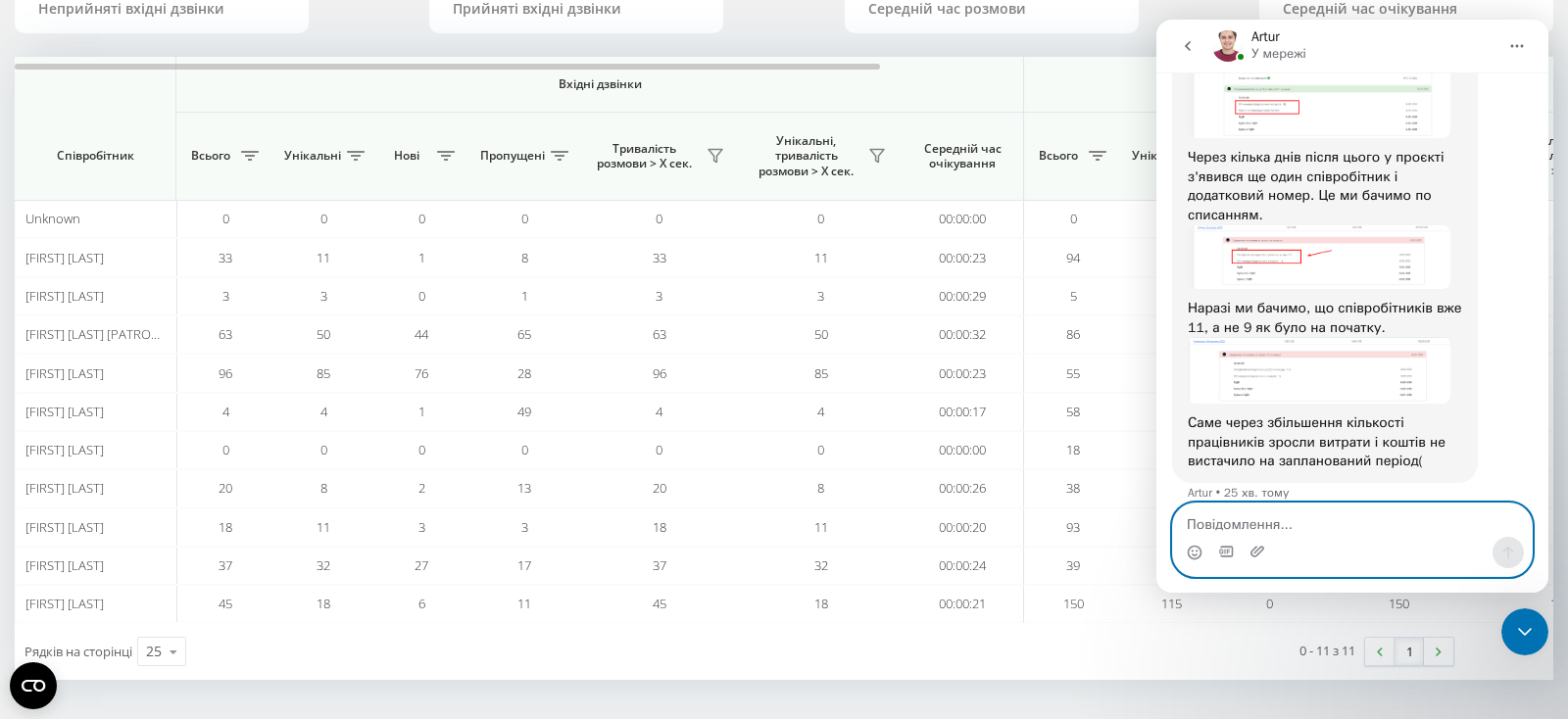 click at bounding box center [1352, 520] 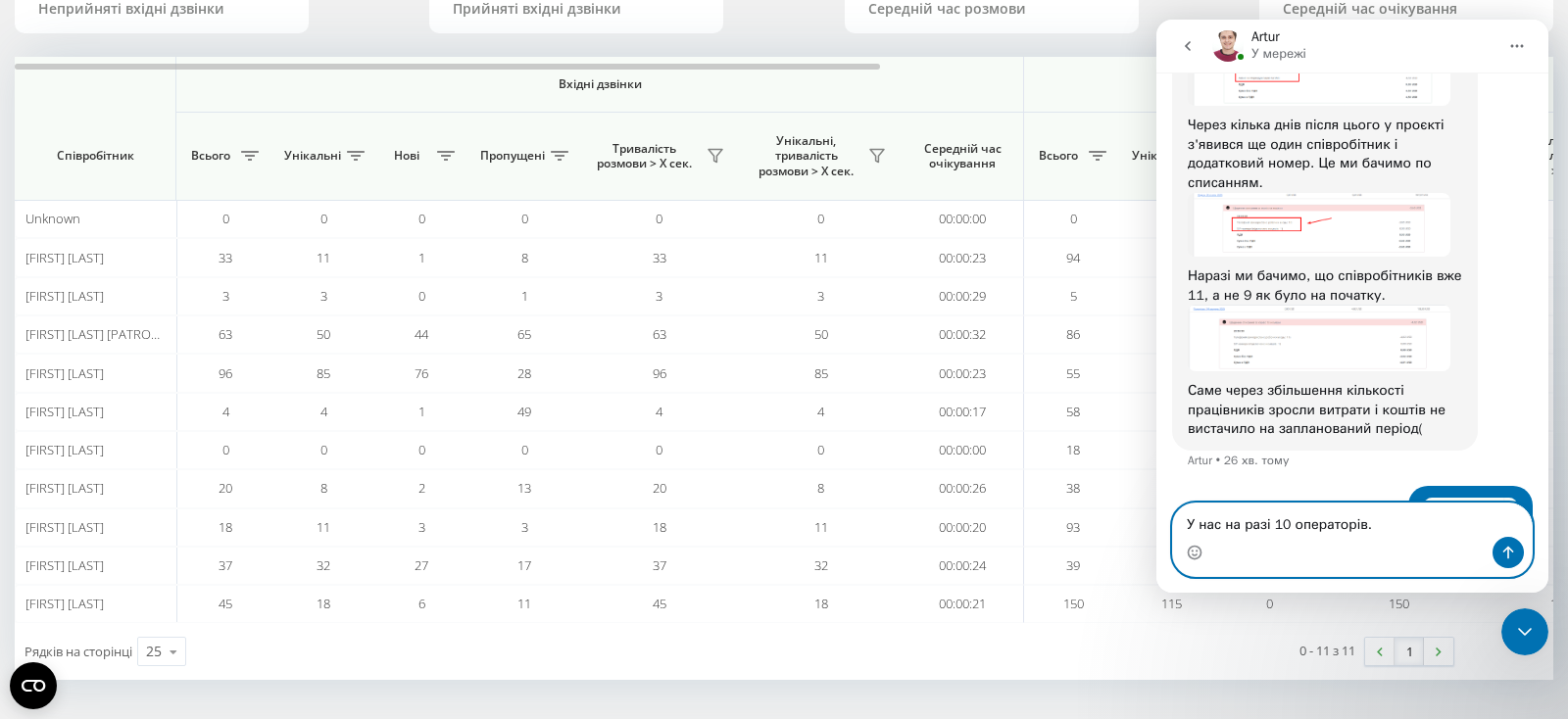 scroll, scrollTop: 1140, scrollLeft: 0, axis: vertical 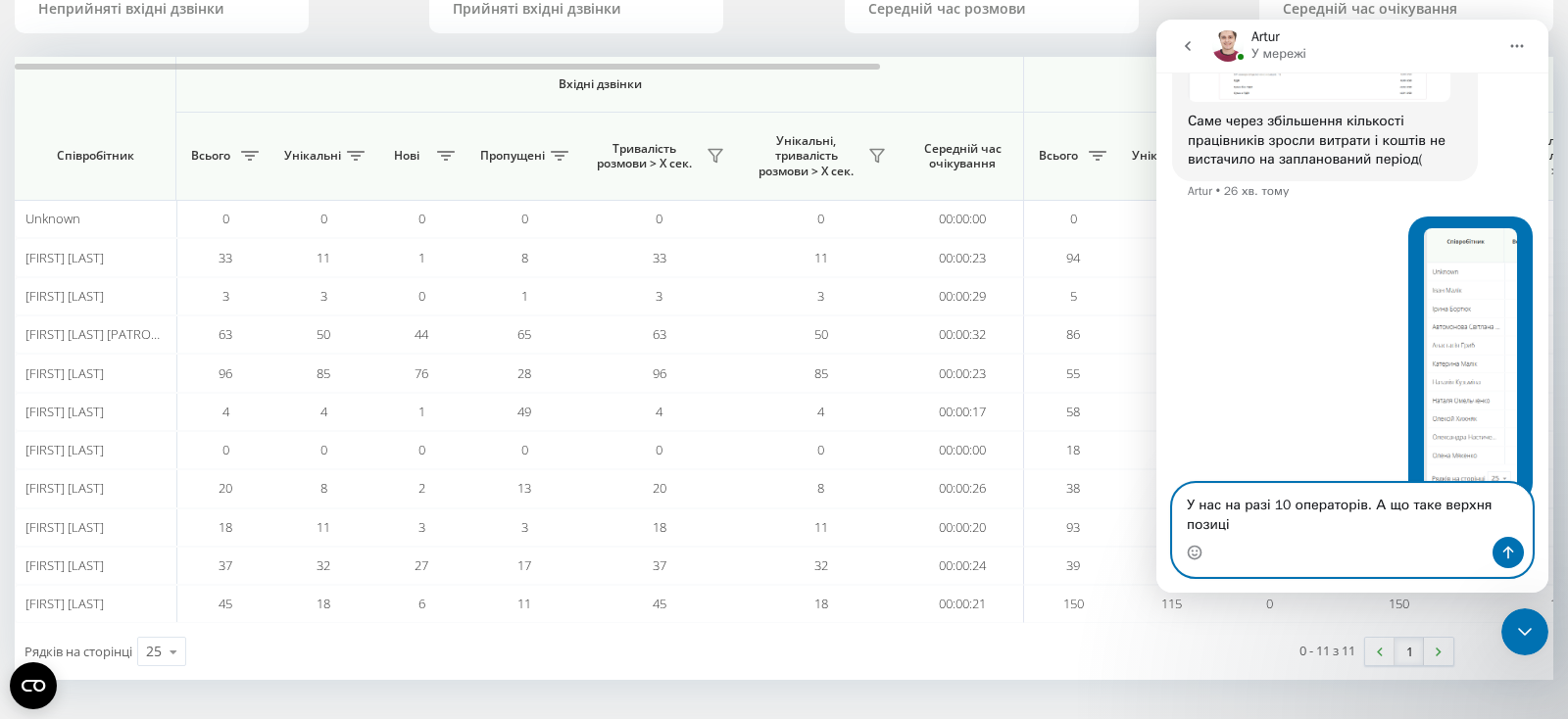 type on "У нас на разі 10 операторів. А що таке верхня позиція" 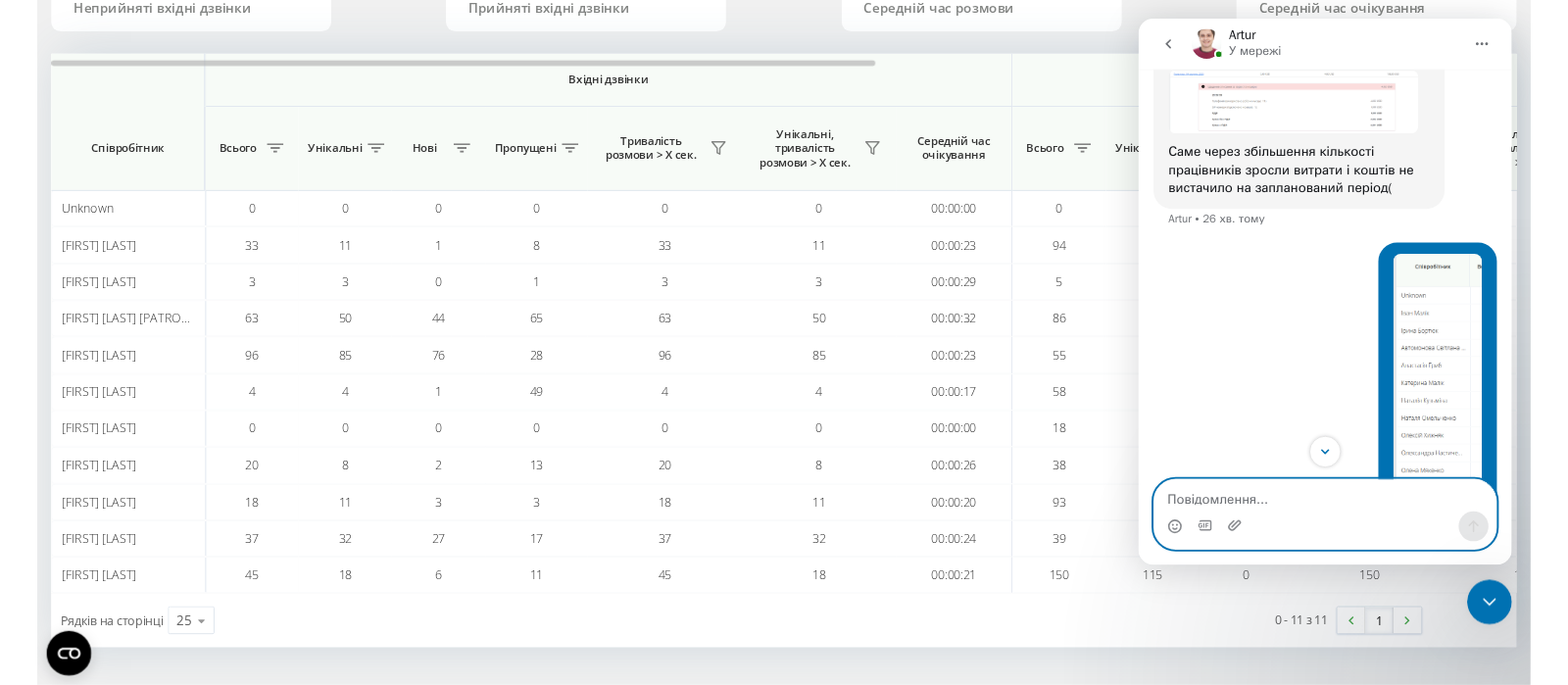 scroll, scrollTop: 1204, scrollLeft: 0, axis: vertical 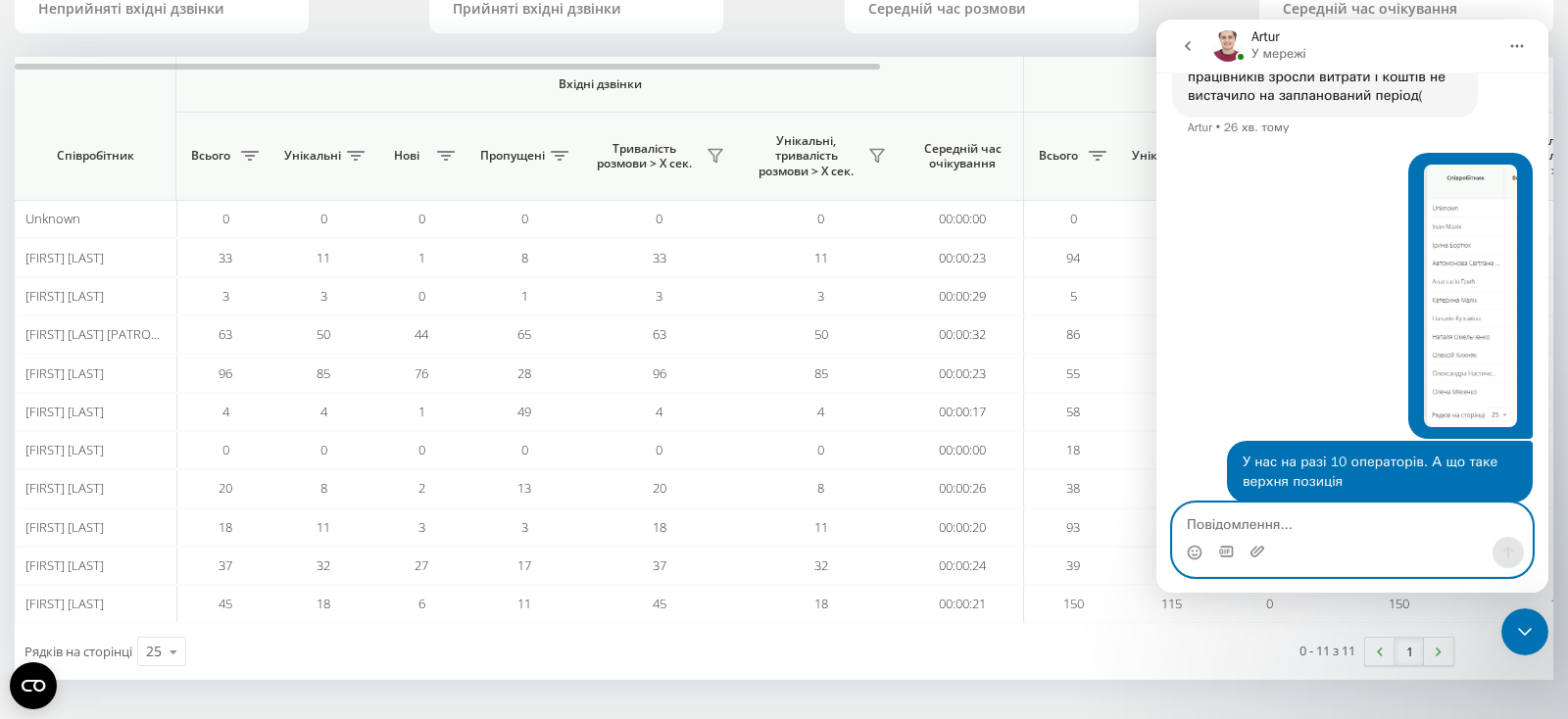 click at bounding box center [1352, 520] 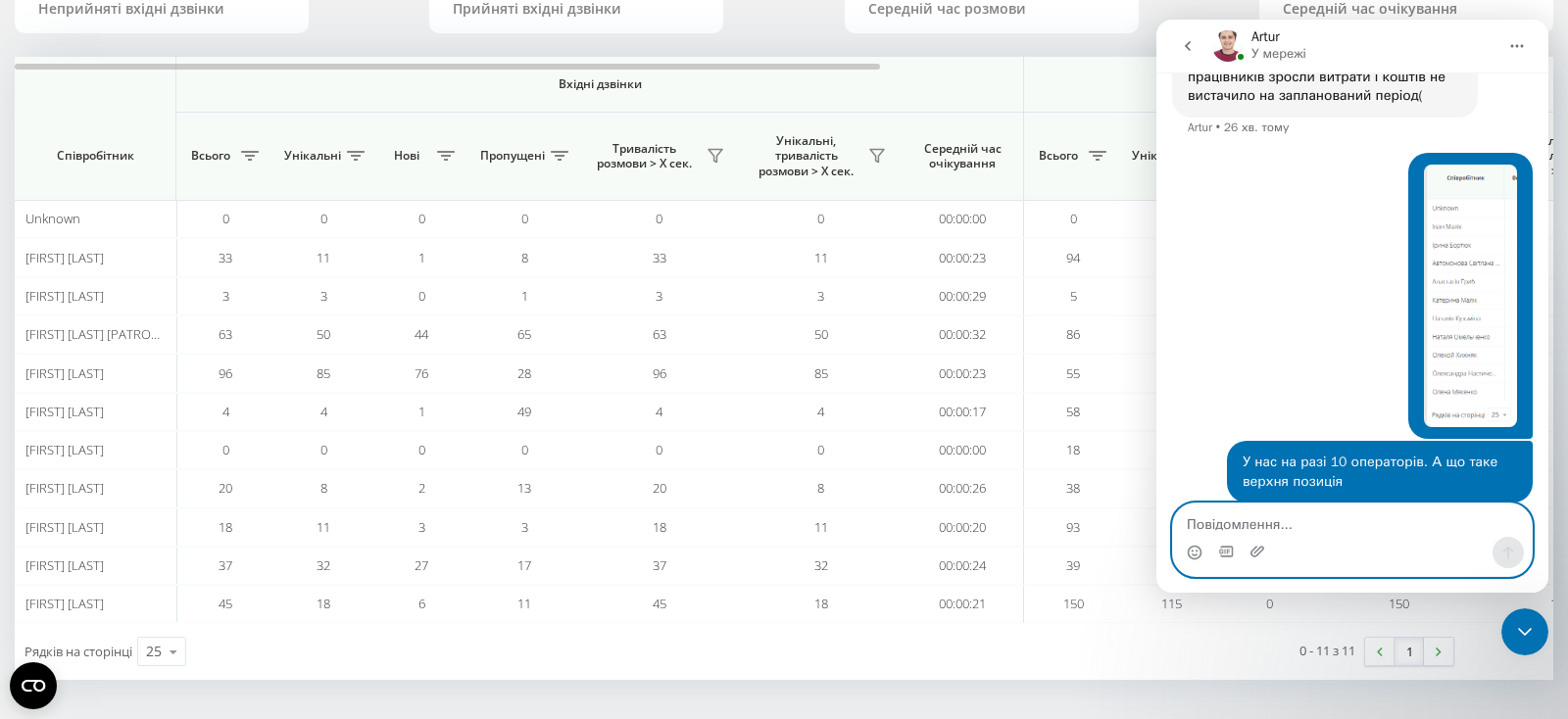 type 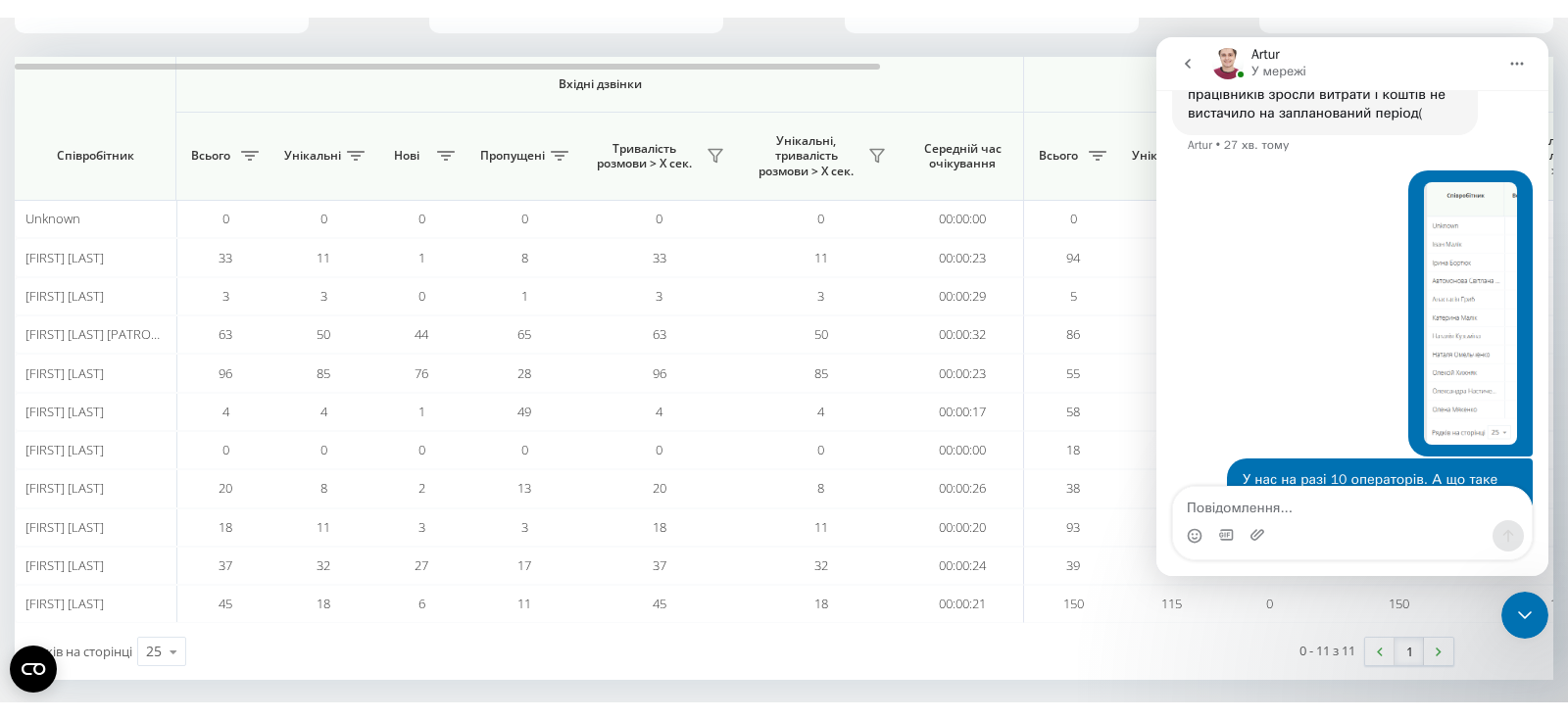scroll, scrollTop: 1279, scrollLeft: 0, axis: vertical 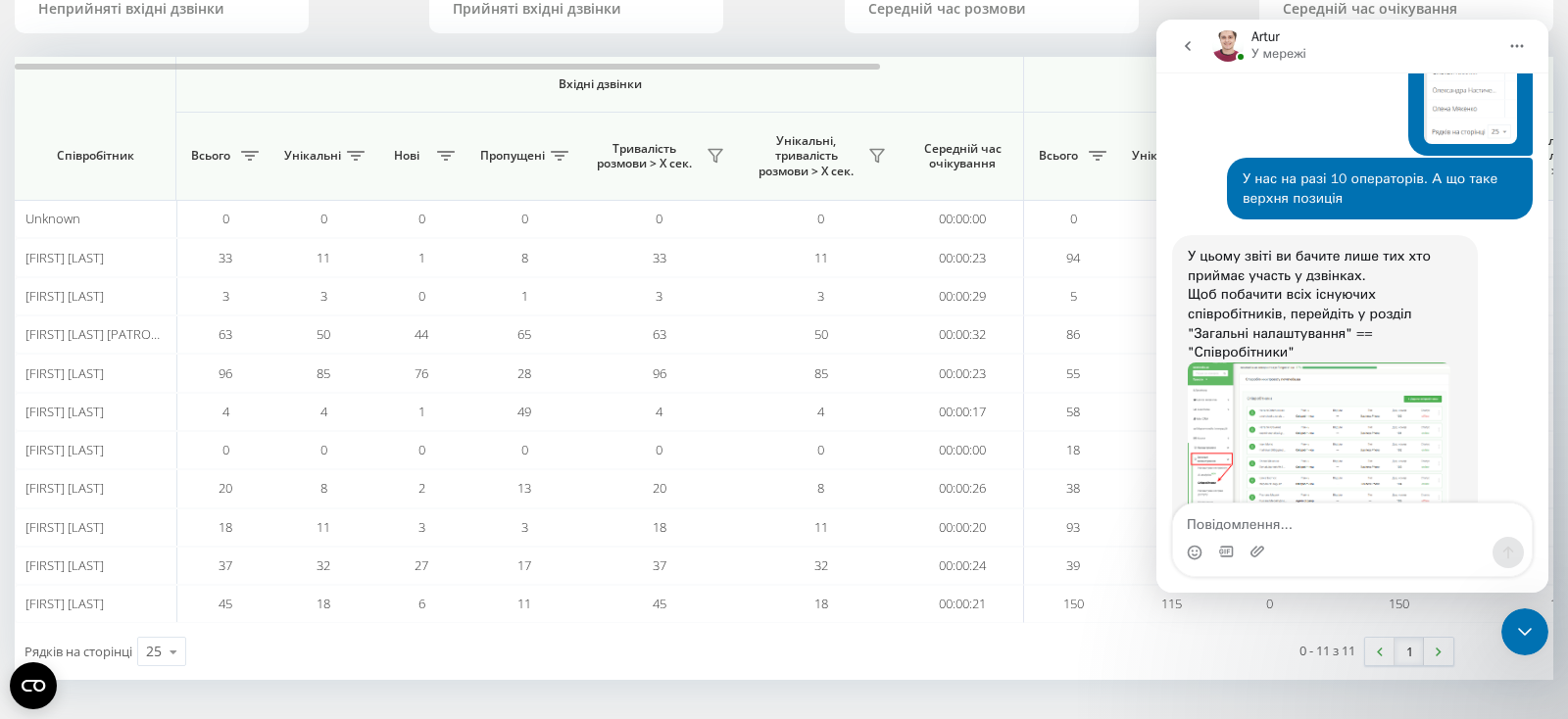 click at bounding box center (1319, 443) 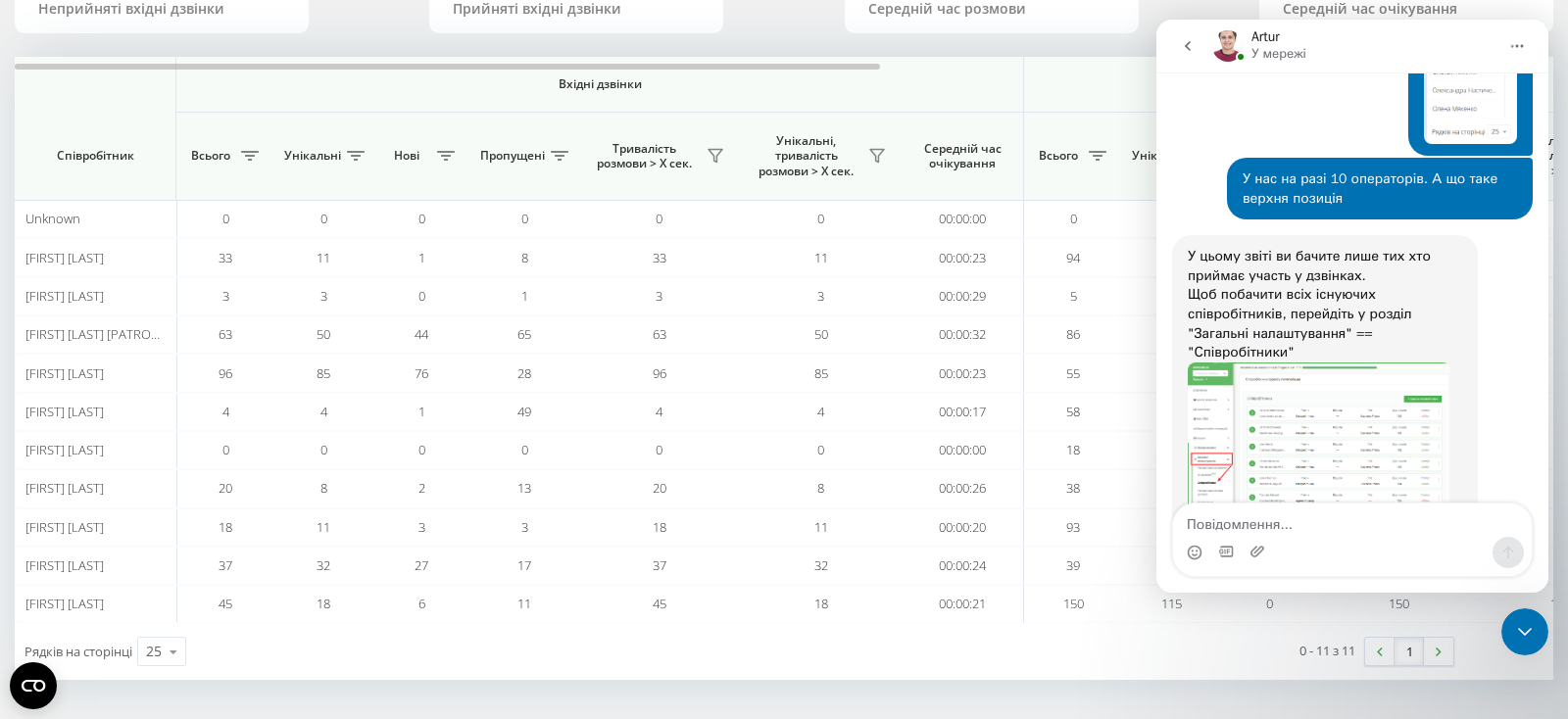 scroll, scrollTop: 0, scrollLeft: 0, axis: both 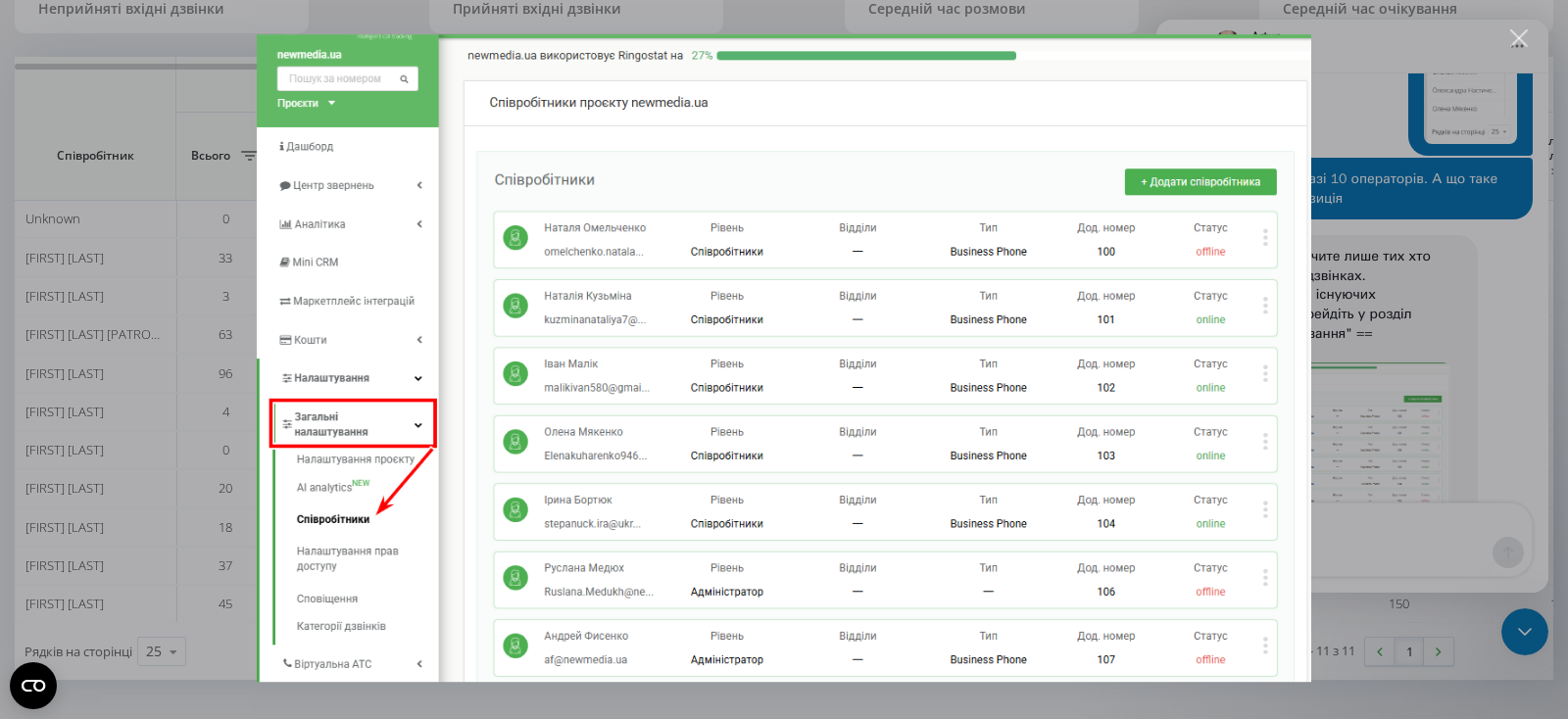click at bounding box center [1519, 38] 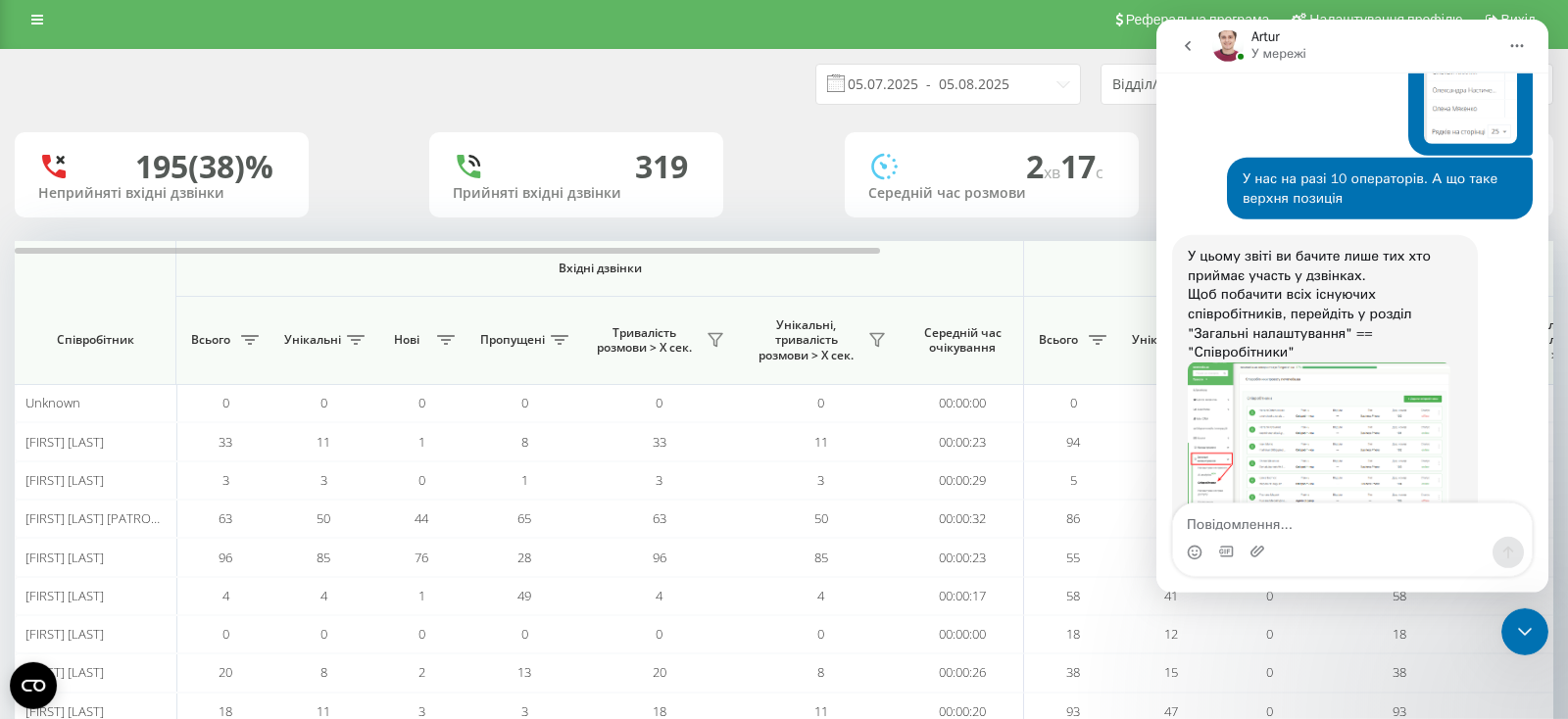 scroll, scrollTop: 6, scrollLeft: 0, axis: vertical 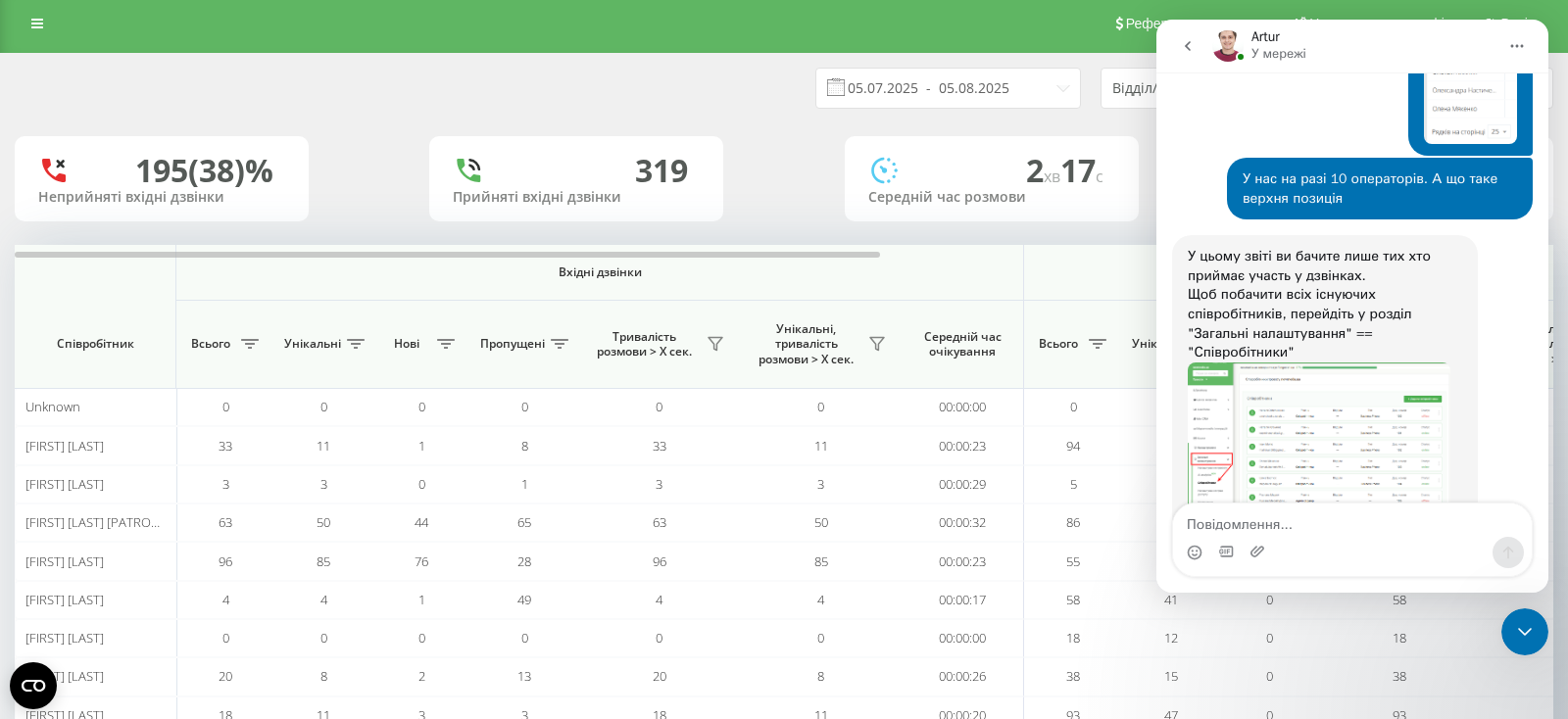 click at bounding box center [1319, 443] 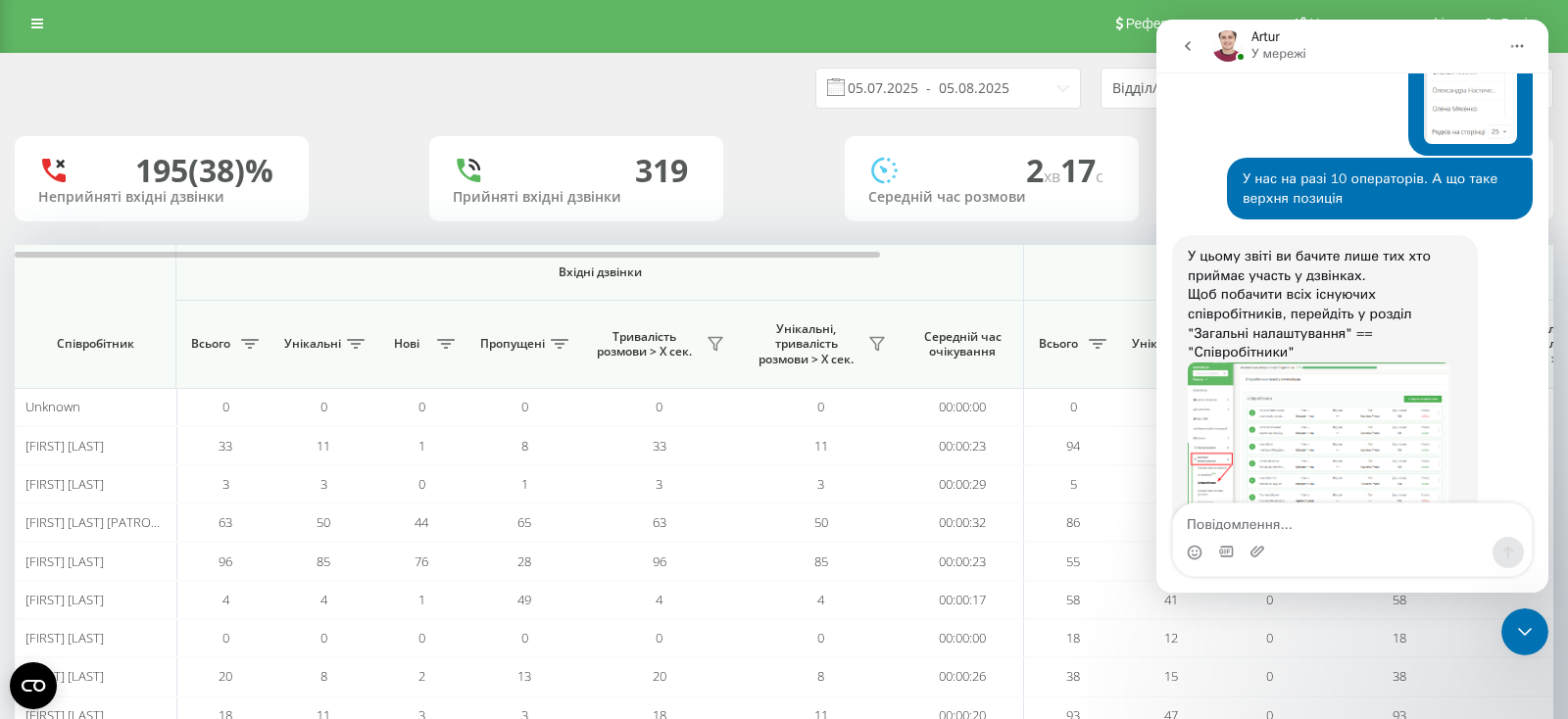 scroll, scrollTop: 0, scrollLeft: 0, axis: both 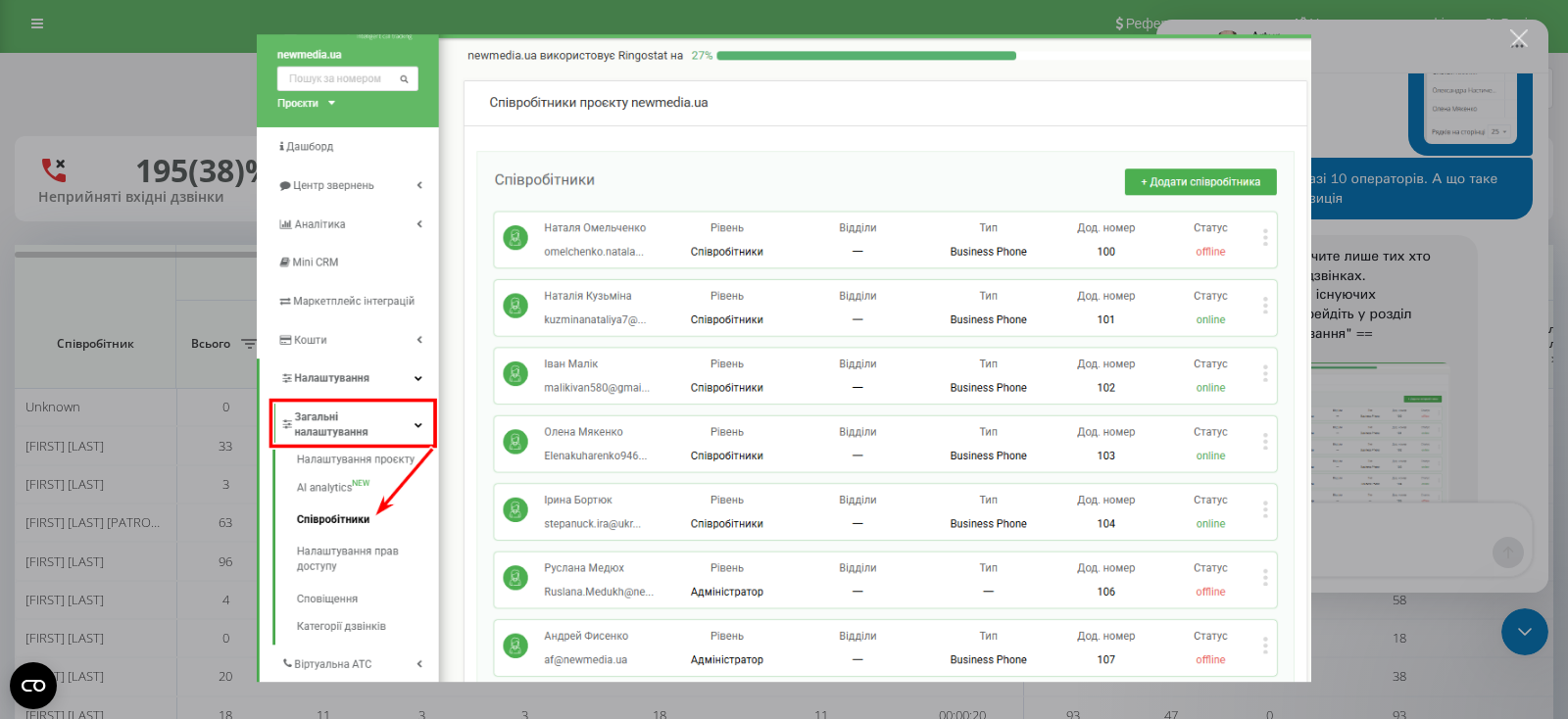 click at bounding box center (784, 360) 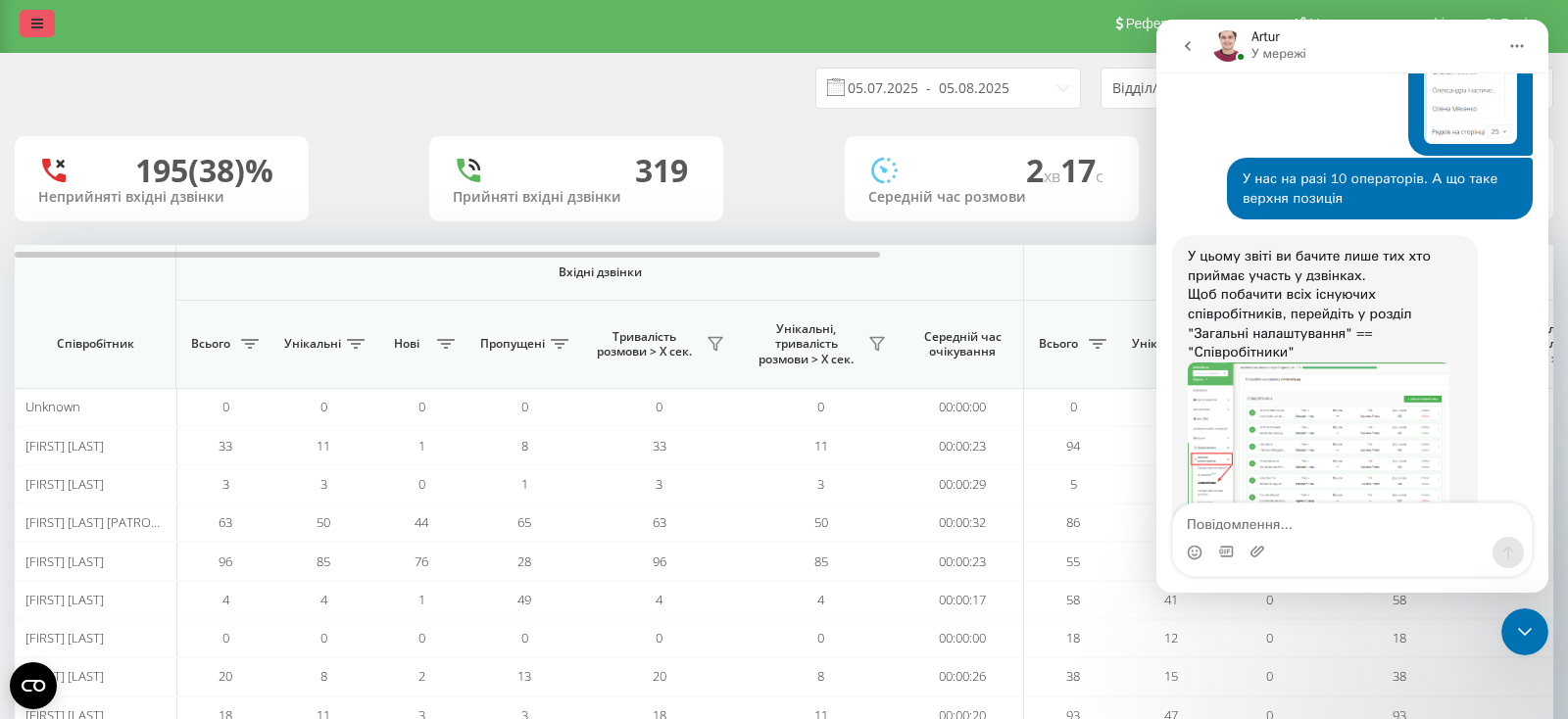 drag, startPoint x: 35, startPoint y: 15, endPoint x: 50, endPoint y: 76, distance: 62.8172 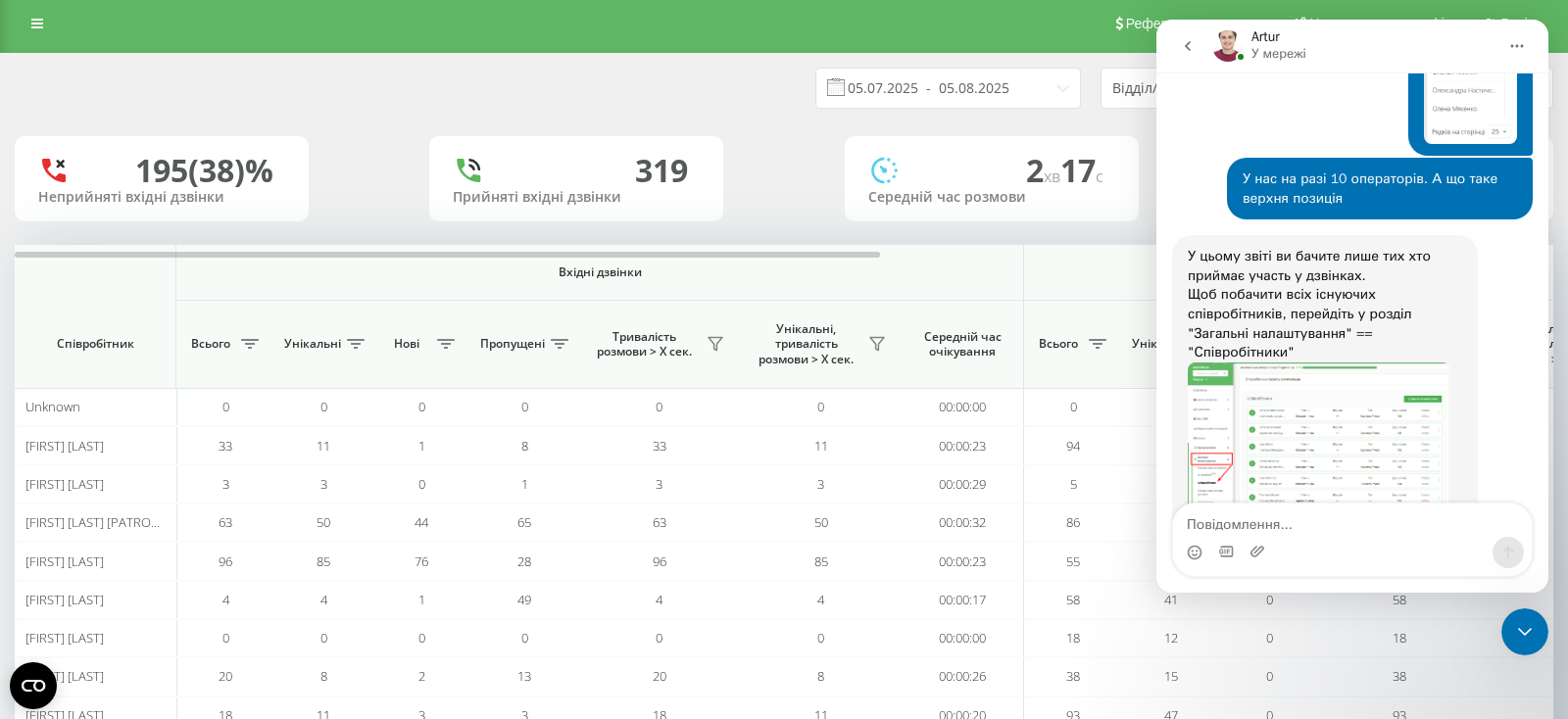 click at bounding box center (37, 24) 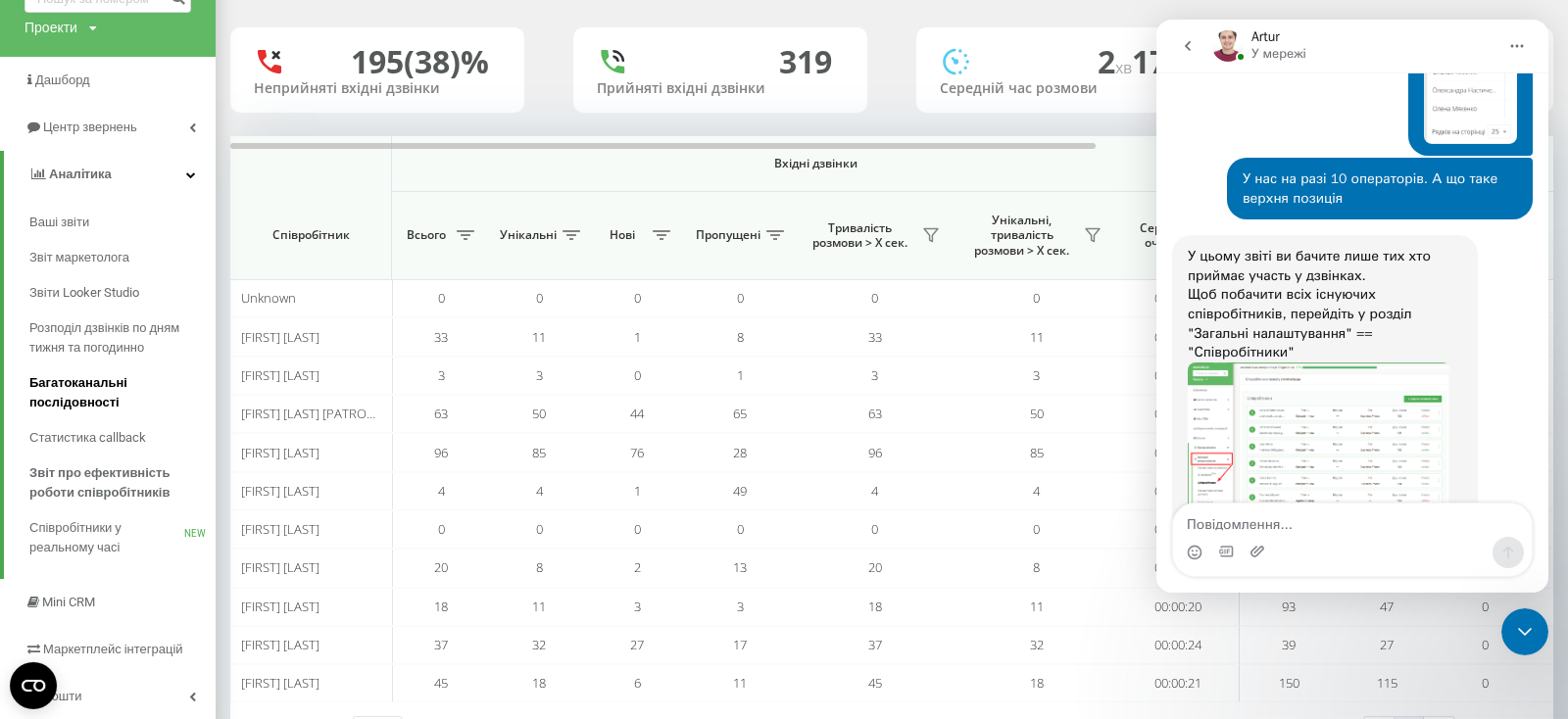 scroll, scrollTop: 212, scrollLeft: 0, axis: vertical 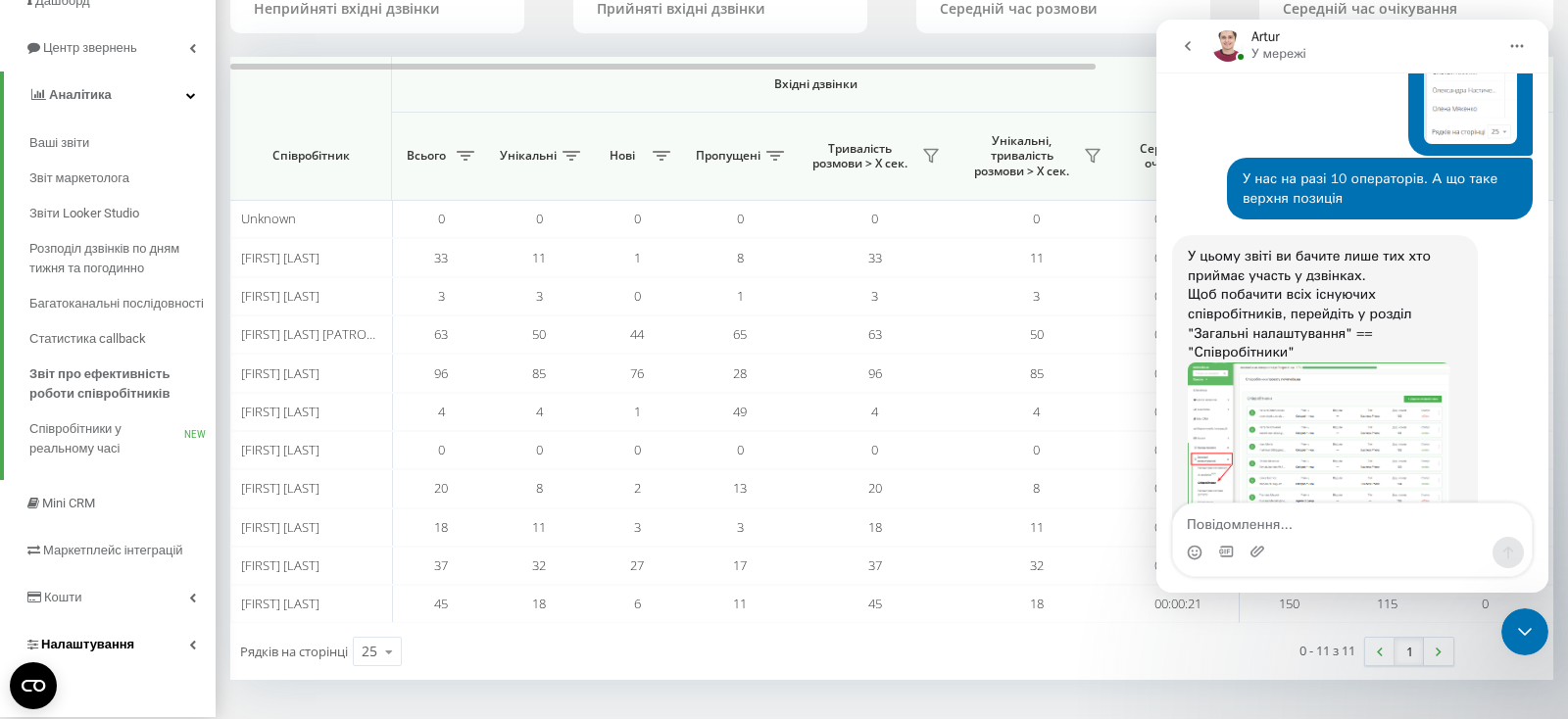 click on "Налаштування" at bounding box center [108, 645] 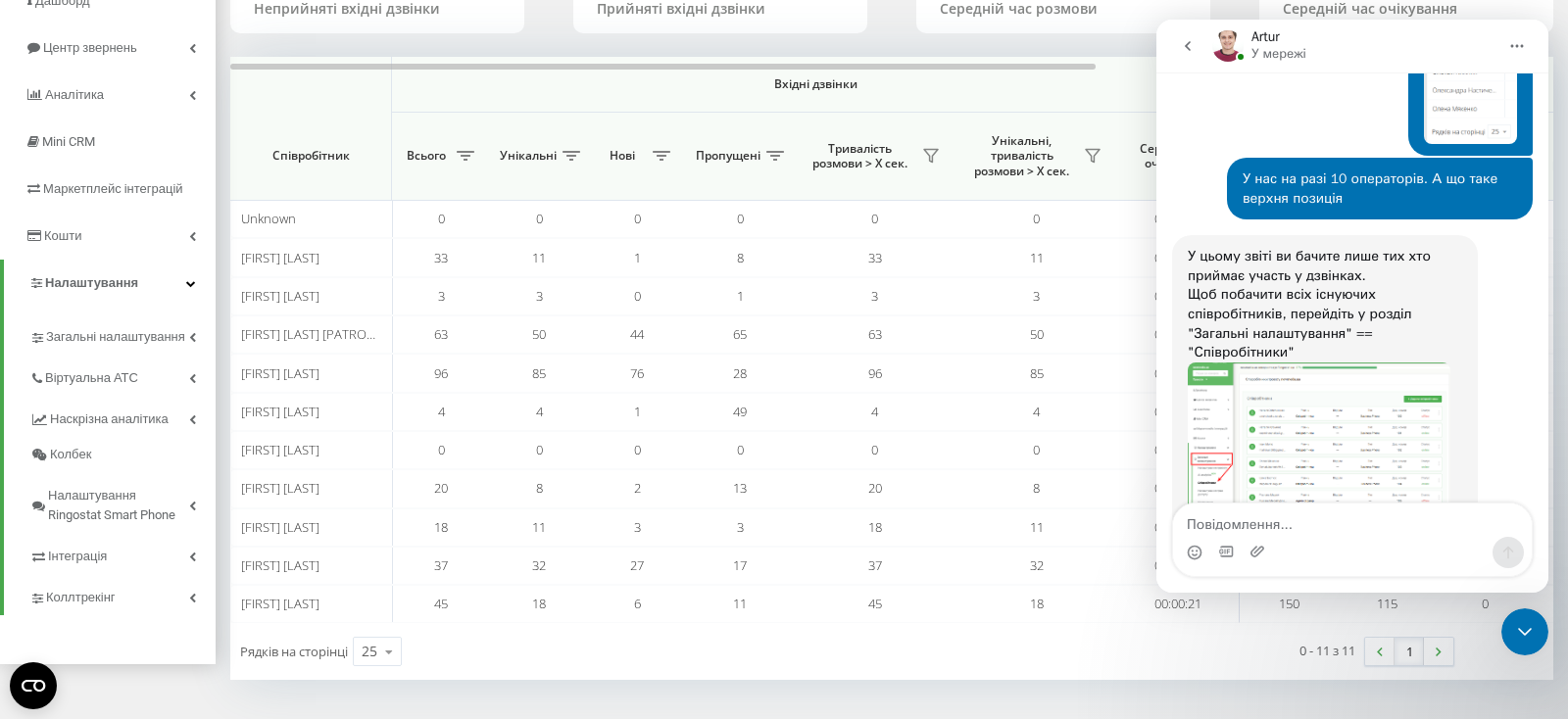 scroll, scrollTop: 191, scrollLeft: 0, axis: vertical 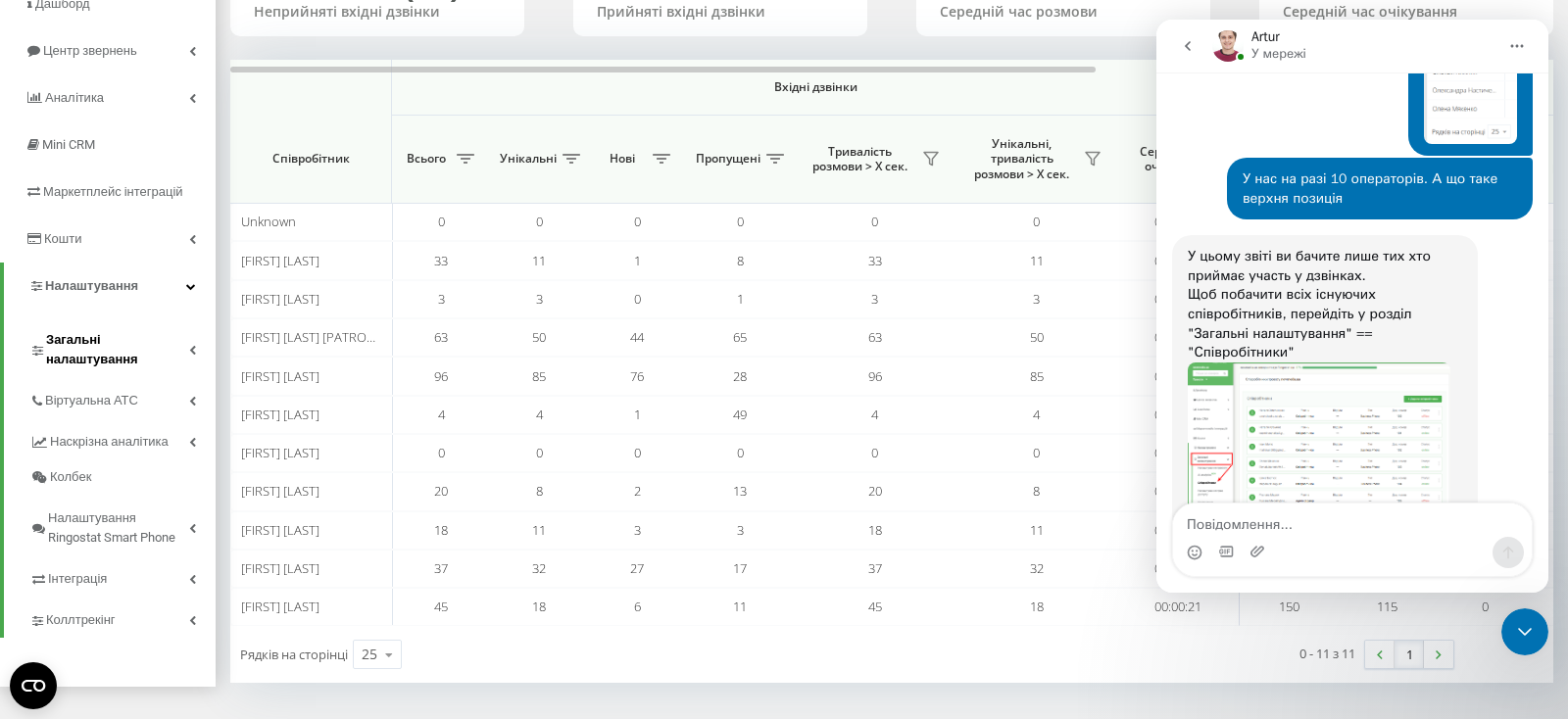 click on "Загальні налаштування" at bounding box center [118, 350] 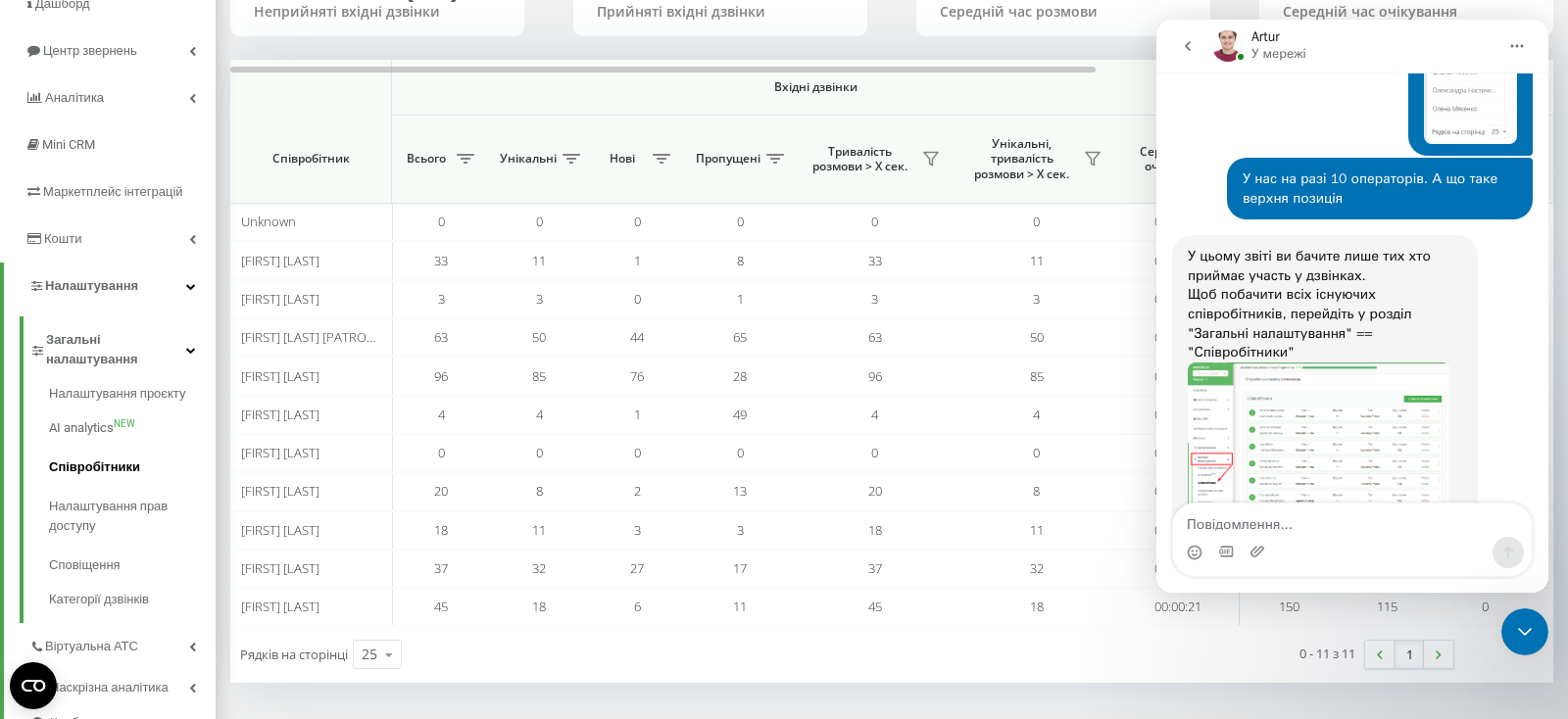 click on "Співробітники" at bounding box center (132, 467) 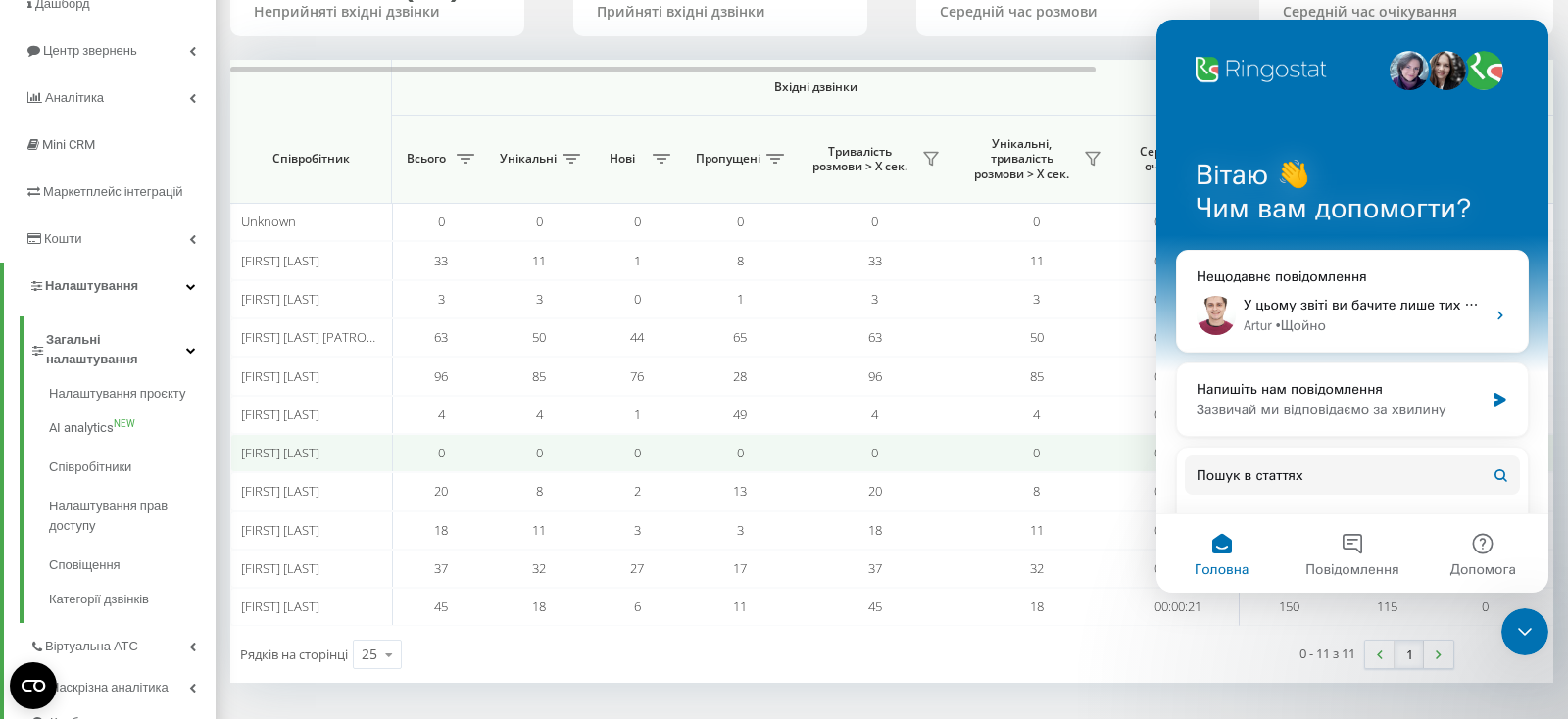 scroll, scrollTop: 0, scrollLeft: 0, axis: both 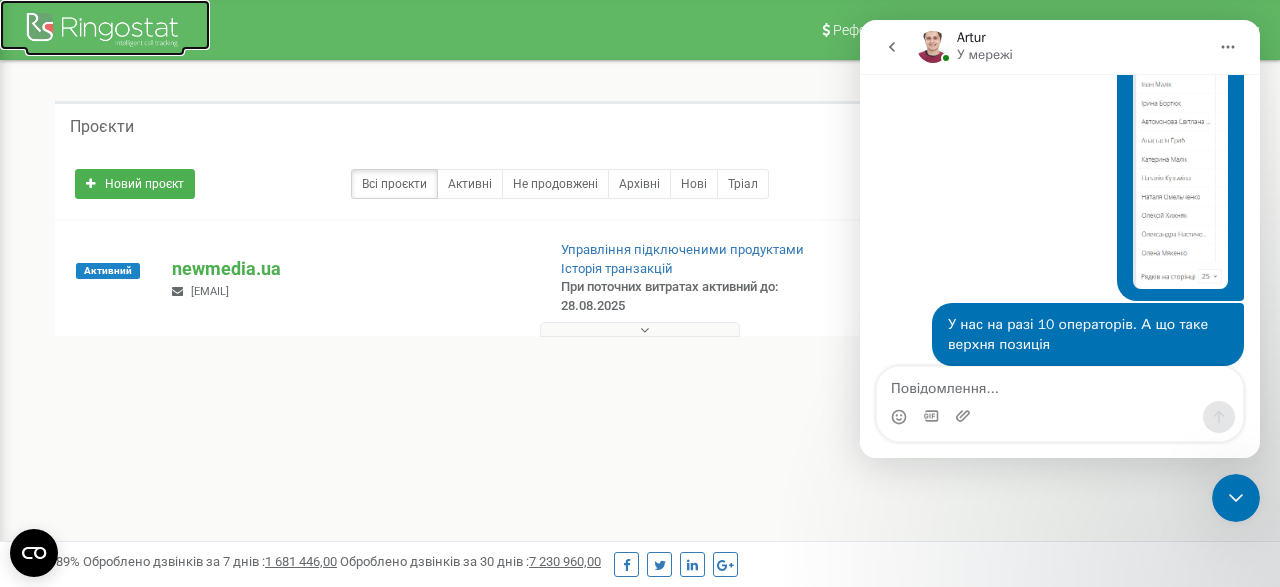 click at bounding box center [105, 32] 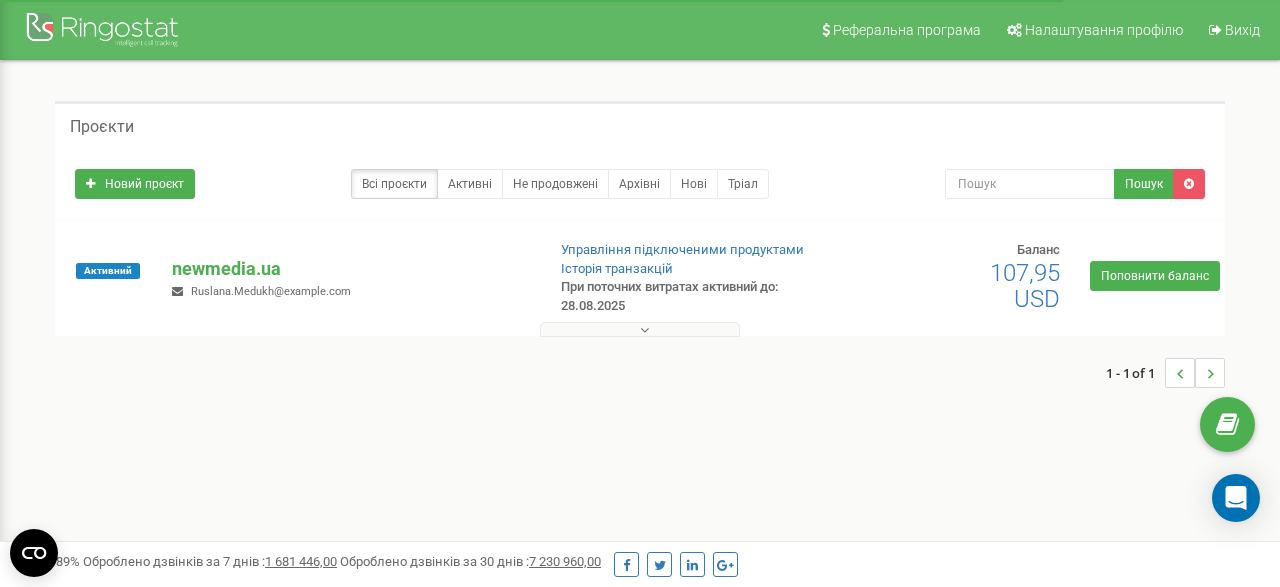 scroll, scrollTop: 0, scrollLeft: 0, axis: both 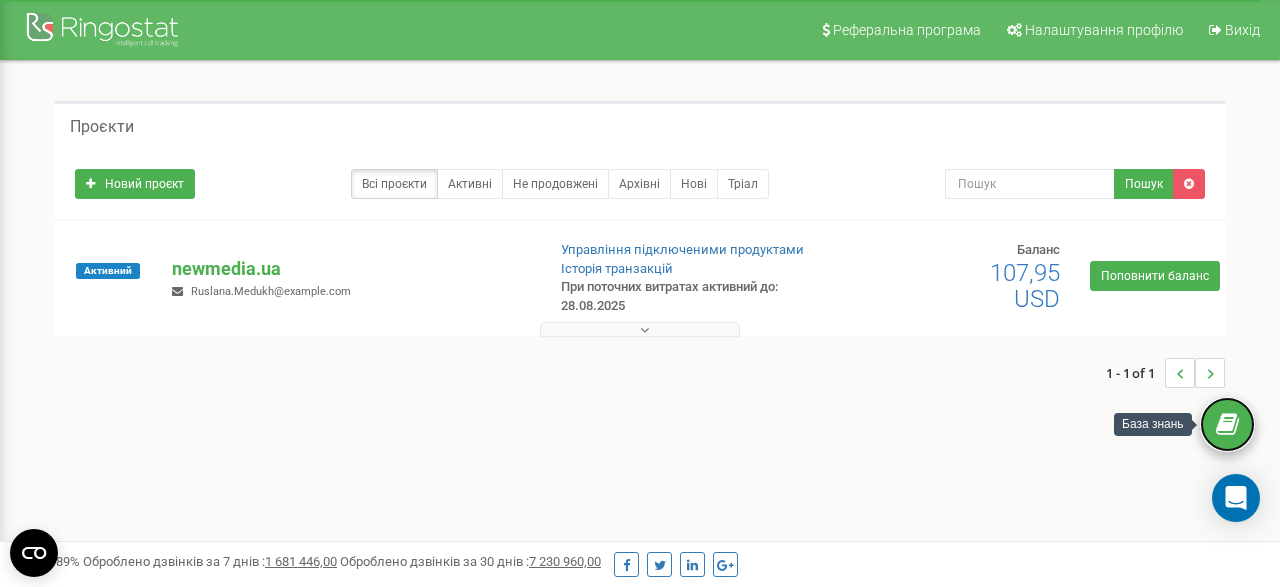 click at bounding box center [1227, 425] 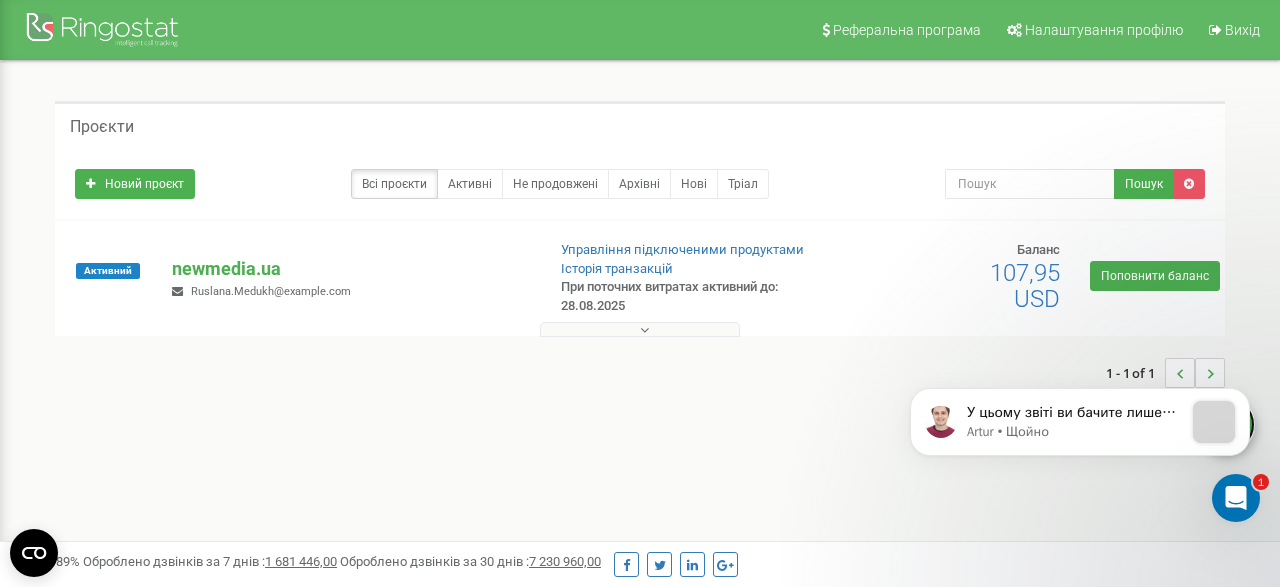 scroll, scrollTop: 0, scrollLeft: 0, axis: both 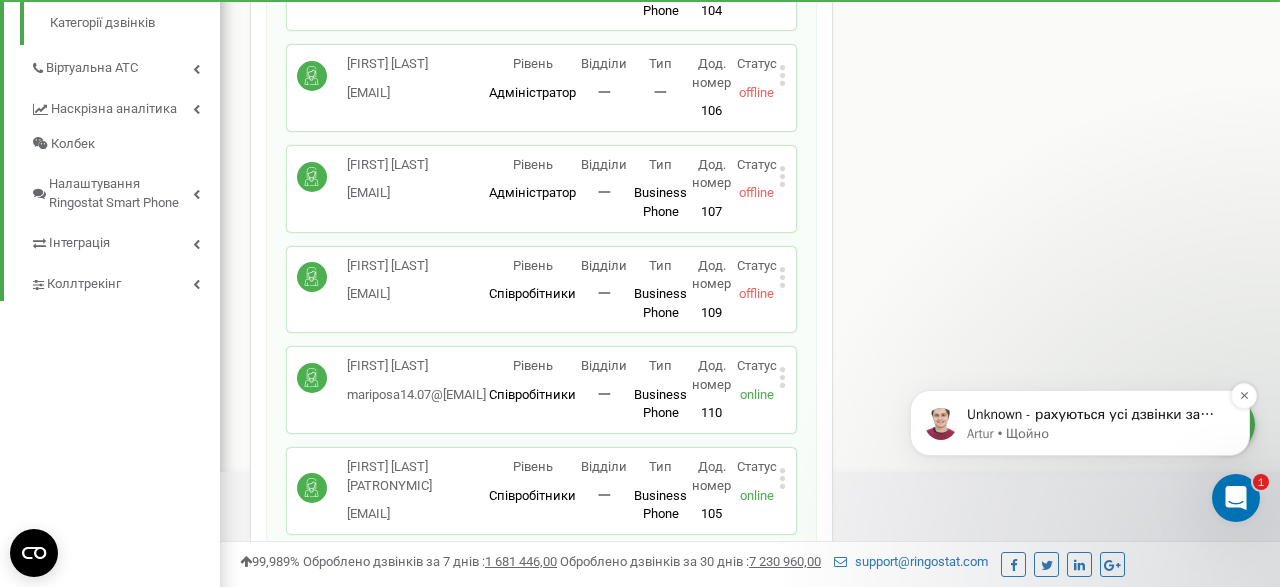 click on "Unknown - рахуються усі дзвінки за обраний вами період які були зроблені співробітниками яких вже немає у проєкті." at bounding box center [1096, 415] 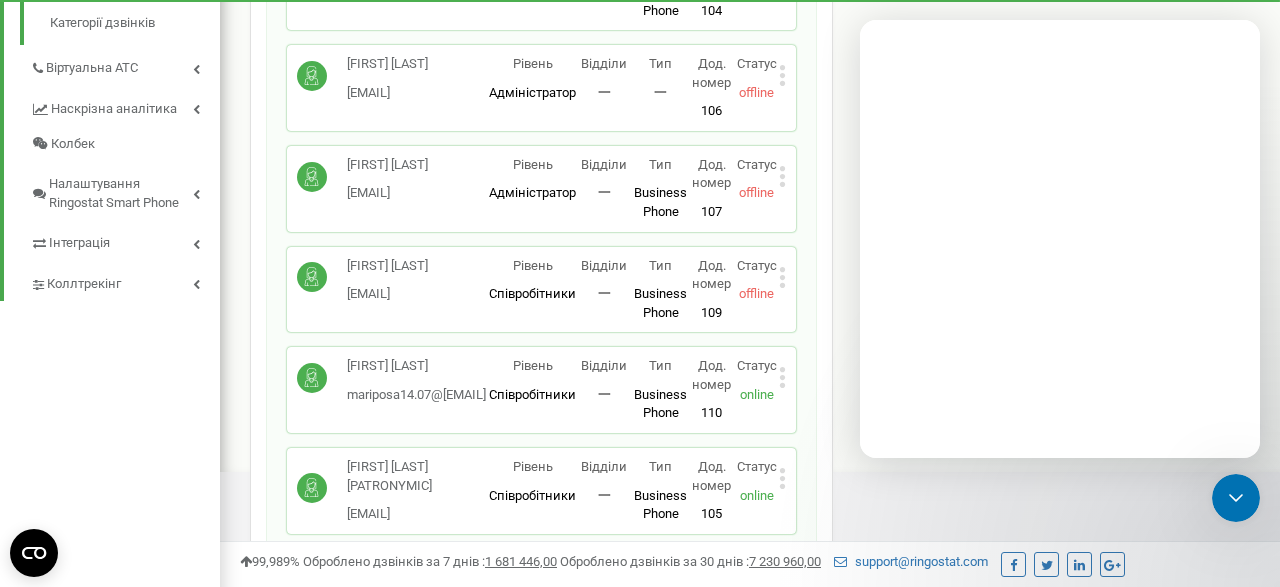 scroll, scrollTop: 0, scrollLeft: 0, axis: both 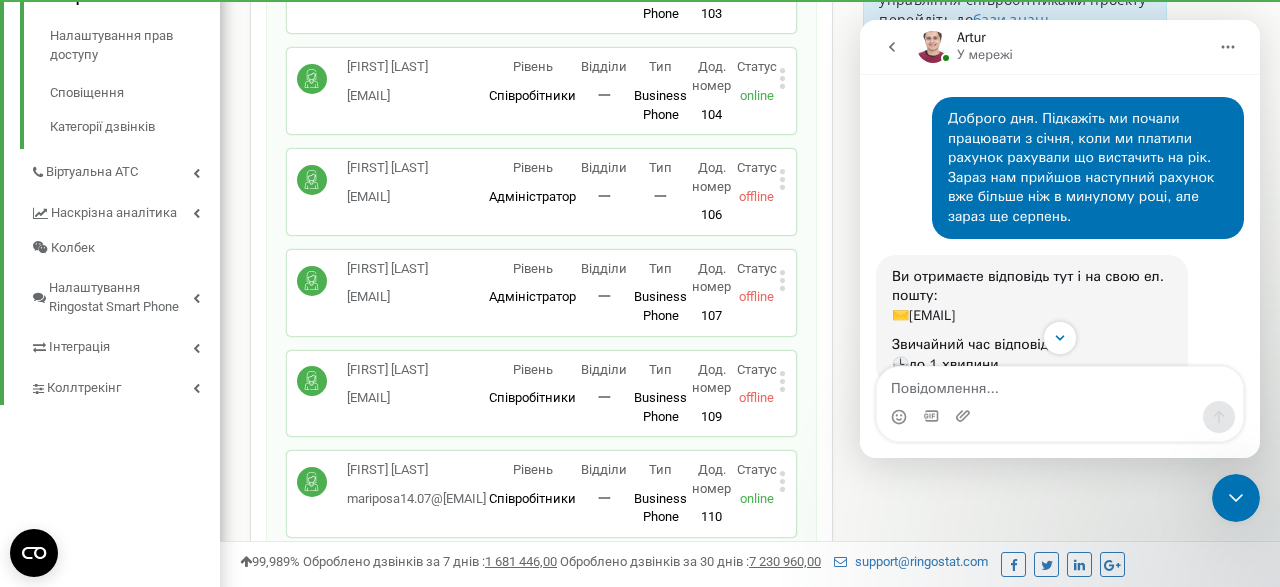 drag, startPoint x: 1061, startPoint y: 339, endPoint x: 1069, endPoint y: 359, distance: 21.540659 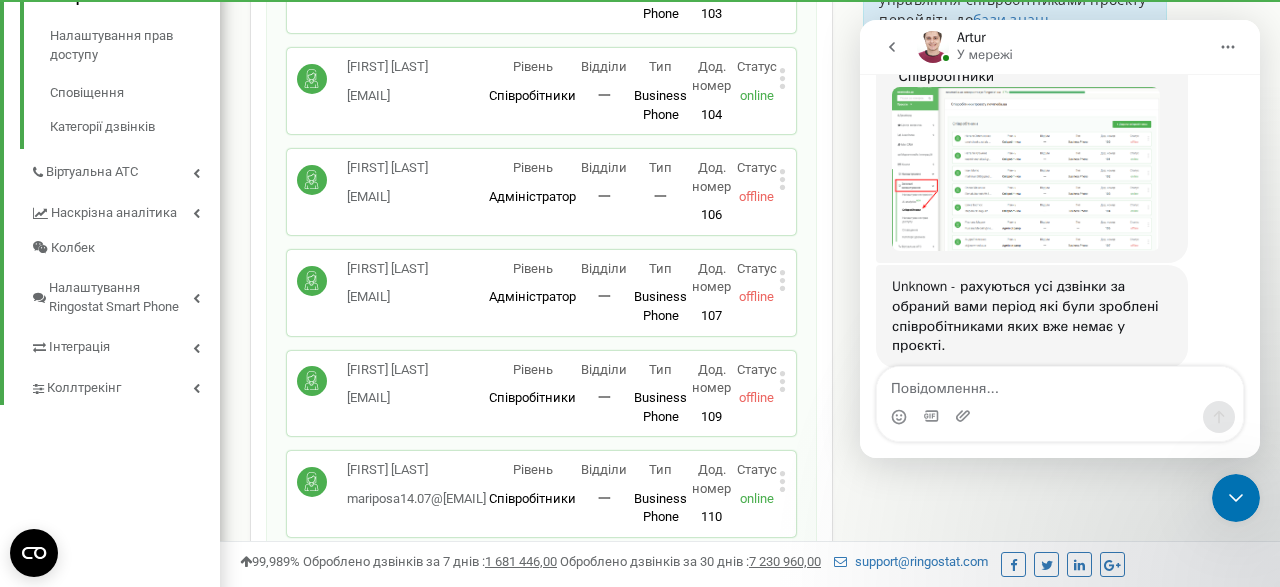scroll, scrollTop: 1782, scrollLeft: 0, axis: vertical 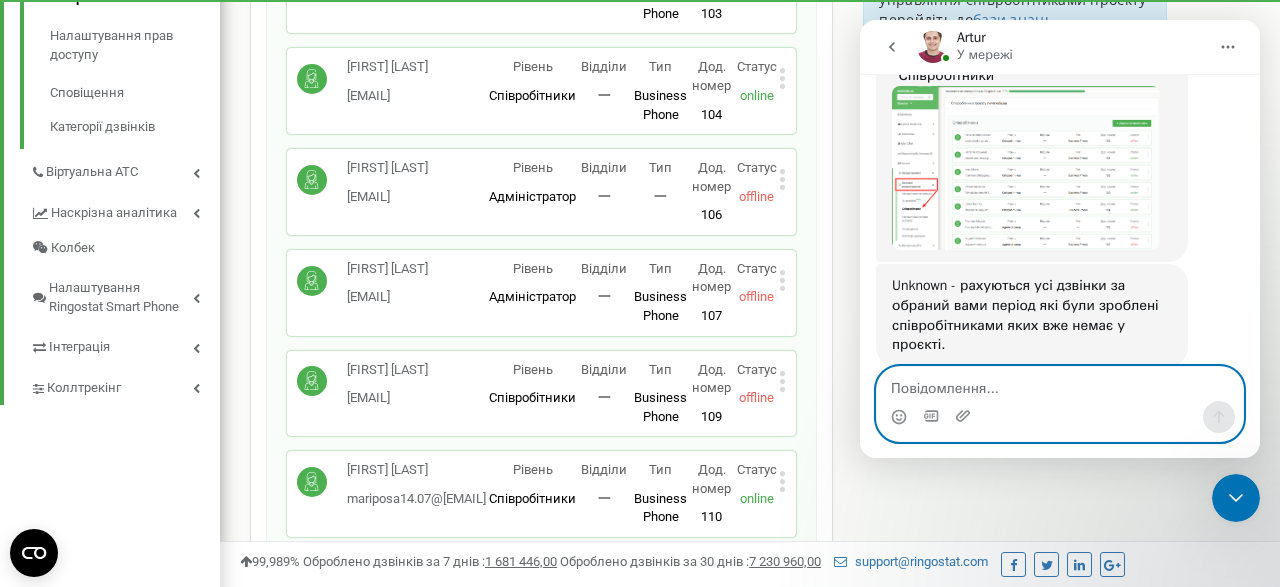 click at bounding box center [1060, 384] 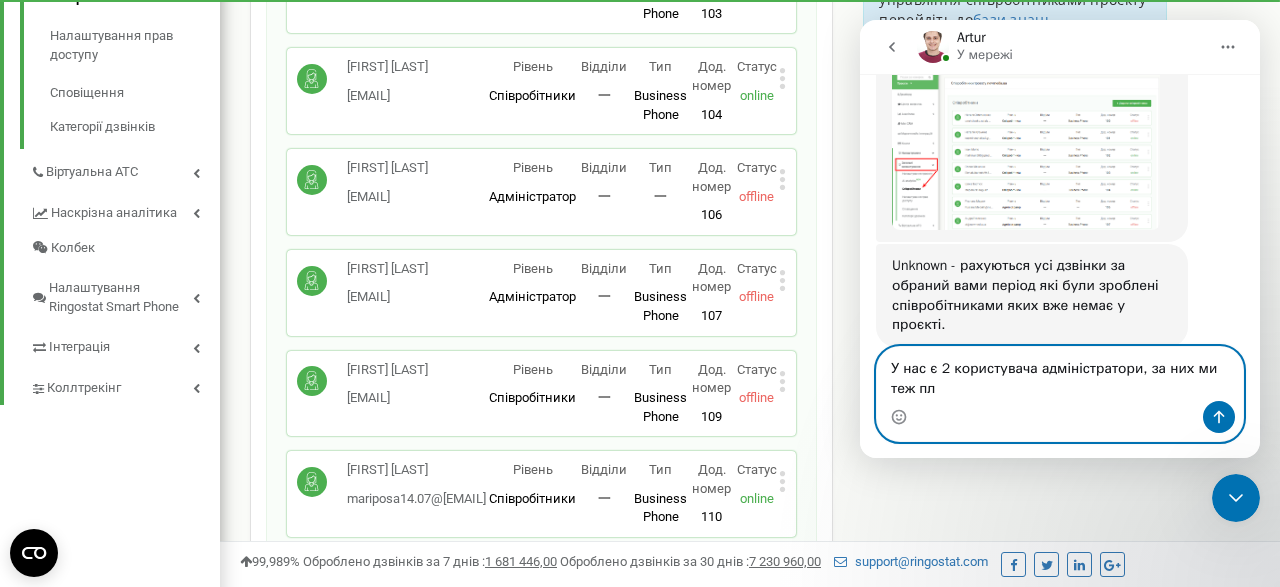 scroll, scrollTop: 1802, scrollLeft: 0, axis: vertical 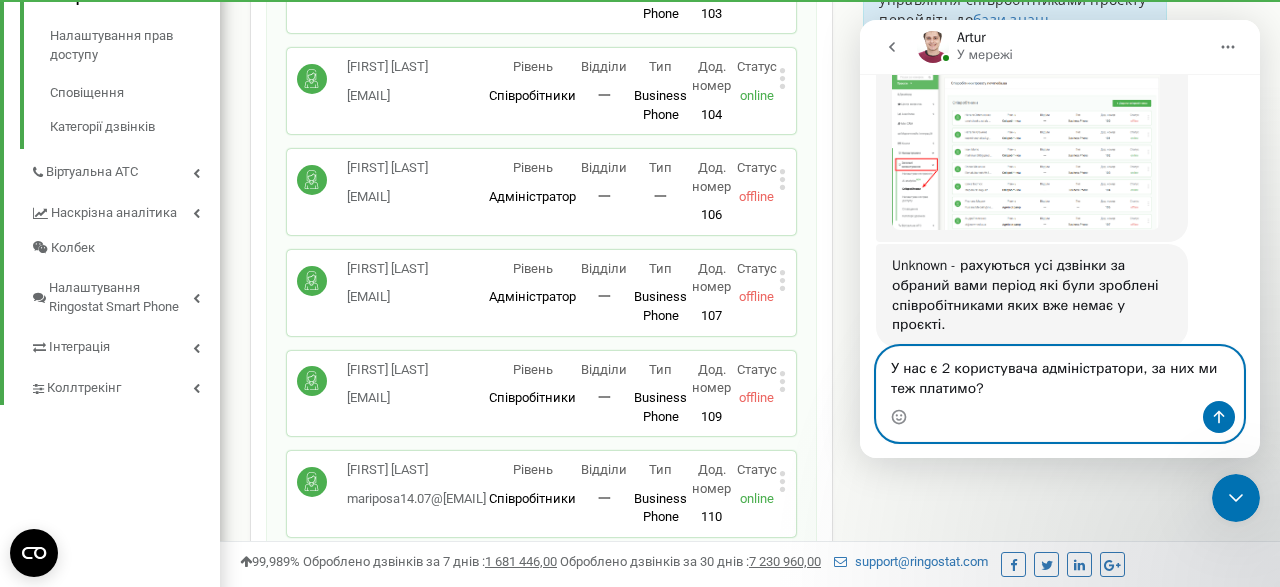 type on "У нас є 2 користувача адміністратори, за них ми теж платимо?" 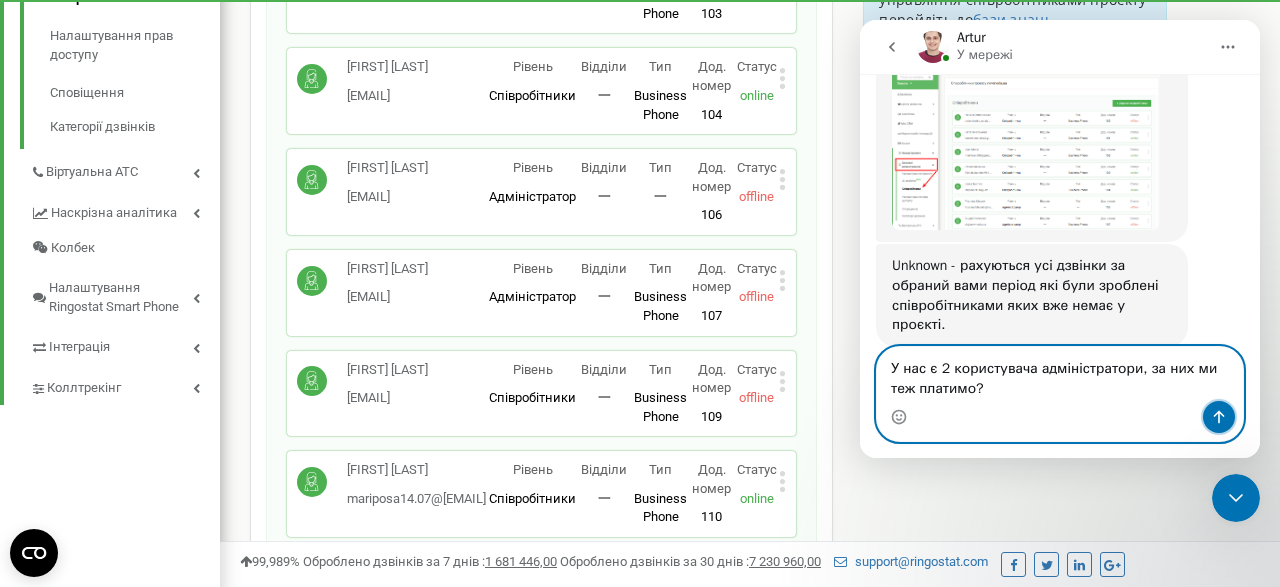 click 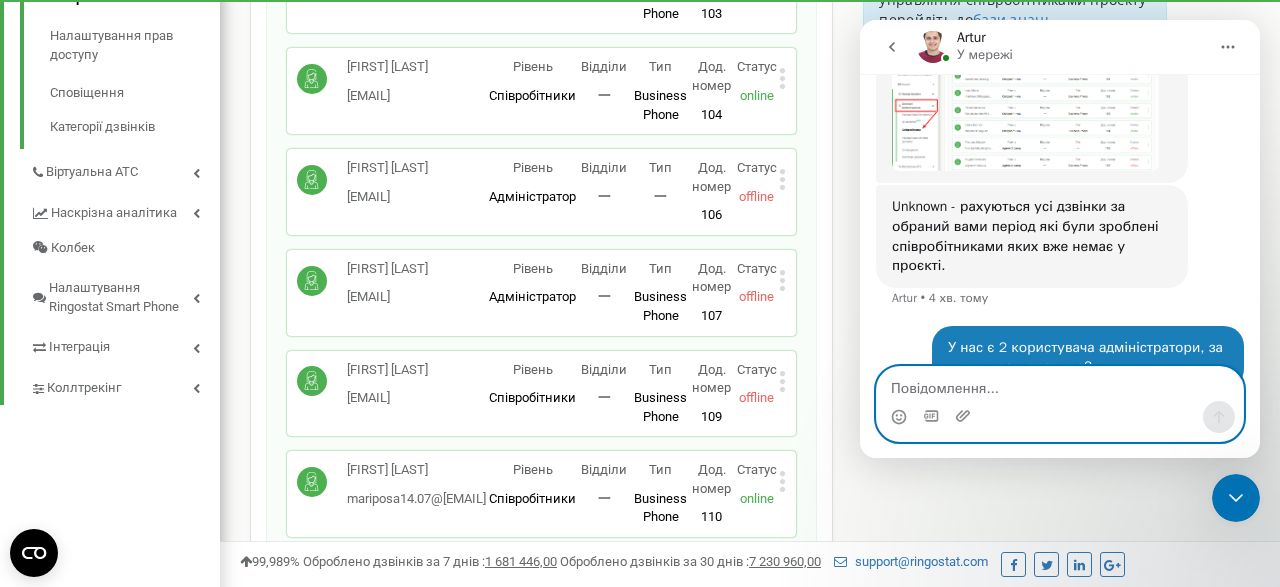 scroll, scrollTop: 1862, scrollLeft: 0, axis: vertical 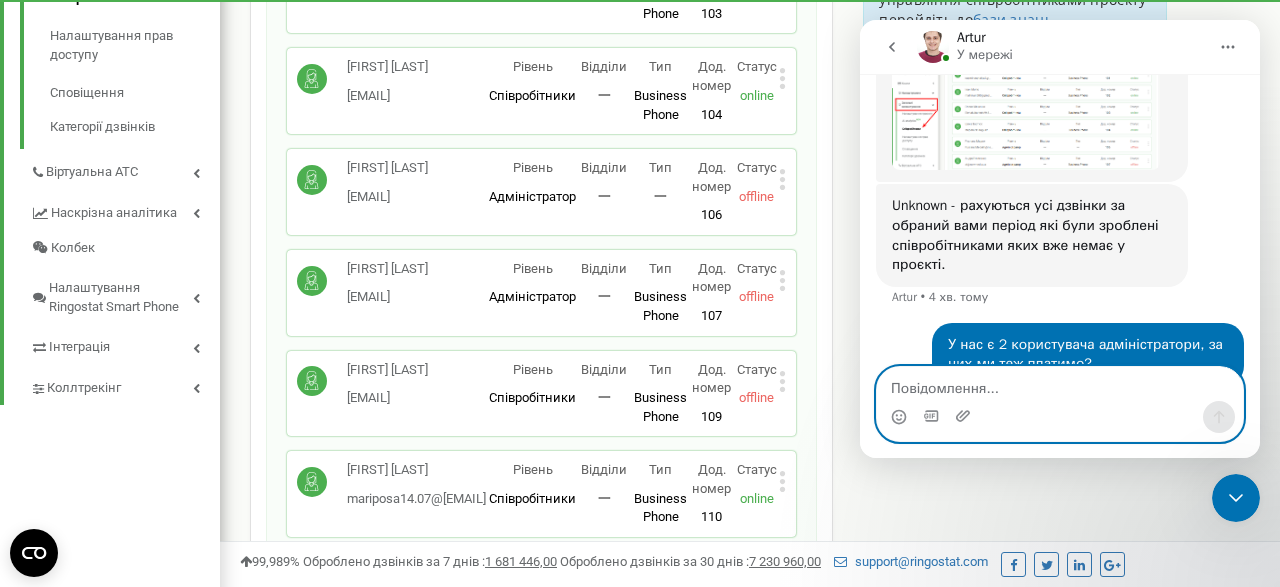 click at bounding box center (1060, 384) 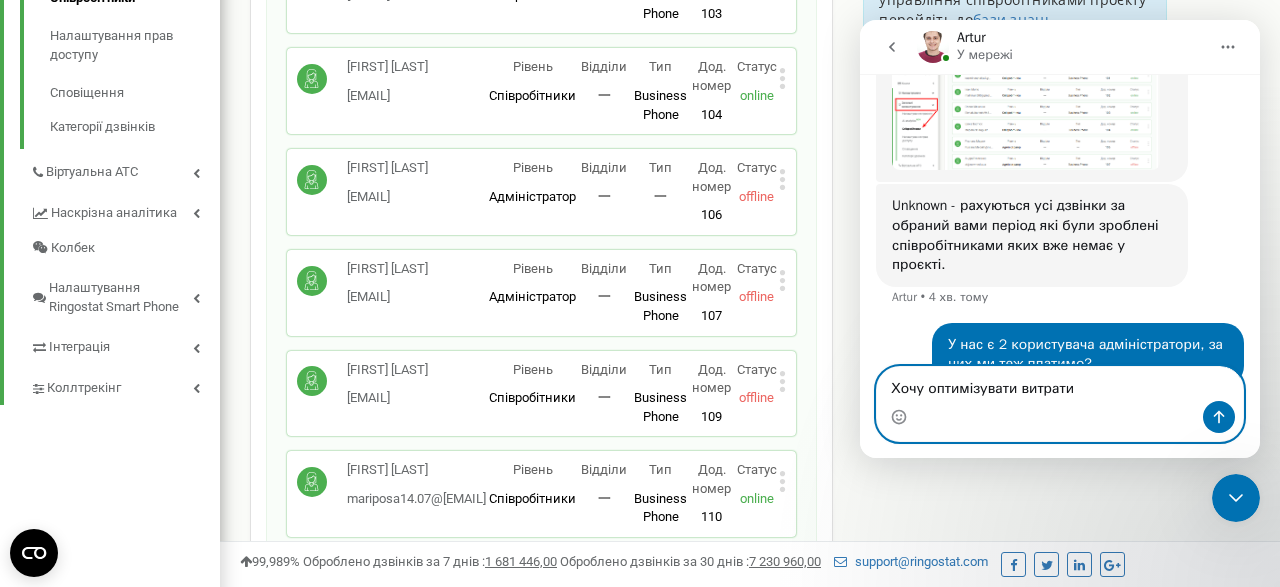 click on "Хочу оптимізувати витрати" at bounding box center (1060, 384) 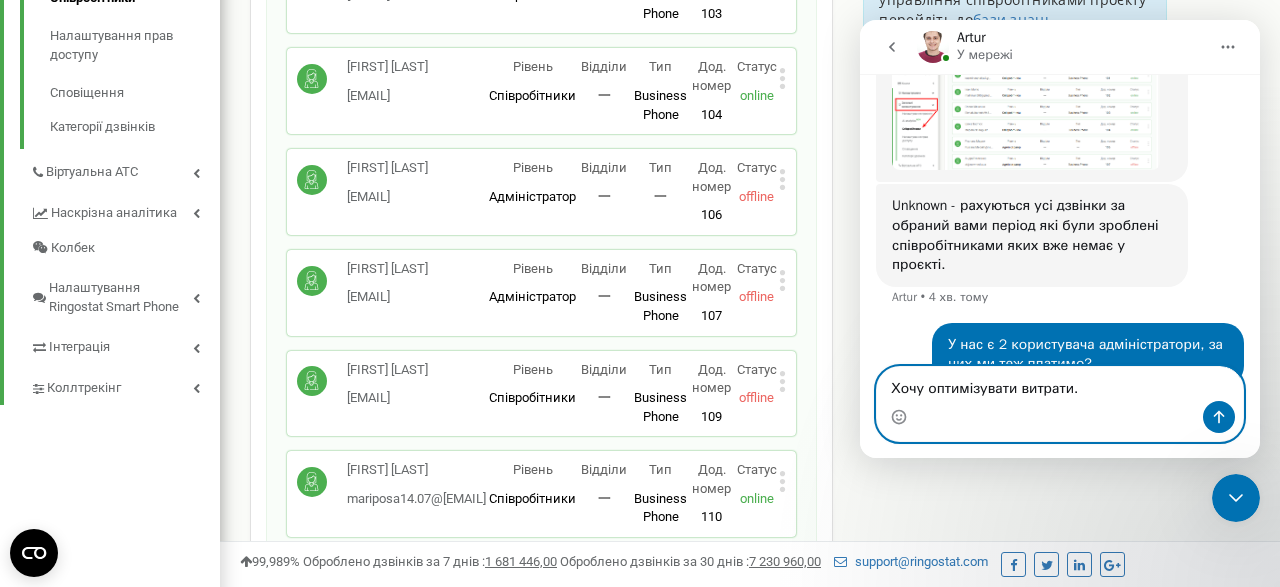 type on "Хочу оптимізувати витрати." 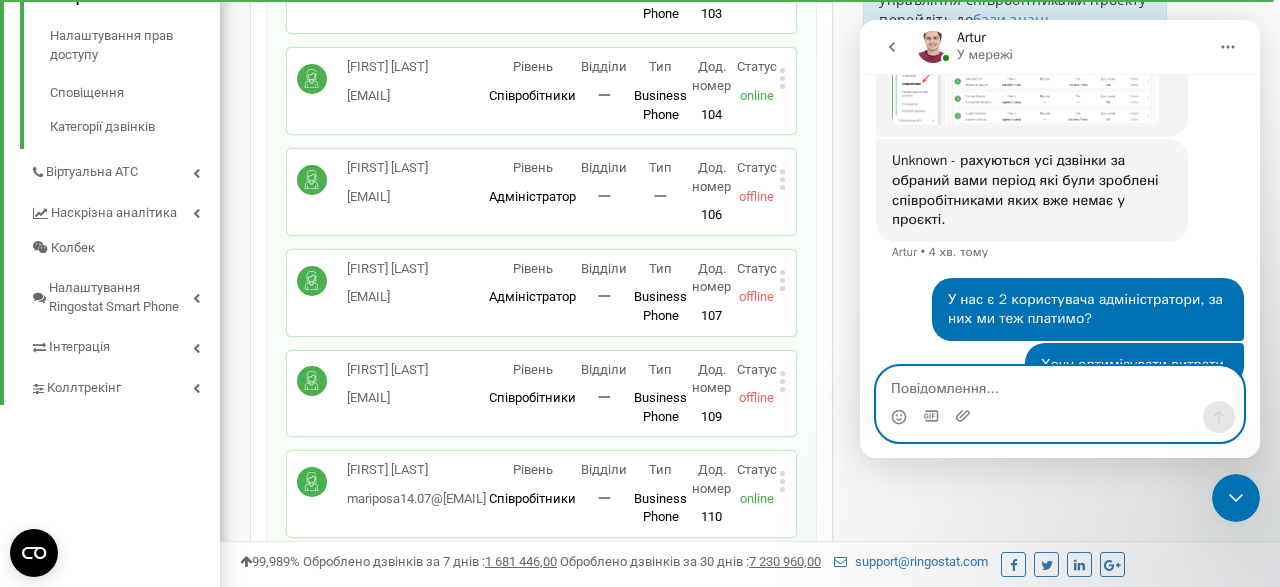 scroll, scrollTop: 1984, scrollLeft: 0, axis: vertical 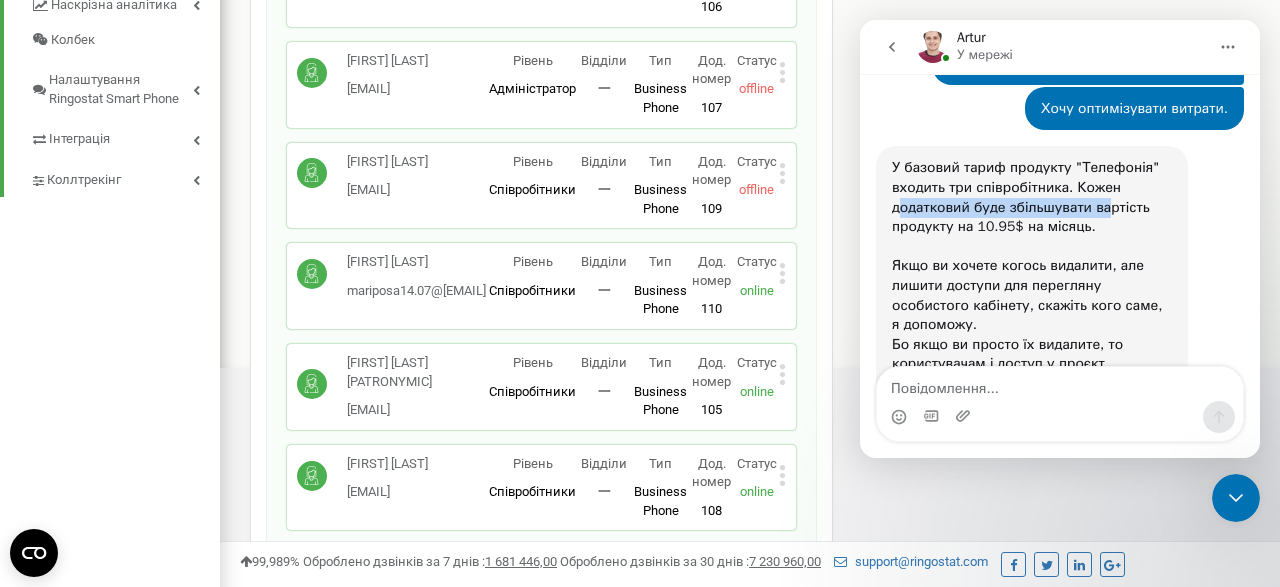 drag, startPoint x: 899, startPoint y: 169, endPoint x: 1102, endPoint y: 169, distance: 203 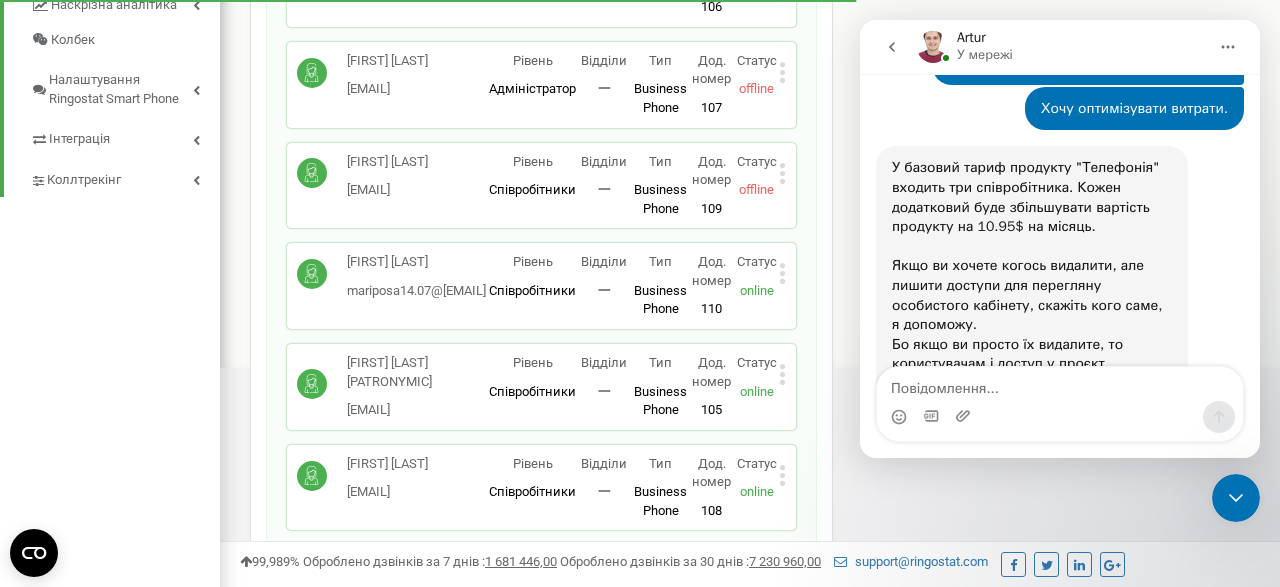 drag, startPoint x: 897, startPoint y: 221, endPoint x: 1027, endPoint y: 221, distance: 130 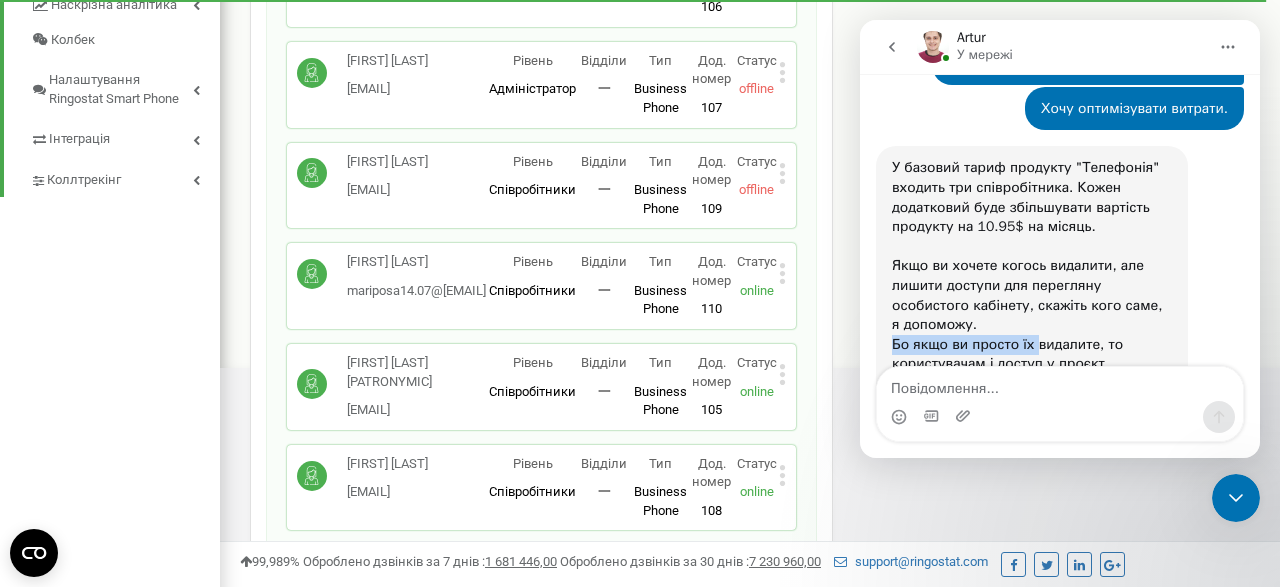 drag, startPoint x: 893, startPoint y: 287, endPoint x: 1030, endPoint y: 285, distance: 137.0146 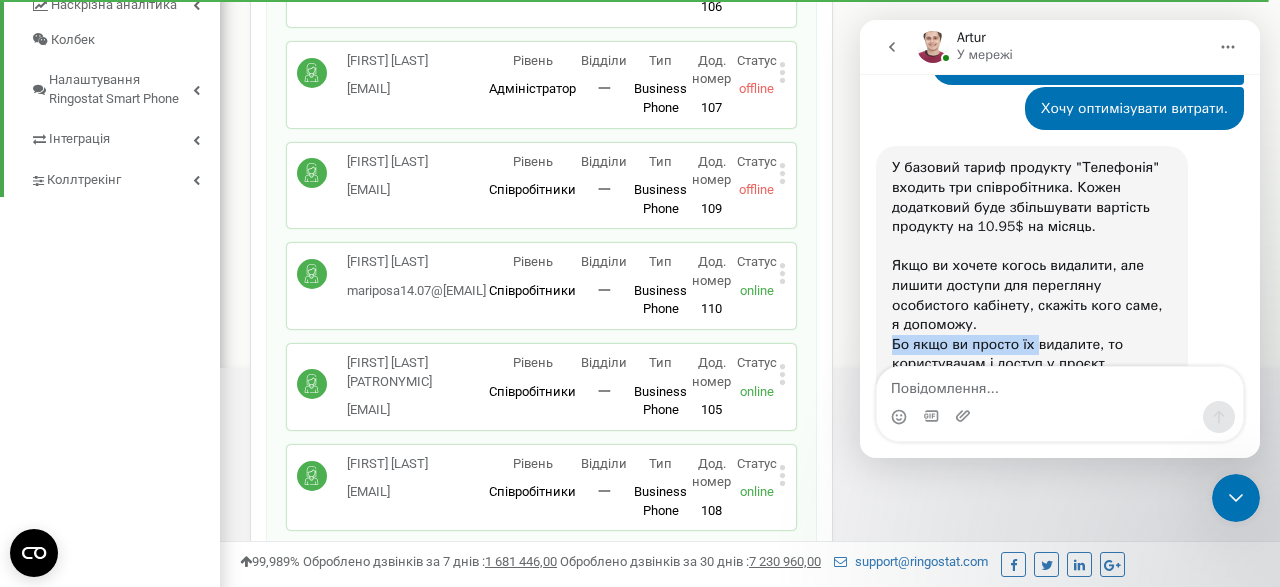 click on "У базовий тариф продукту "Телефонія" входить три співробітника. Кожен додатковий буде збільшувати вартість продукту на 10.95$ на місяць. Якщо ви хочете когось видалити, але лишити доступи для перегляну особистого кабінету, скажіть кого саме, я допоможу. Бо якщо ви просто їх видалите, то користувачам і доступ у проєкт закриється." at bounding box center (1032, 275) 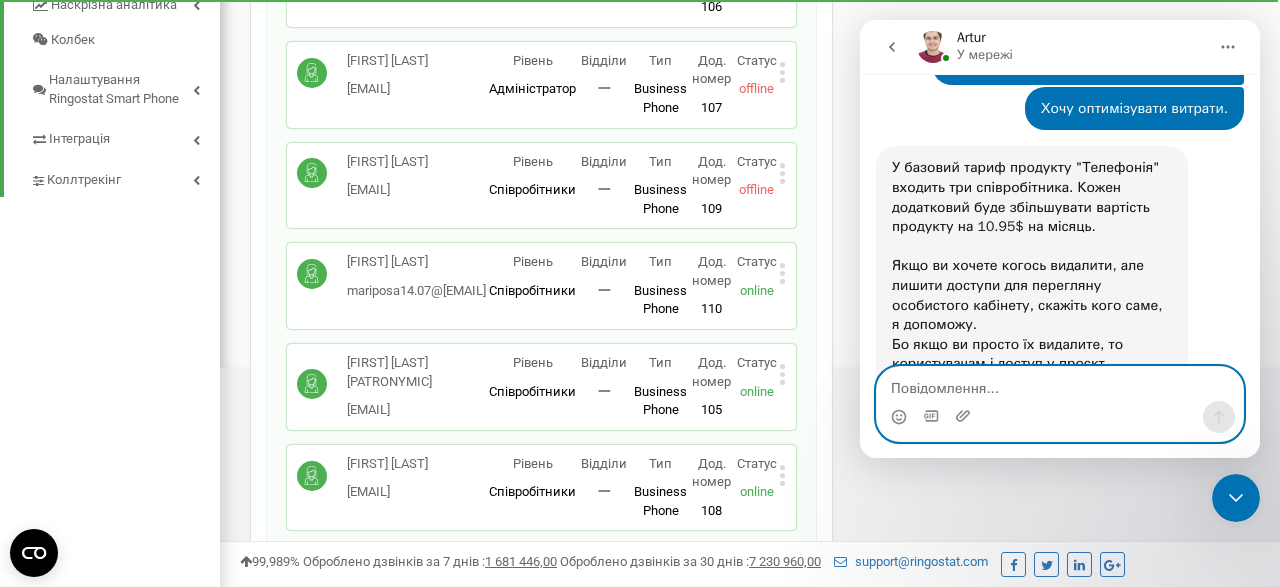 click at bounding box center [1060, 384] 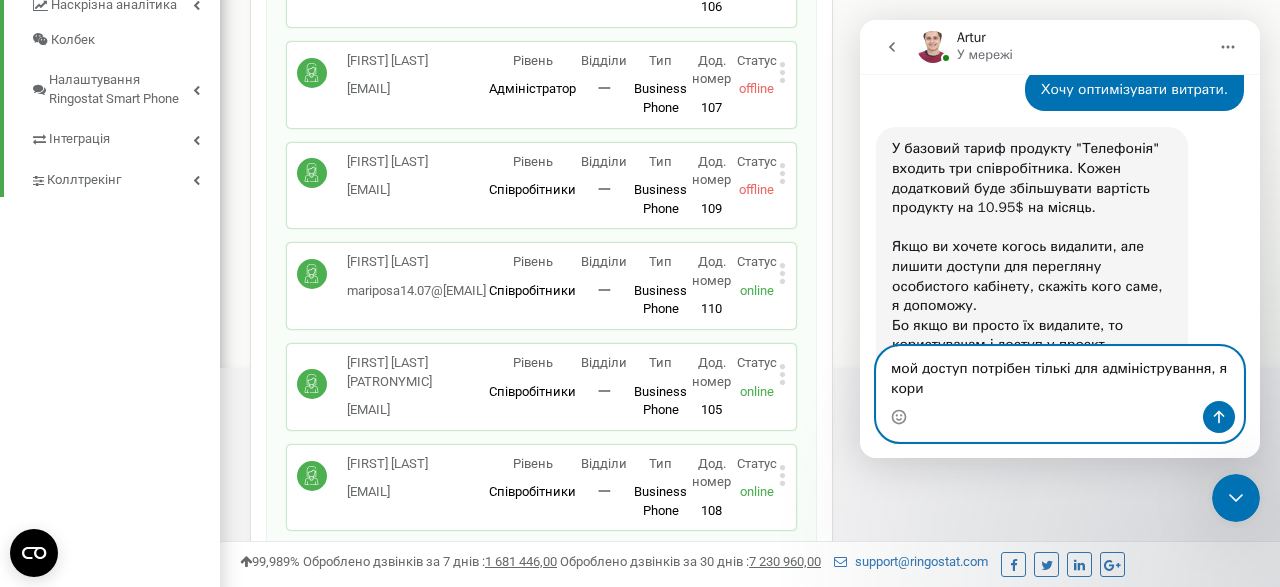 scroll, scrollTop: 2163, scrollLeft: 0, axis: vertical 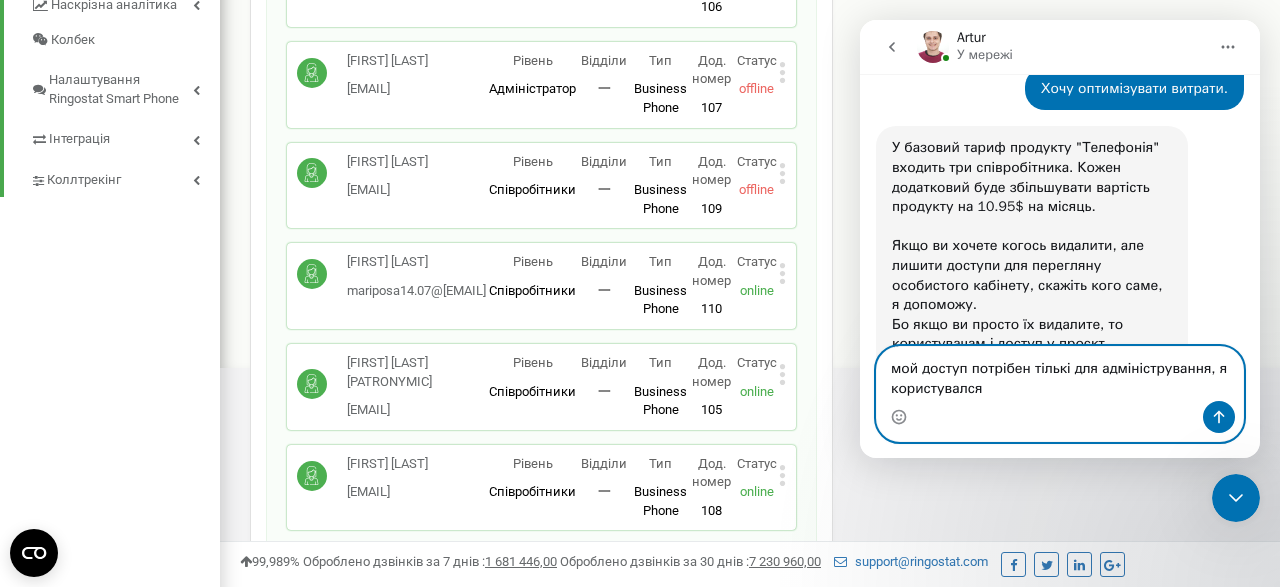 click on "мой доступ потрібен тількі для адміністрування, я користувался" at bounding box center (1060, 374) 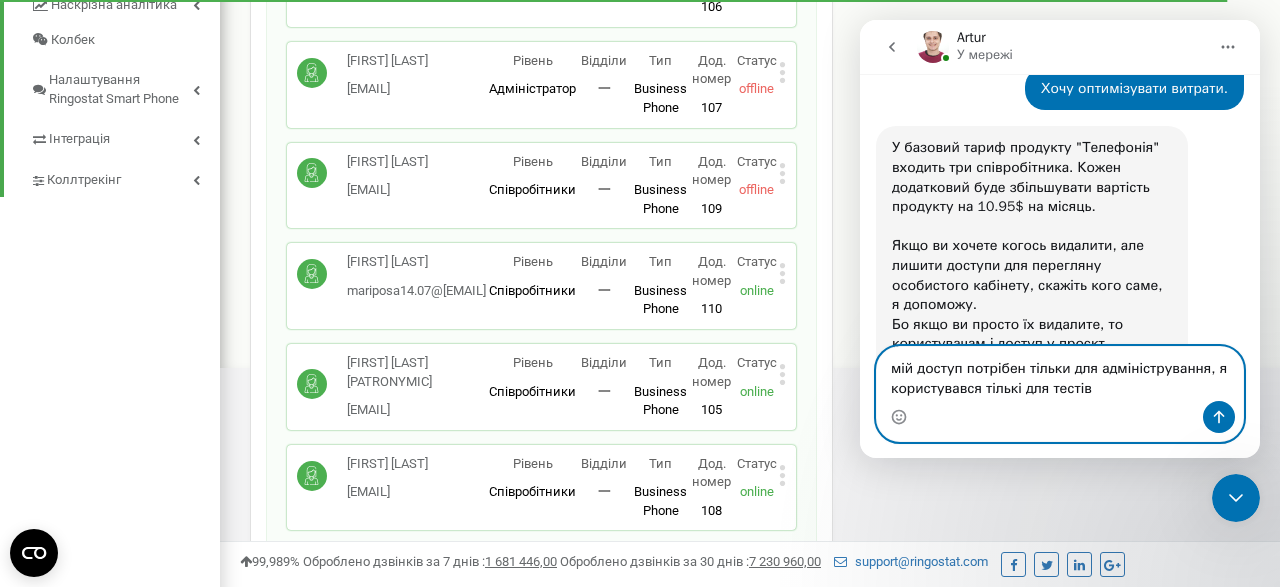 click on "мій доступ потрібен тільки для адміністрування, я користувався тількі для тестів" at bounding box center [1060, 374] 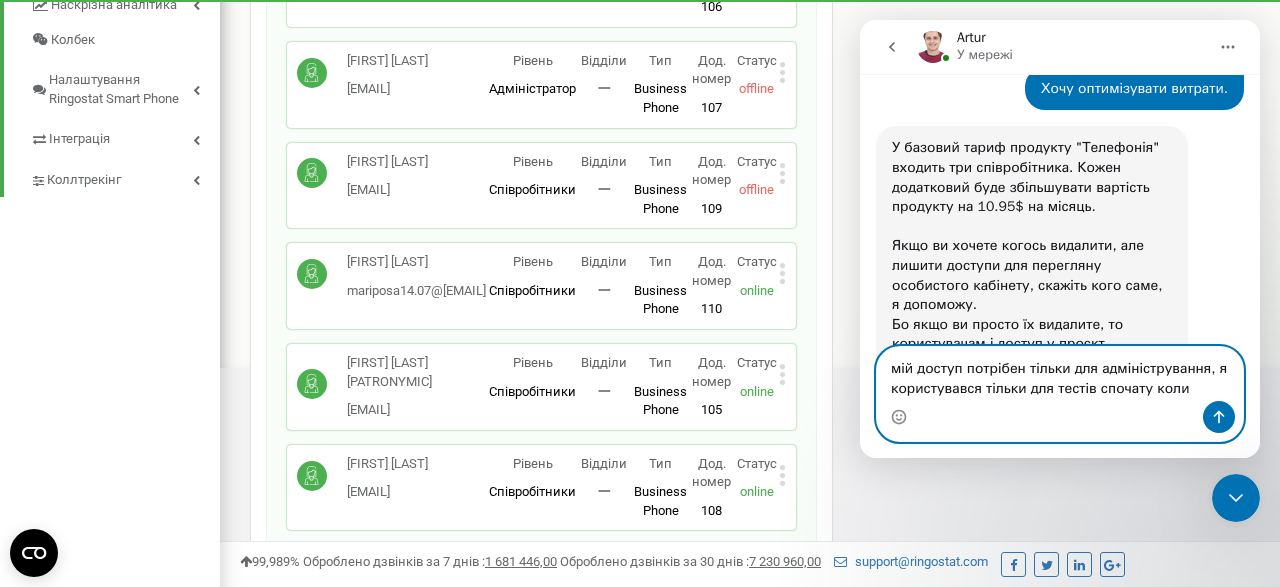 click on "мій доступ потрібен тільки для адміністрування, я користувався тільки для тестів спочату коли" at bounding box center (1060, 374) 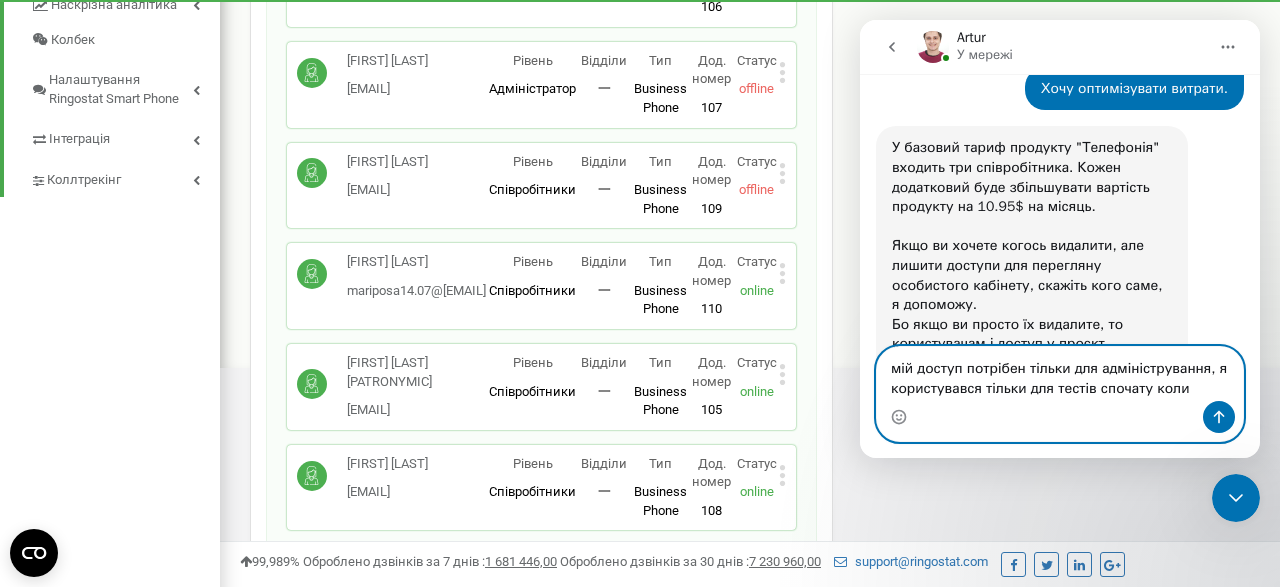 click on "мій доступ потрібен тільки для адміністрування, я користувався тільки для тестів спочату коли" at bounding box center [1060, 374] 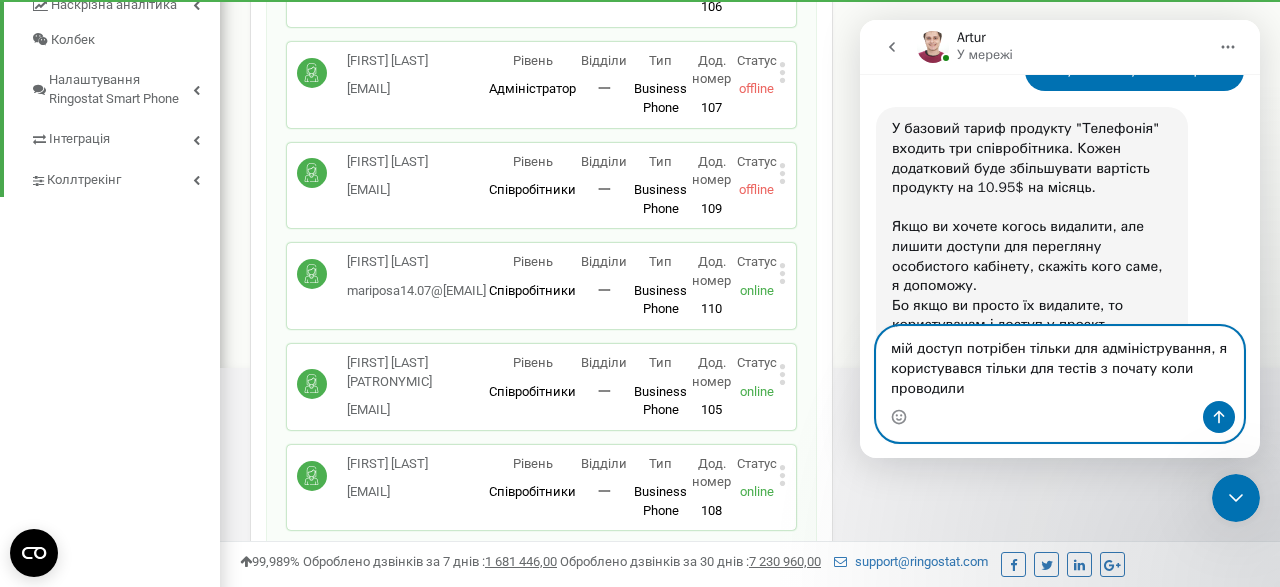 scroll, scrollTop: 2183, scrollLeft: 0, axis: vertical 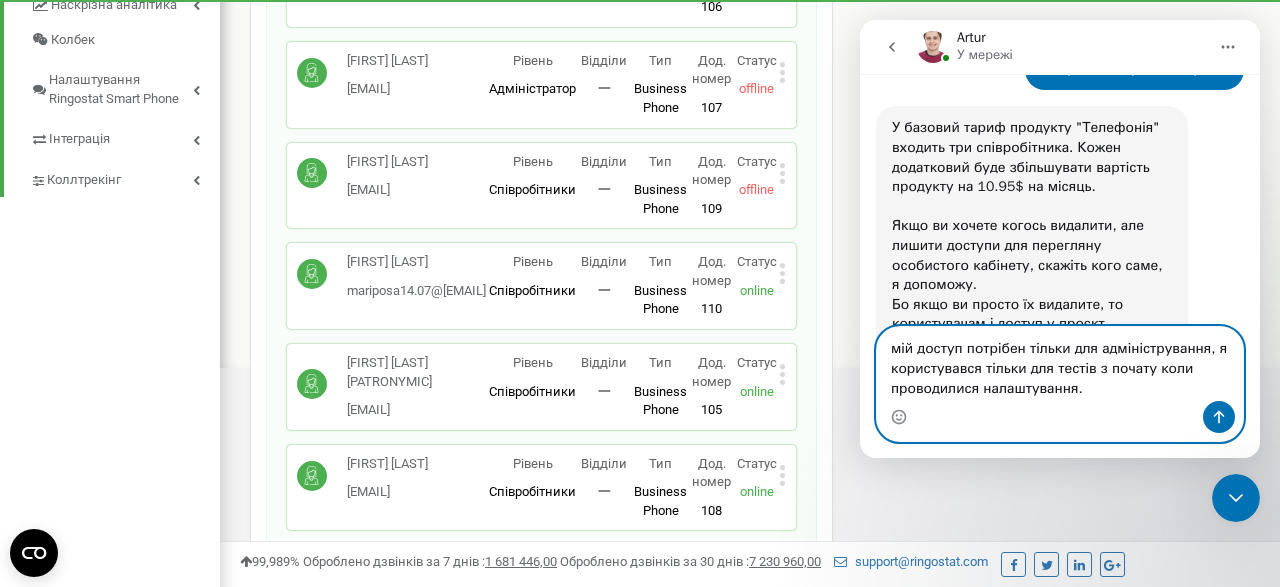 type on "мій доступ потрібен тільки для адміністрування, я користувався тільки для тестів з почату коли проводилися налаштування." 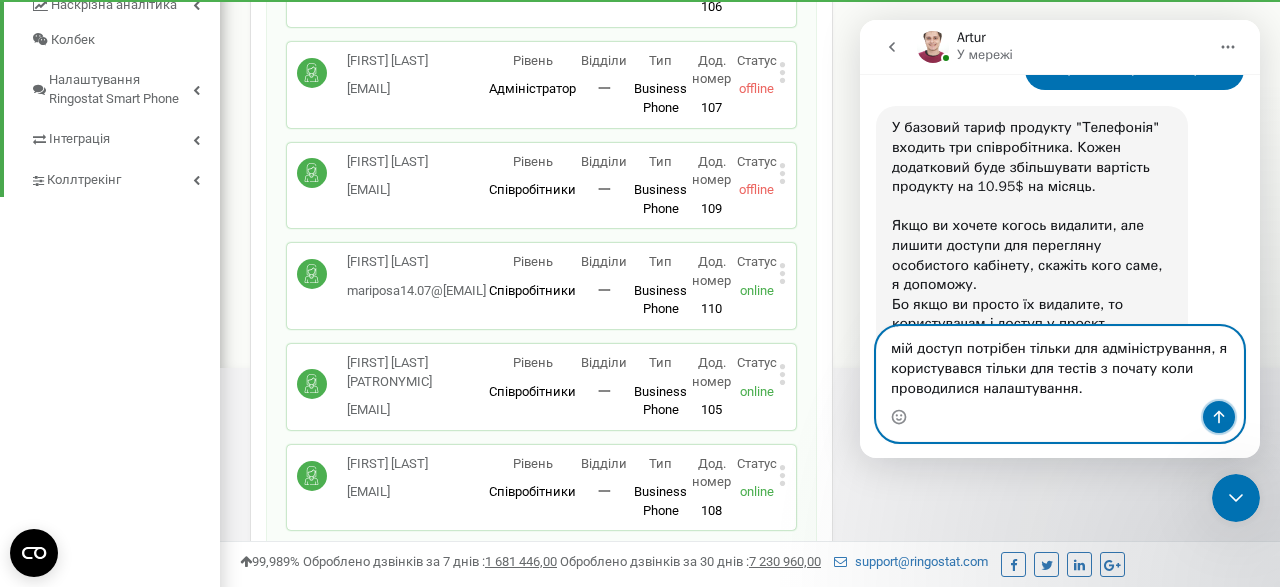 click 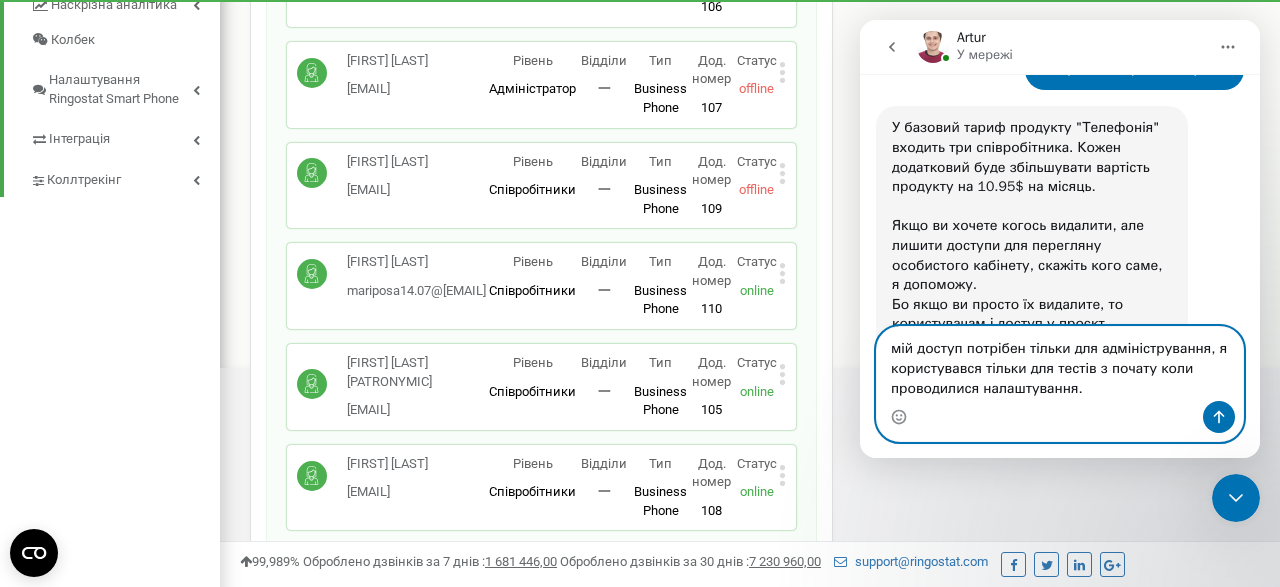 type 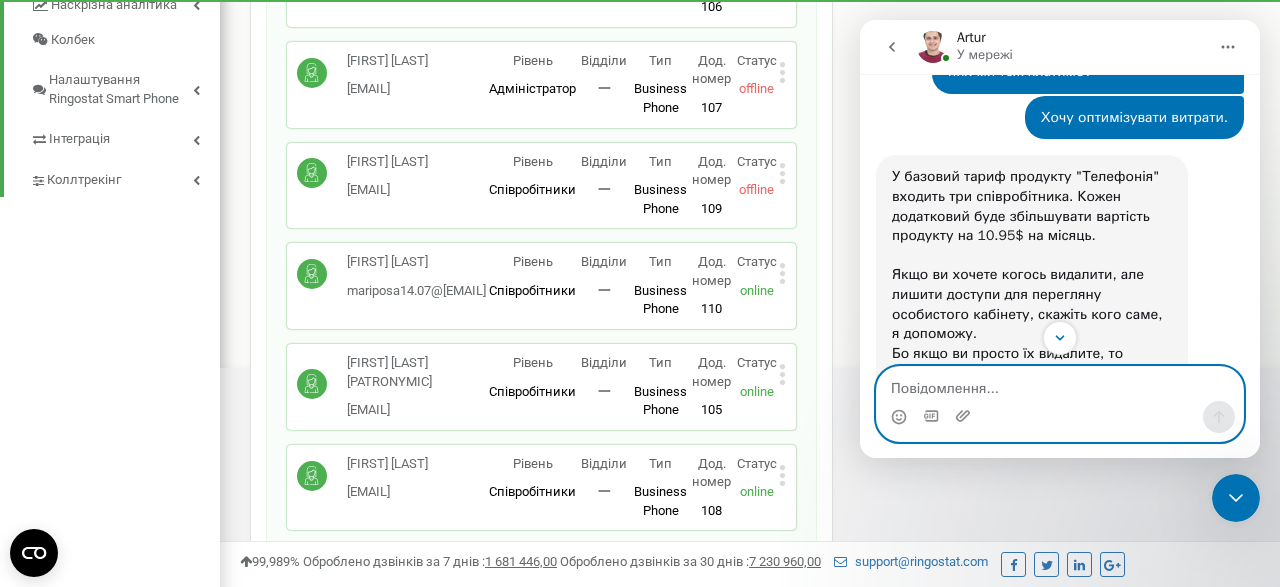 scroll, scrollTop: 2262, scrollLeft: 0, axis: vertical 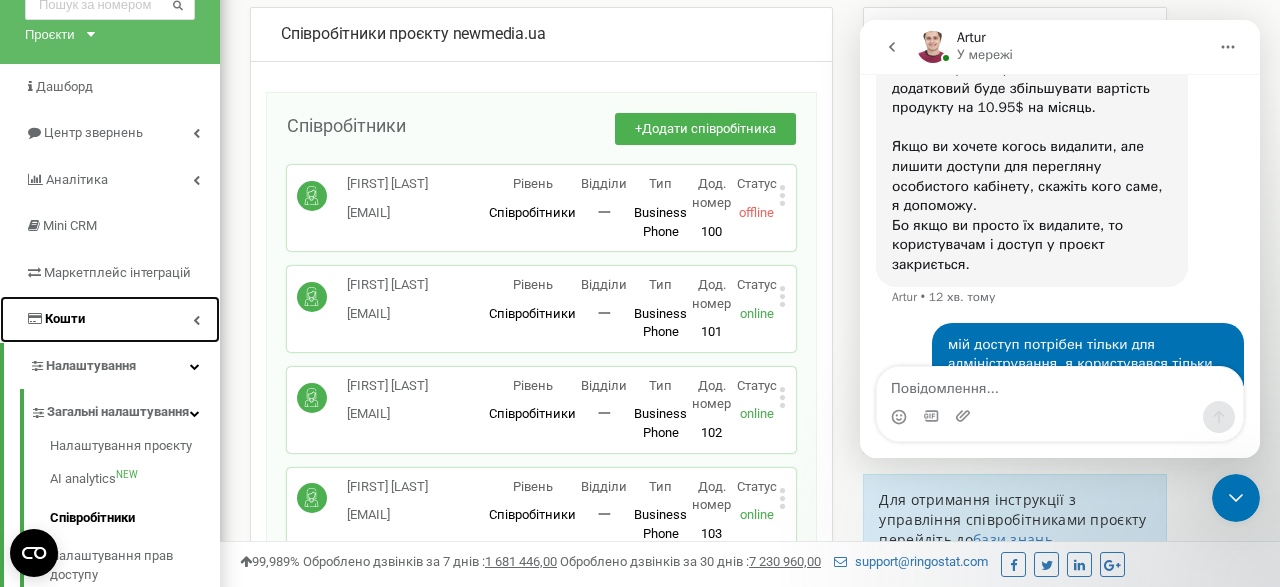click on "Кошти" at bounding box center (110, 319) 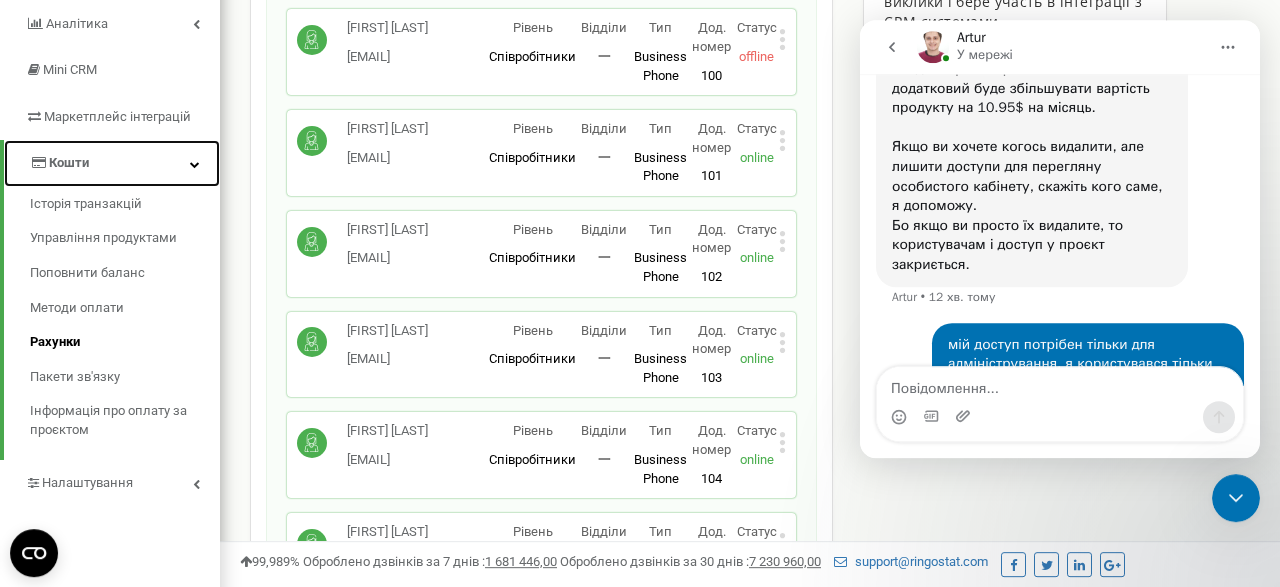 scroll, scrollTop: 312, scrollLeft: 0, axis: vertical 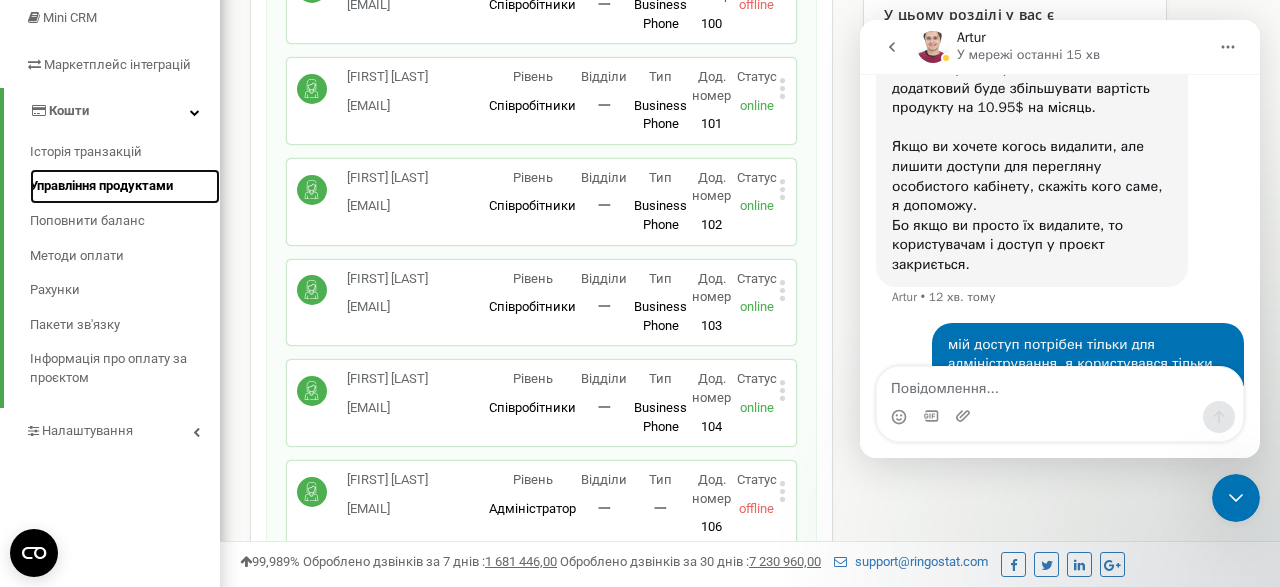 click on "Управління продуктами" at bounding box center (101, 186) 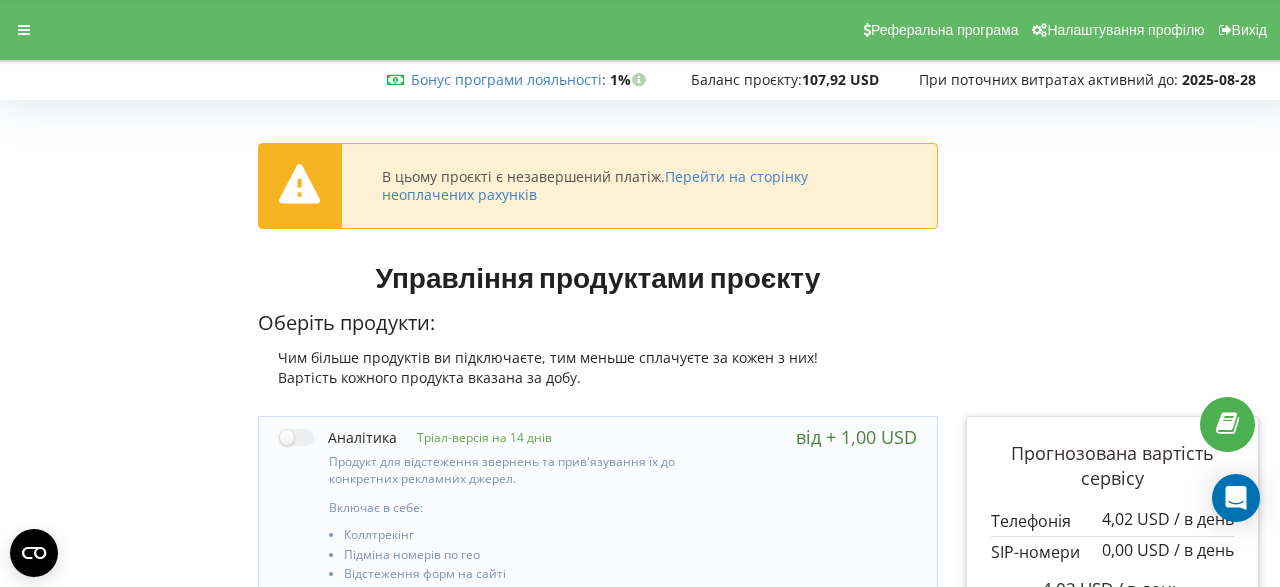 scroll, scrollTop: 0, scrollLeft: 0, axis: both 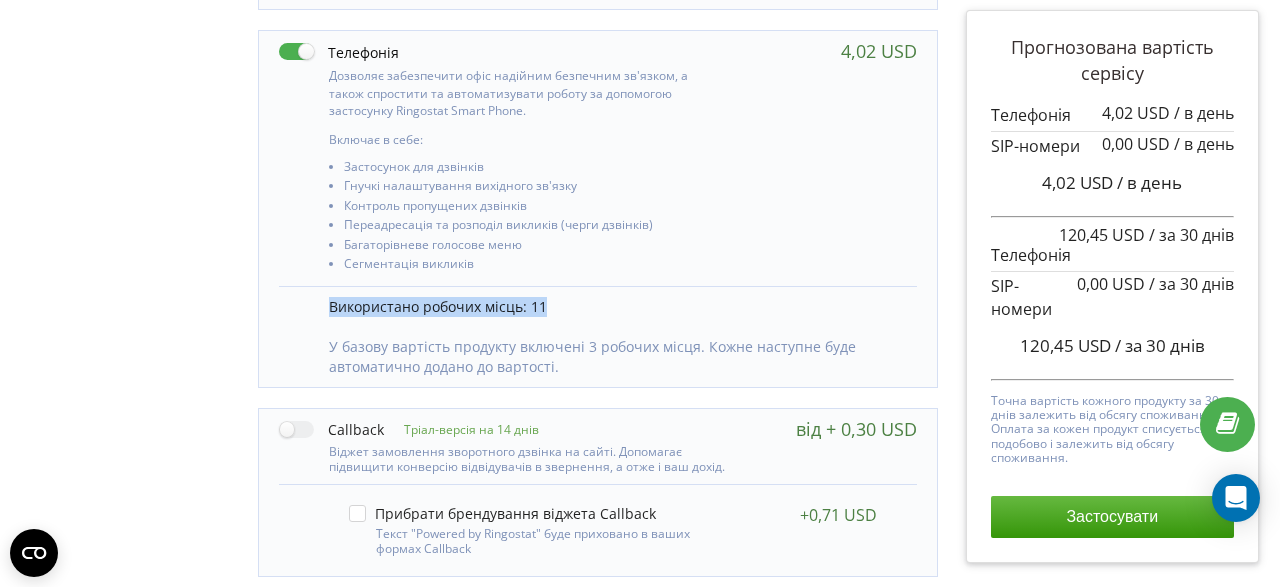 drag, startPoint x: 543, startPoint y: 309, endPoint x: 330, endPoint y: 309, distance: 213 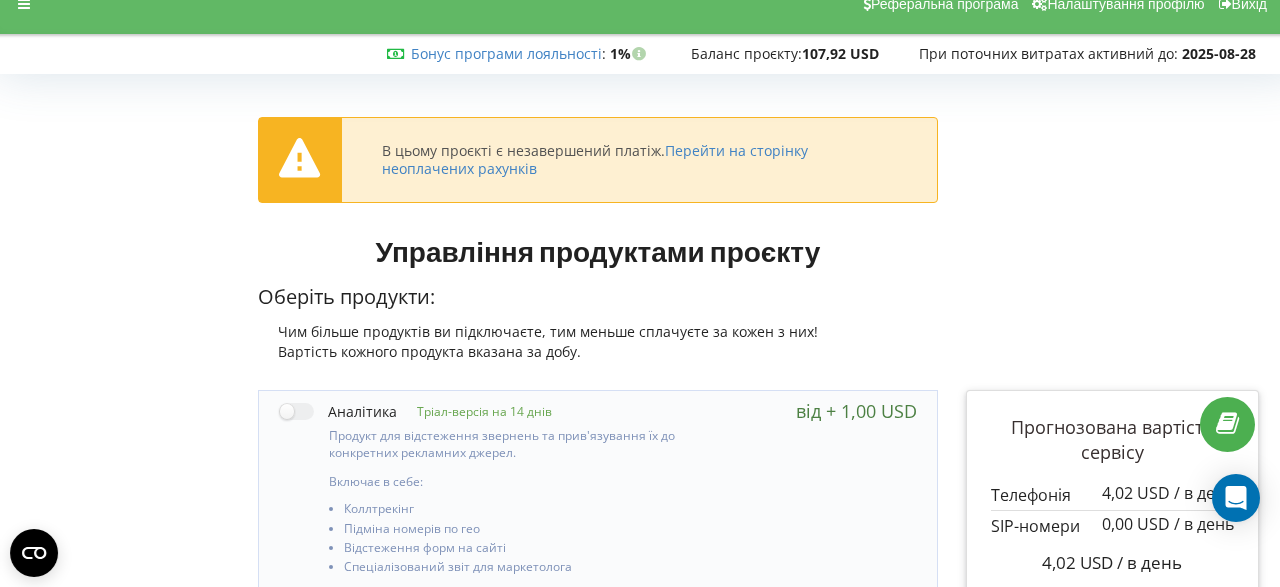 scroll, scrollTop: 0, scrollLeft: 0, axis: both 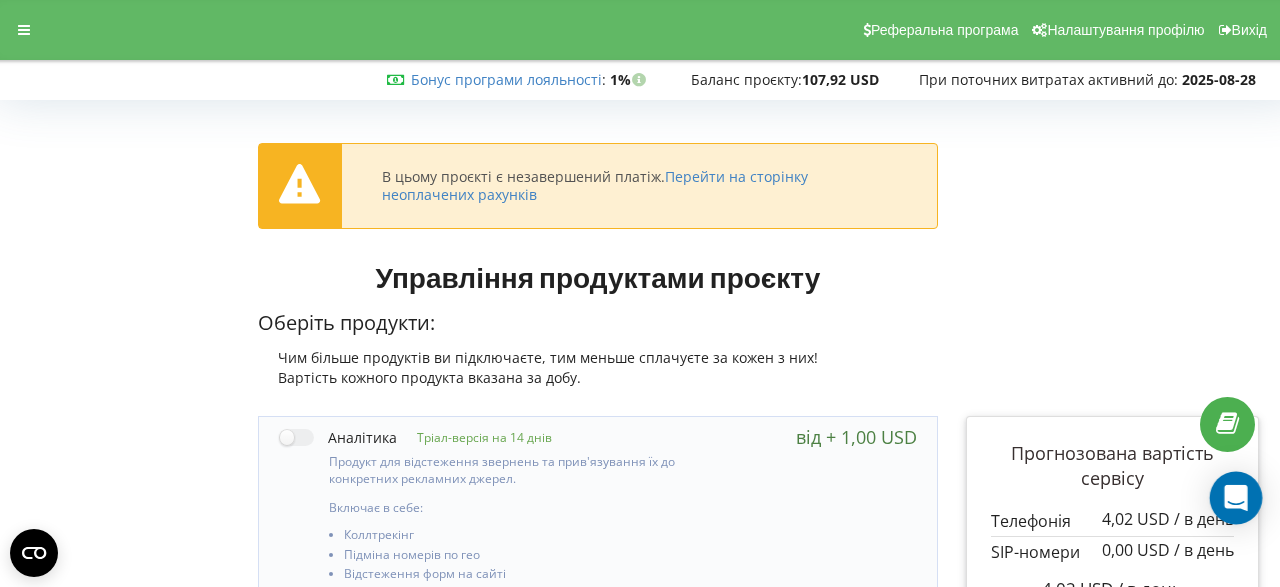 click 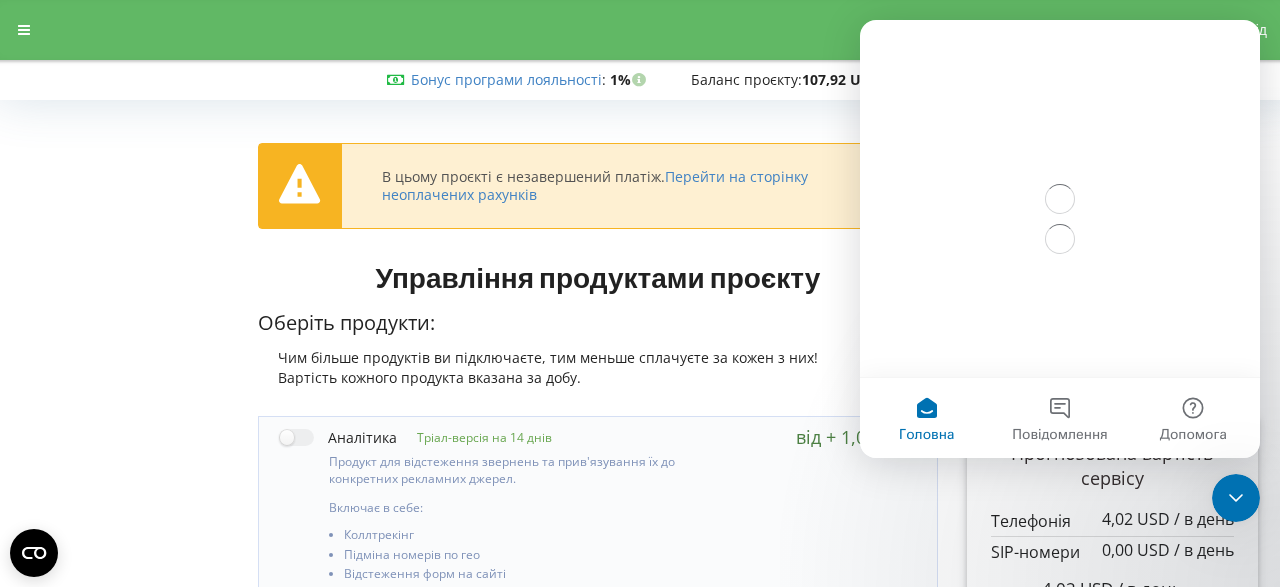 scroll, scrollTop: 0, scrollLeft: 0, axis: both 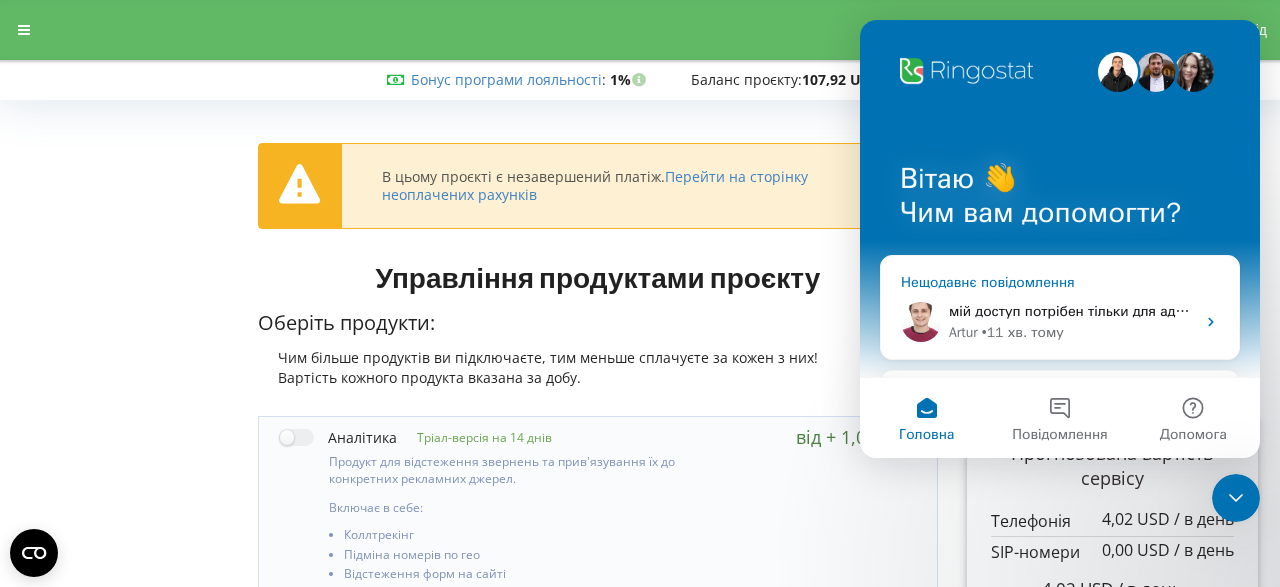 click on "мій доступ потрібен тільки для адміністрування, я користувався тільки для тестів з почату коли проводилися налаштування." at bounding box center [1368, 311] 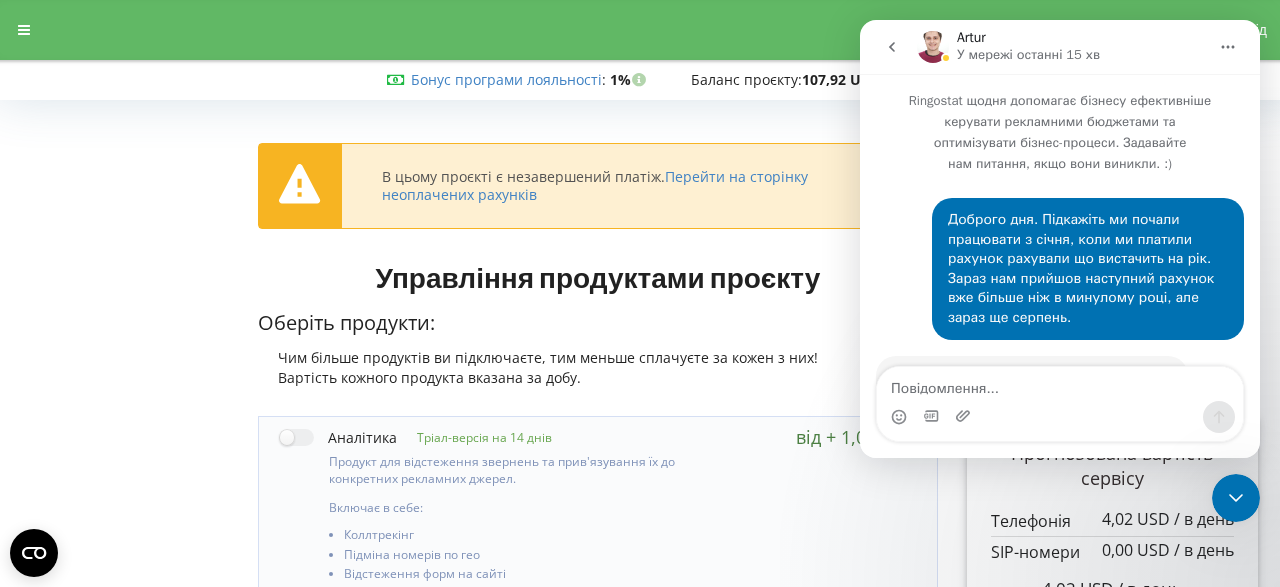 scroll, scrollTop: 2262, scrollLeft: 0, axis: vertical 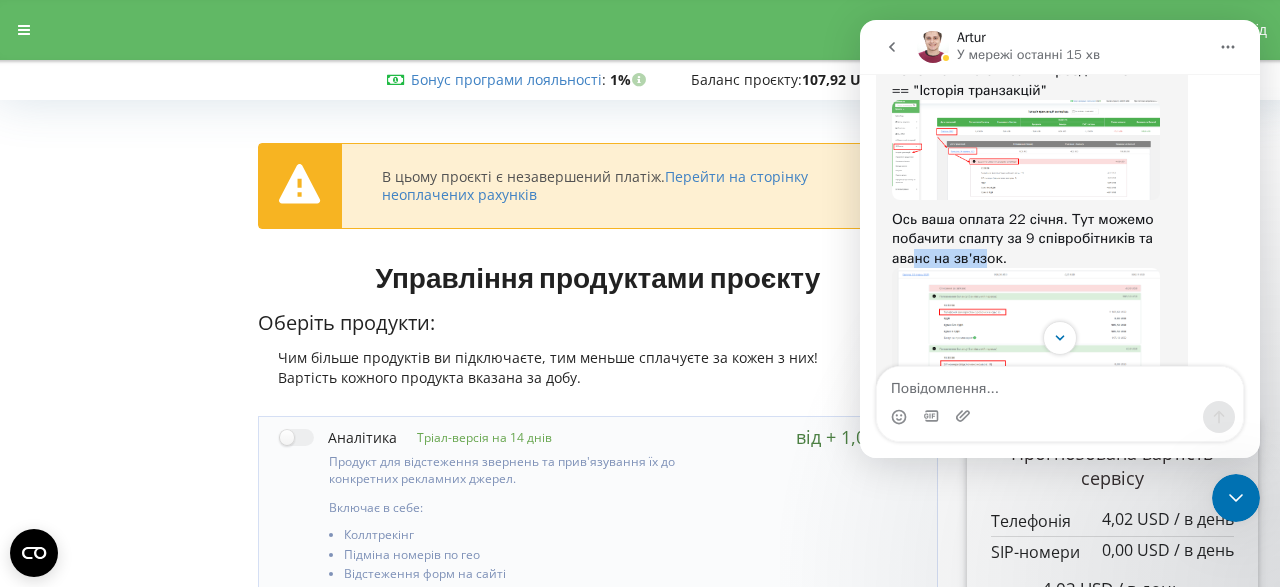 drag, startPoint x: 913, startPoint y: 237, endPoint x: 979, endPoint y: 237, distance: 66 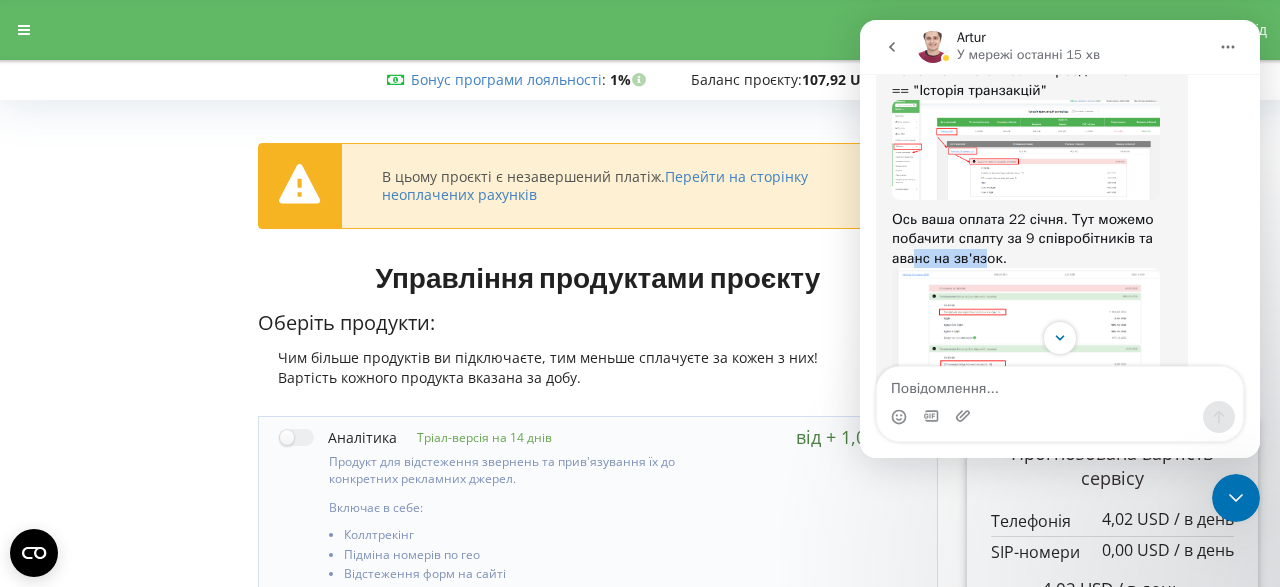 click on "Ось ваша оплата 22 січня. Тут можемо побачити спалту за 9 співробітників та аванс на зв'язок." at bounding box center (1032, 239) 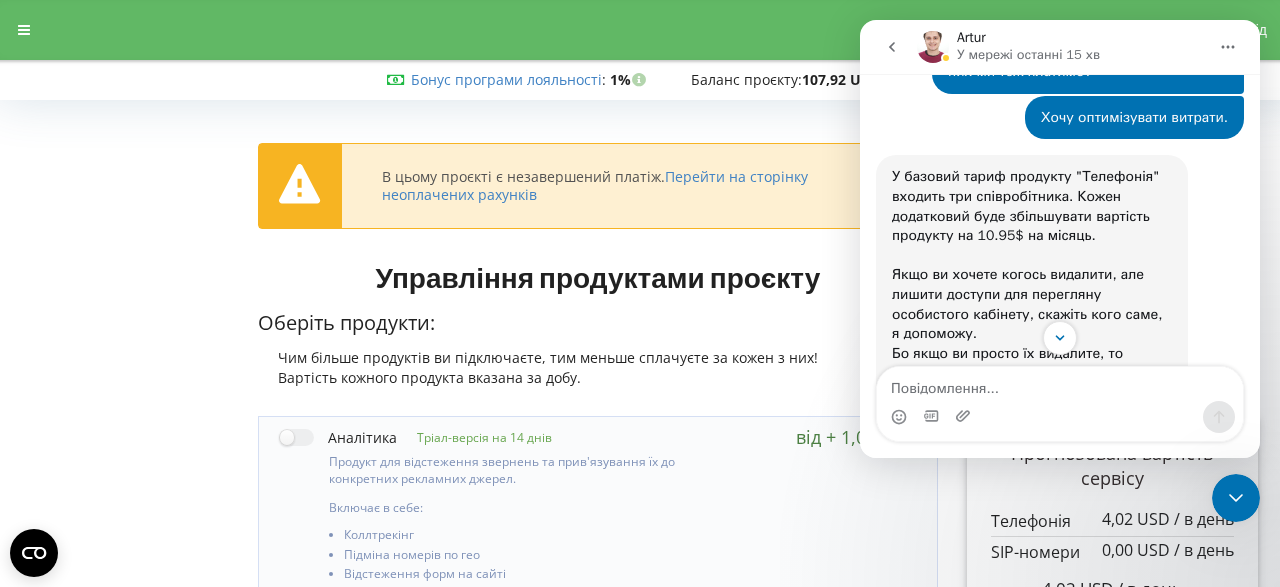 scroll, scrollTop: 2262, scrollLeft: 0, axis: vertical 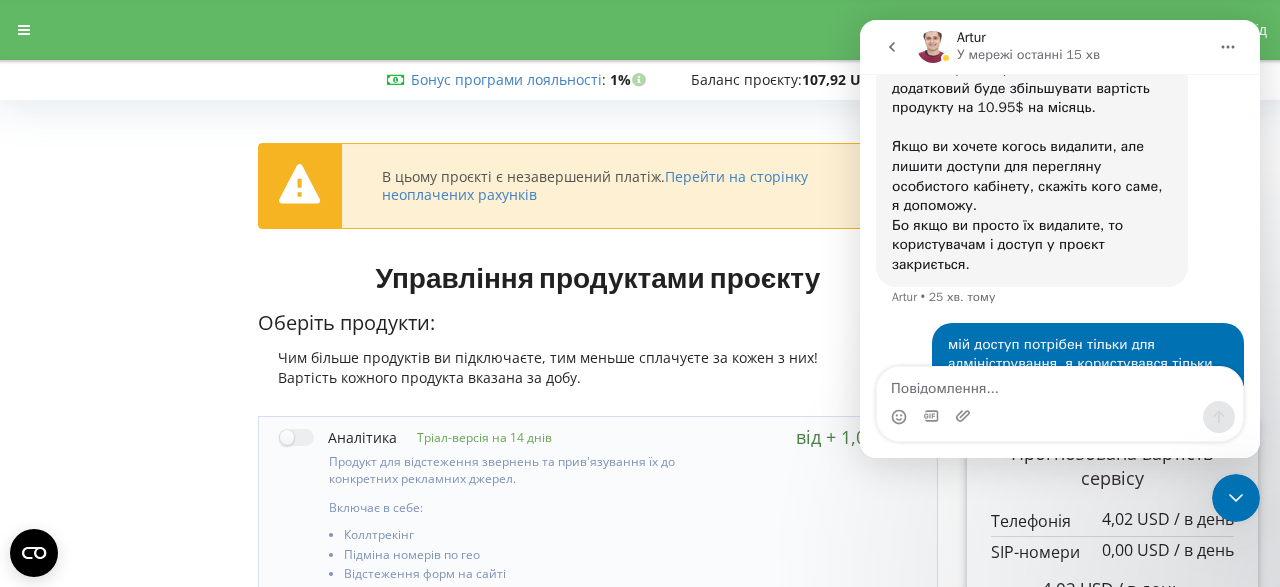 drag, startPoint x: 26, startPoint y: 29, endPoint x: 35, endPoint y: 63, distance: 35.17101 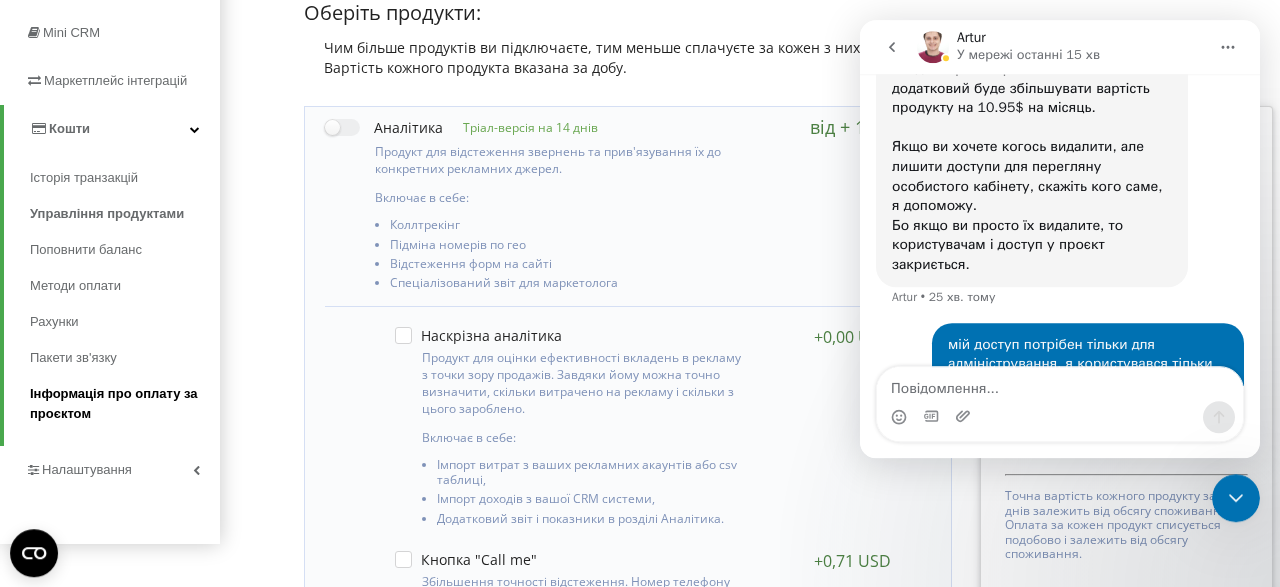 scroll, scrollTop: 312, scrollLeft: 0, axis: vertical 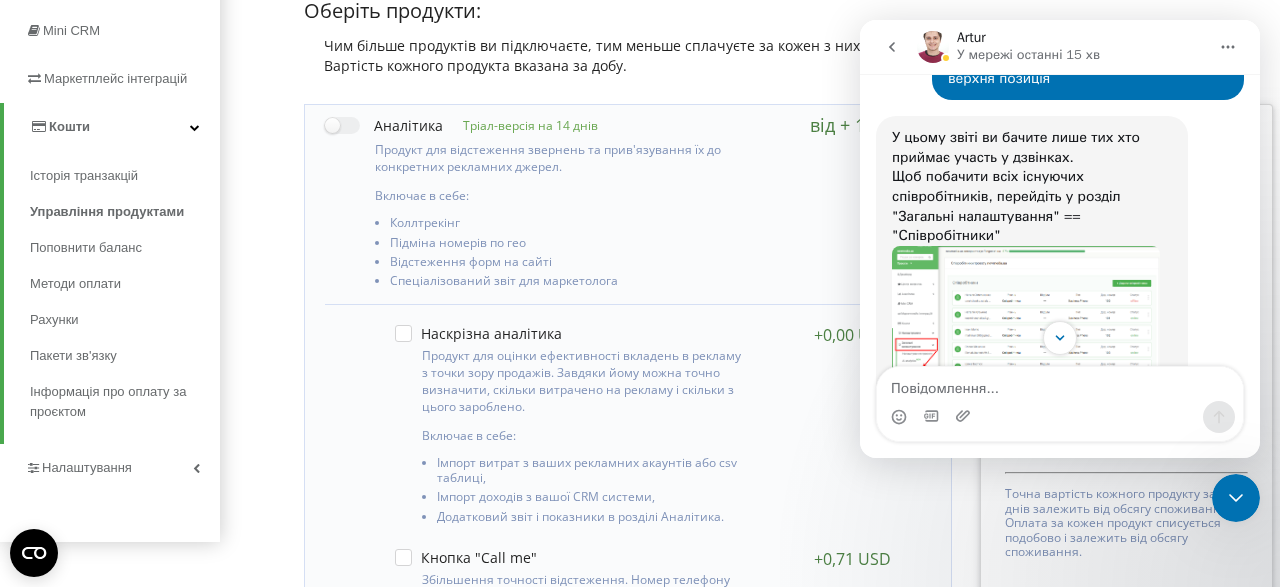 click at bounding box center [1026, 328] 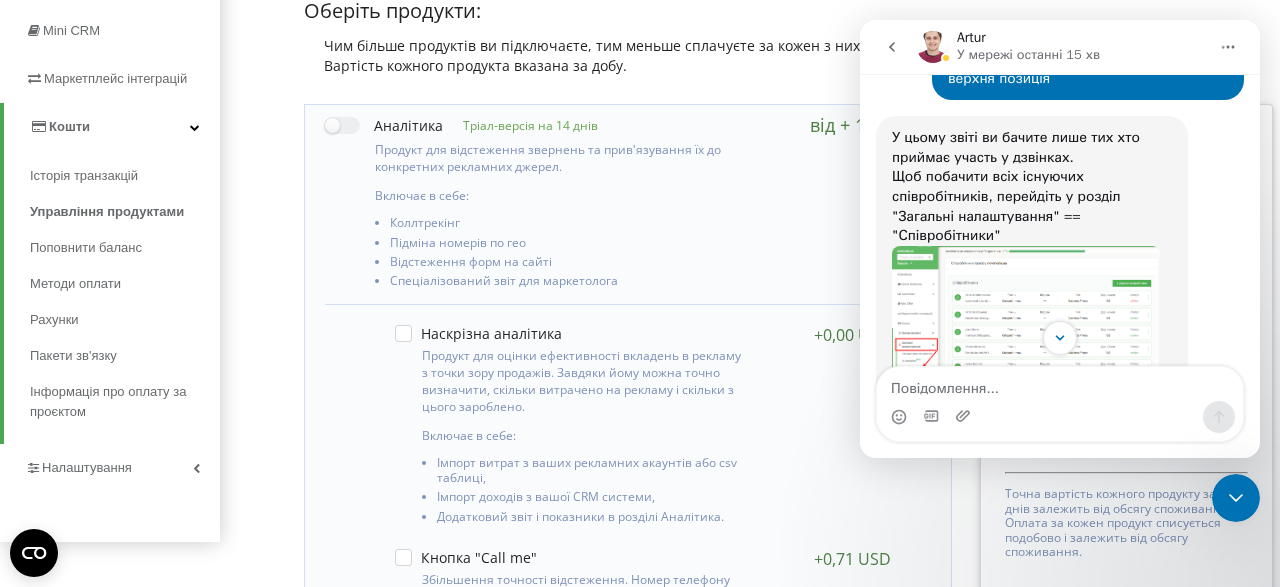 scroll, scrollTop: 0, scrollLeft: 0, axis: both 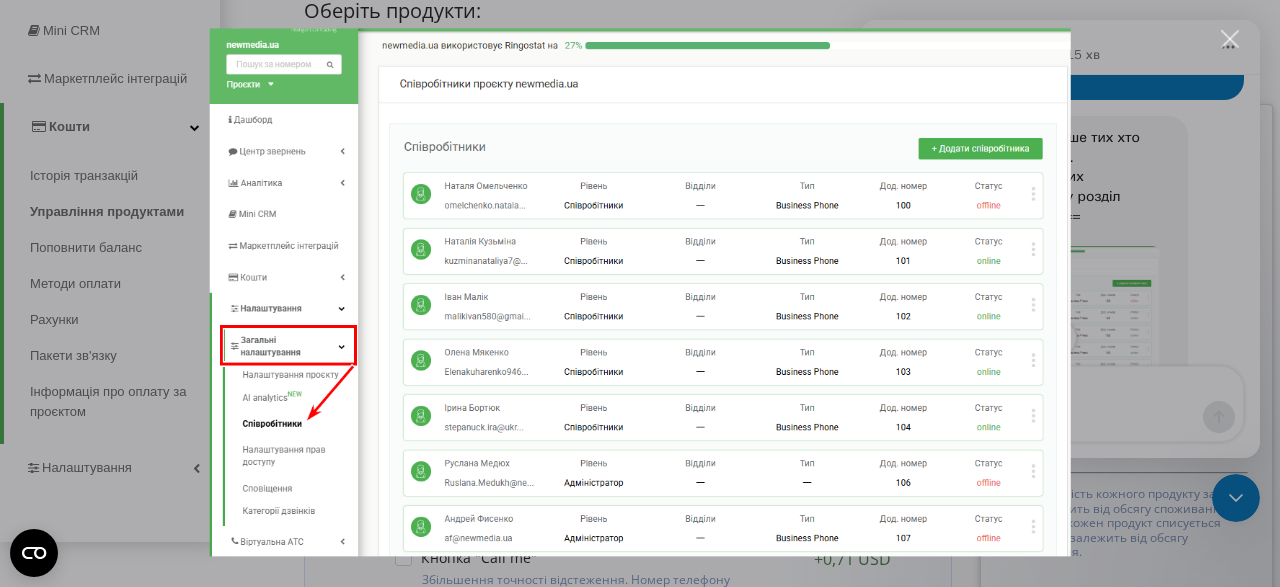 click at bounding box center (640, 293) 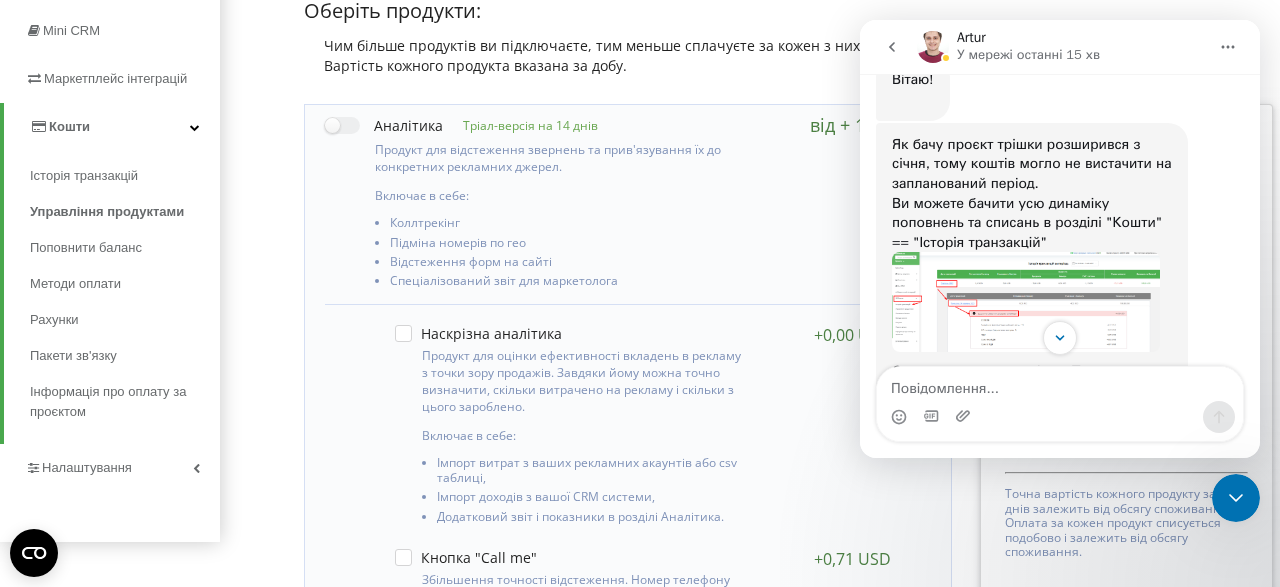 scroll, scrollTop: 470, scrollLeft: 0, axis: vertical 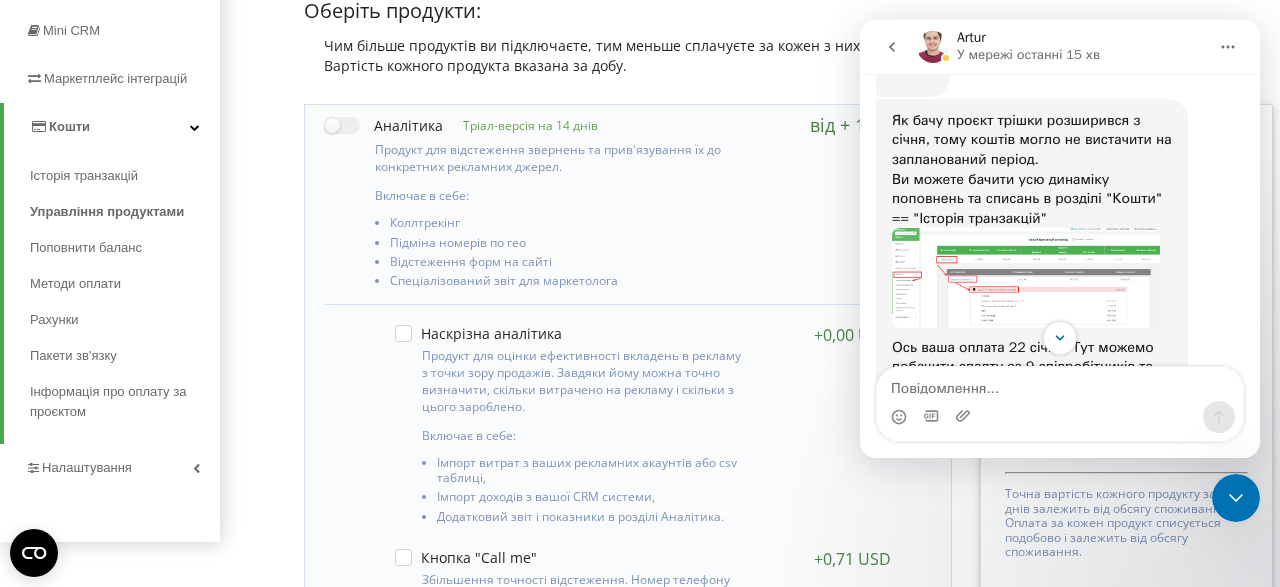 click at bounding box center [1026, 277] 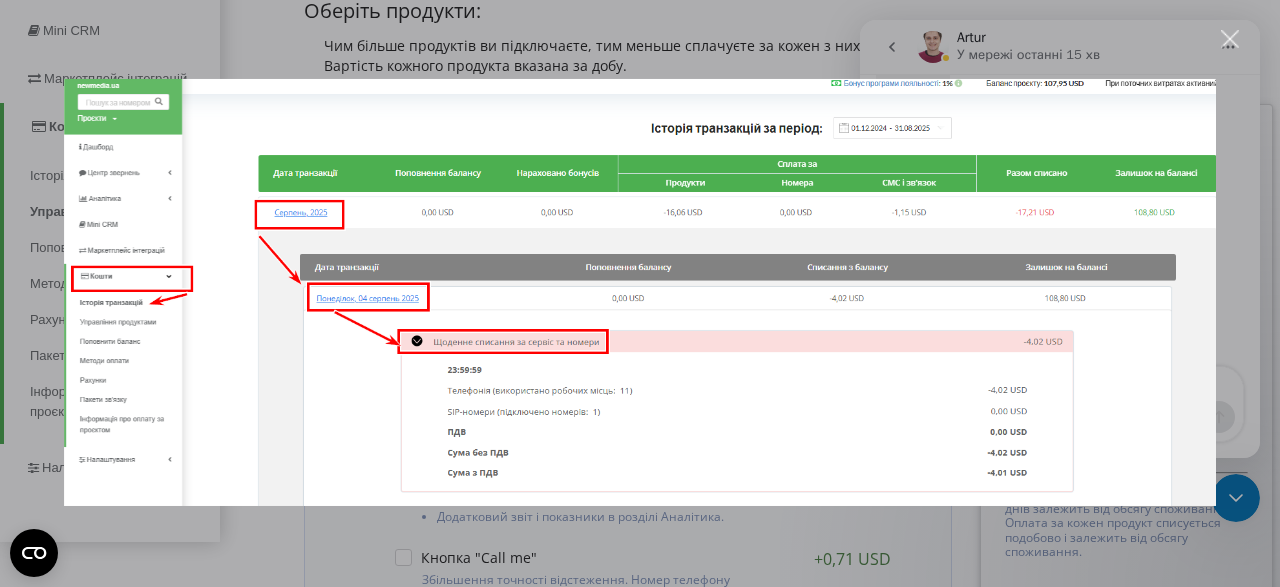 scroll, scrollTop: 0, scrollLeft: 0, axis: both 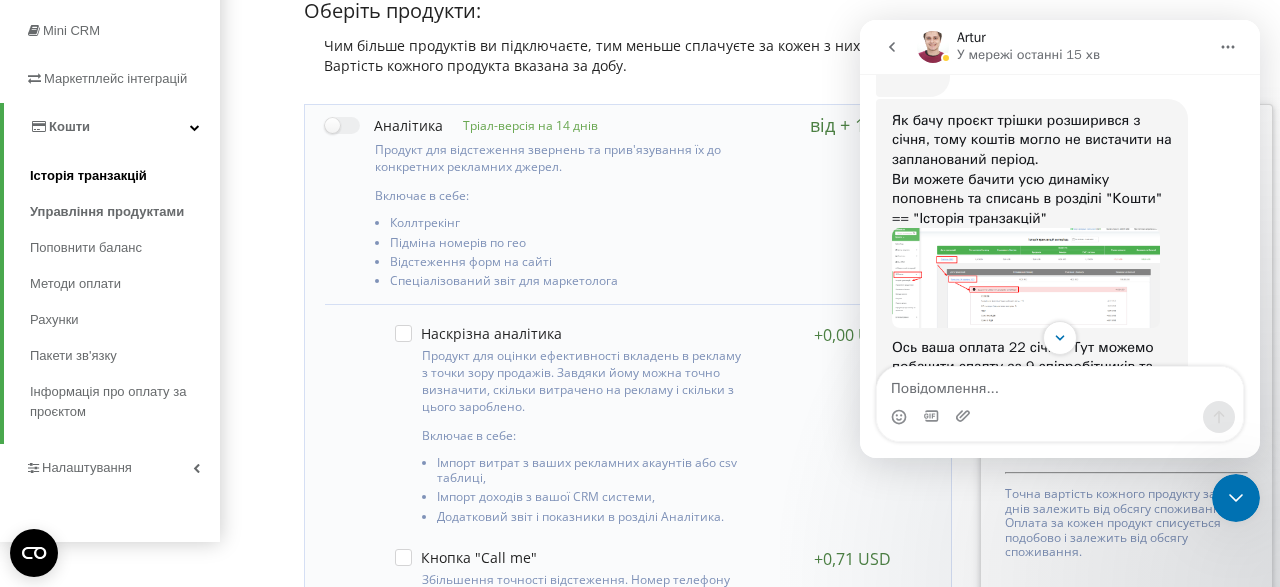 click on "Історія транзакцій" at bounding box center (88, 176) 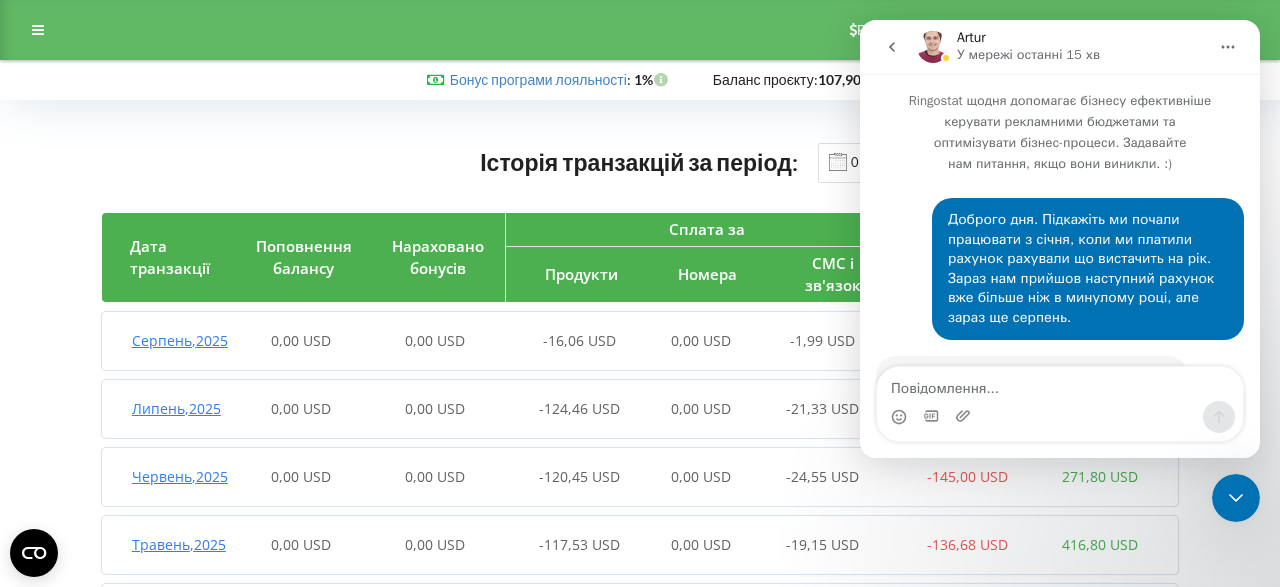 scroll, scrollTop: 0, scrollLeft: 0, axis: both 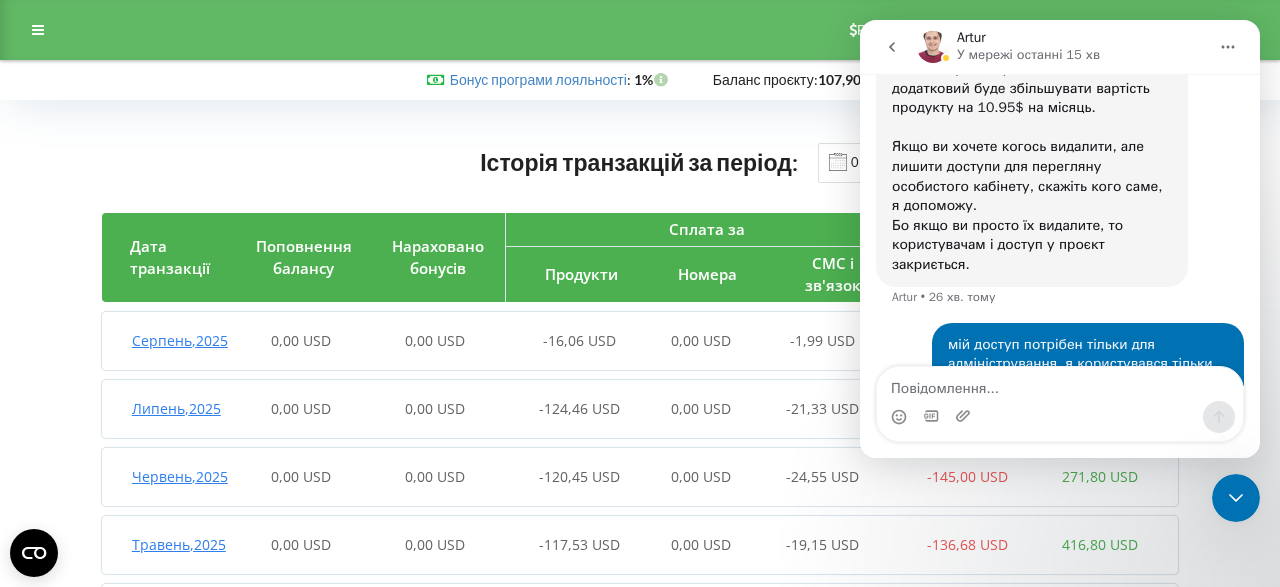 click 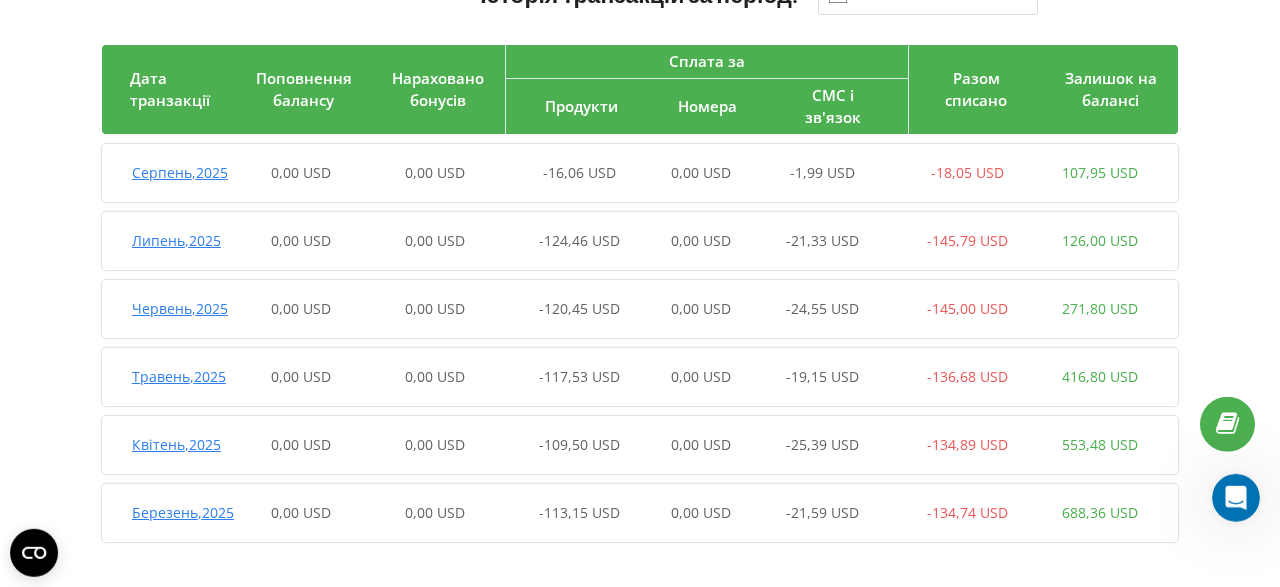 scroll, scrollTop: 208, scrollLeft: 0, axis: vertical 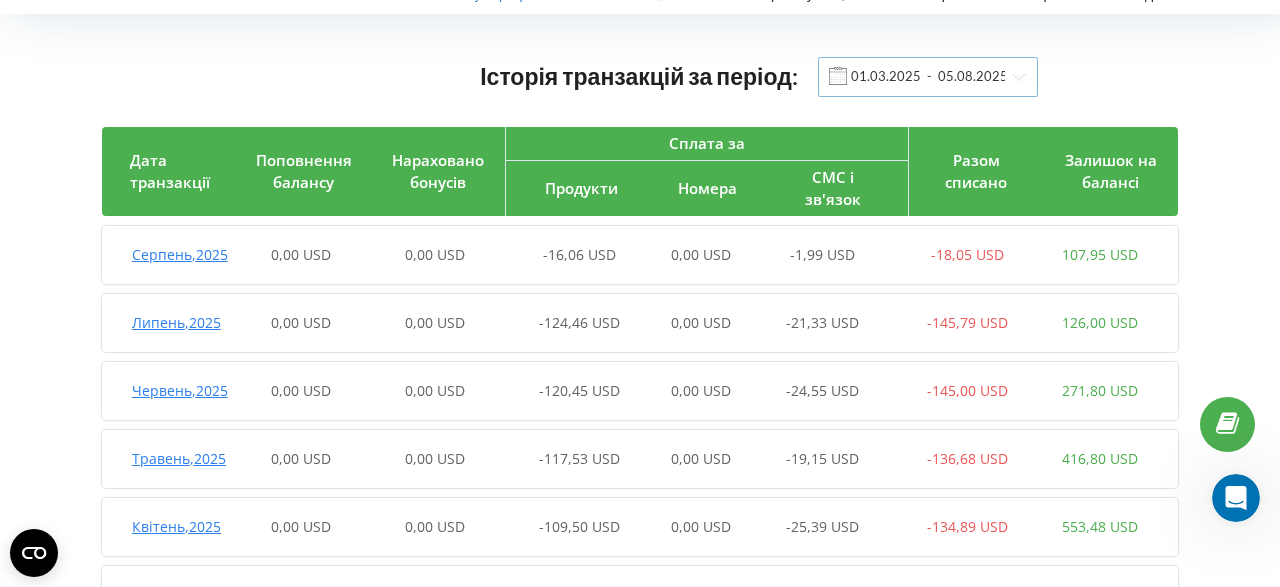 click on "01.03.2025  -  05.08.2025" at bounding box center (928, 77) 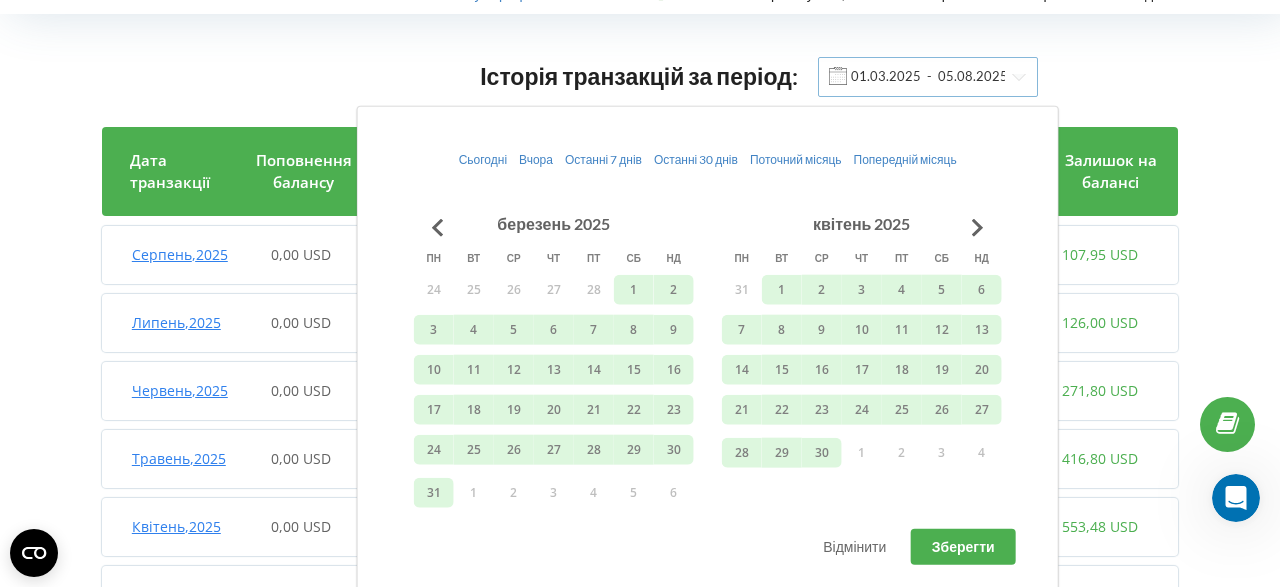 click on "01.03.2025  -  05.08.2025" at bounding box center (928, 77) 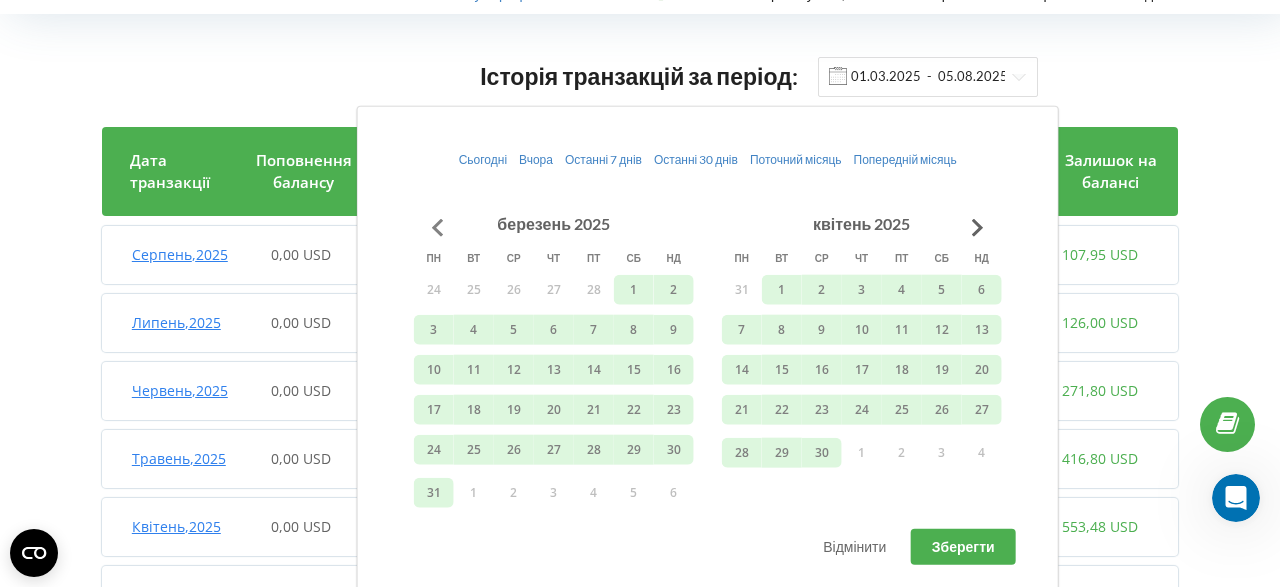 click at bounding box center (438, 227) 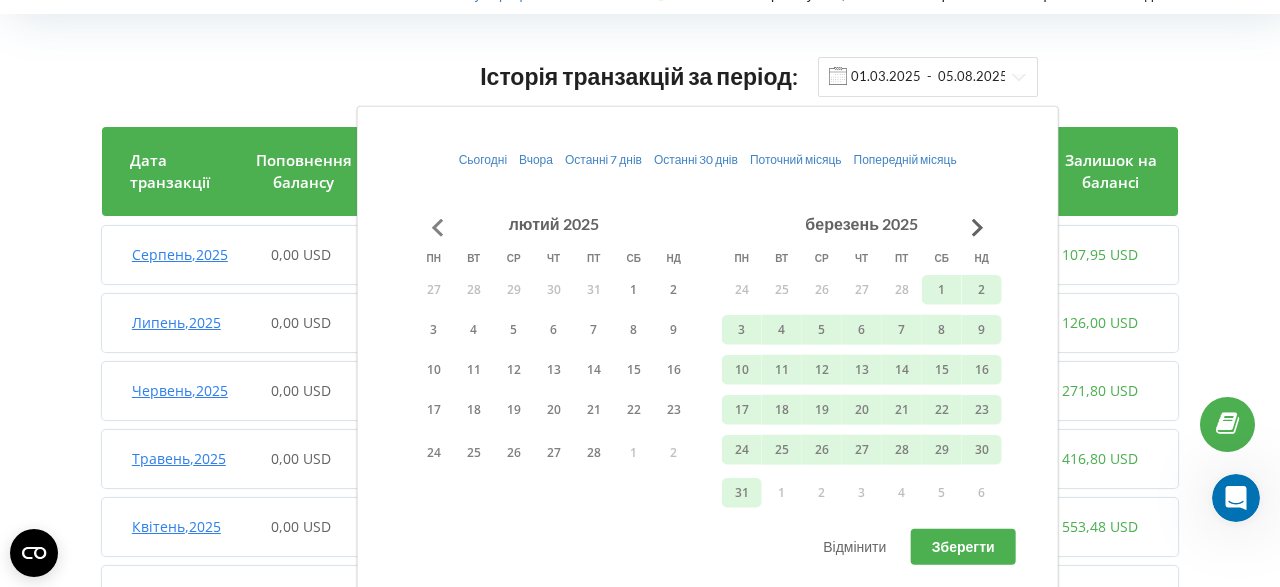 click at bounding box center [438, 227] 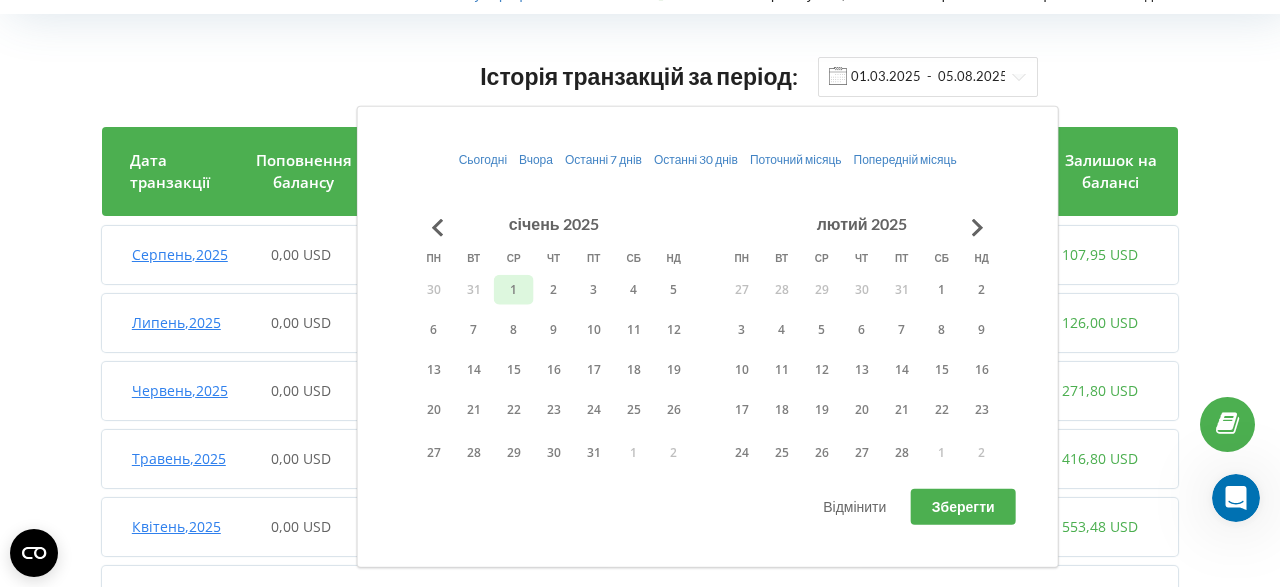 click on "1" at bounding box center (514, 289) 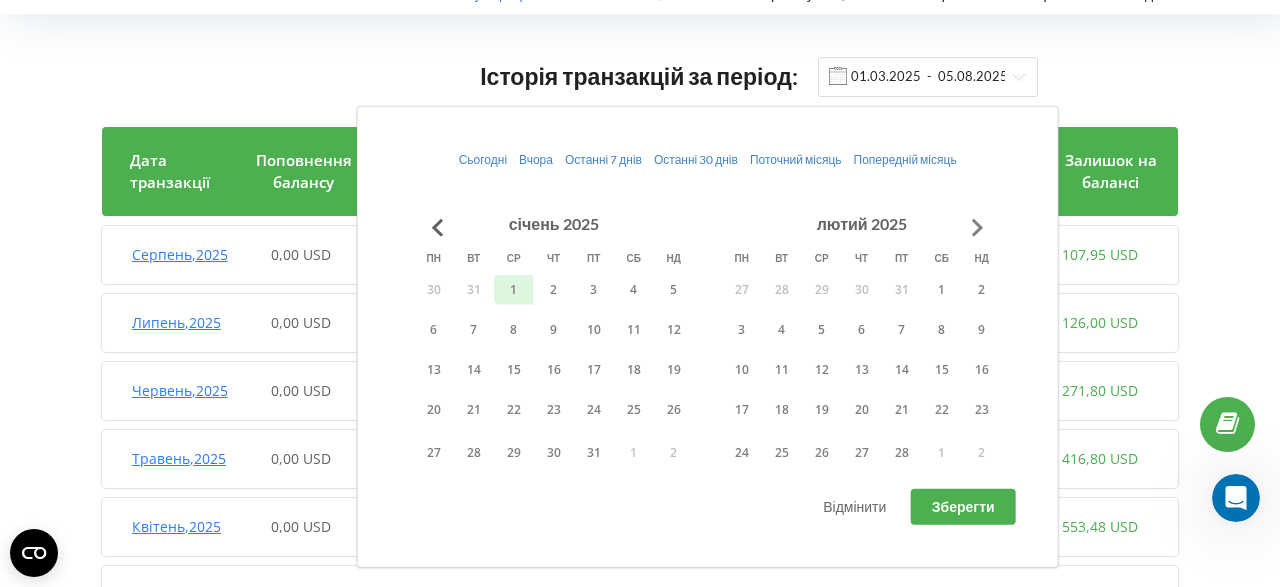 click at bounding box center (978, 227) 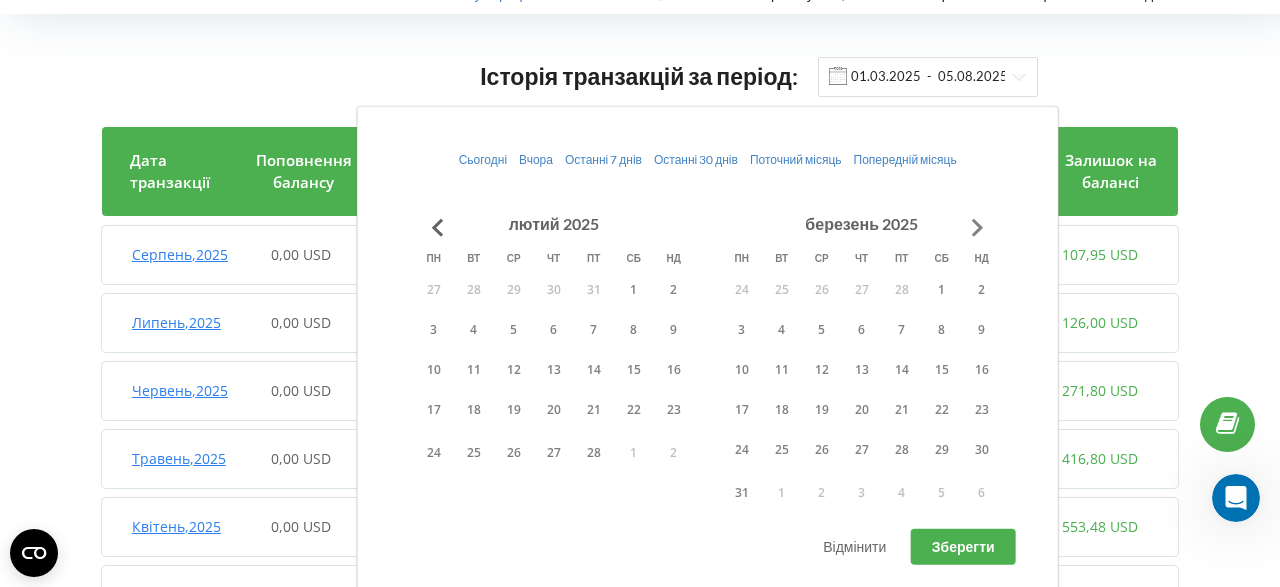 click at bounding box center (978, 227) 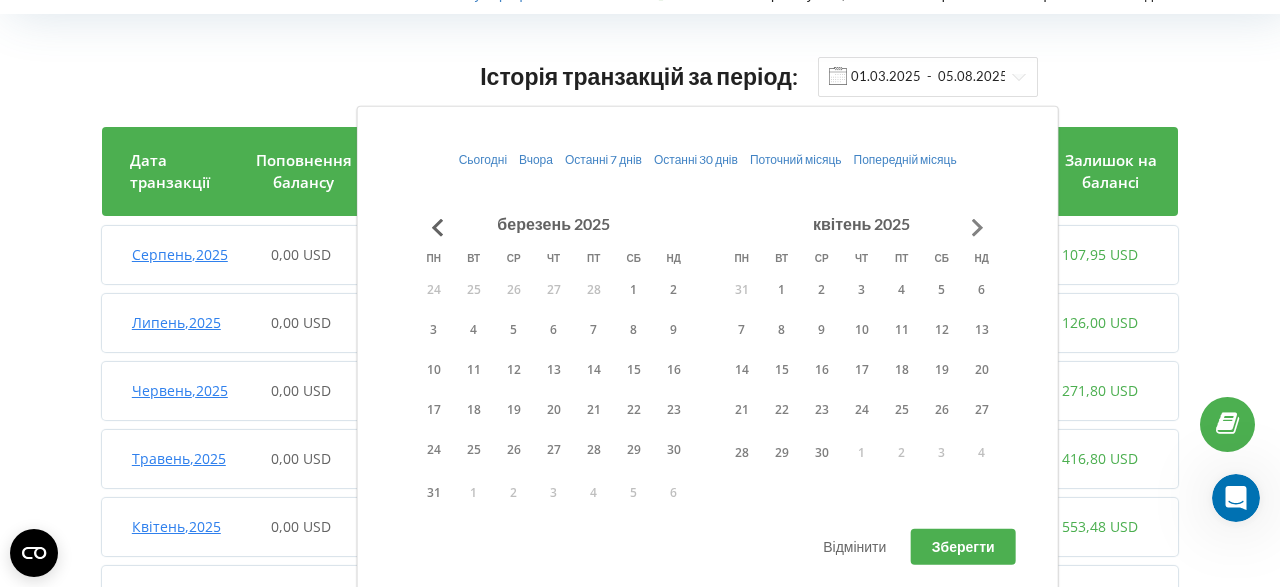 click at bounding box center [978, 227] 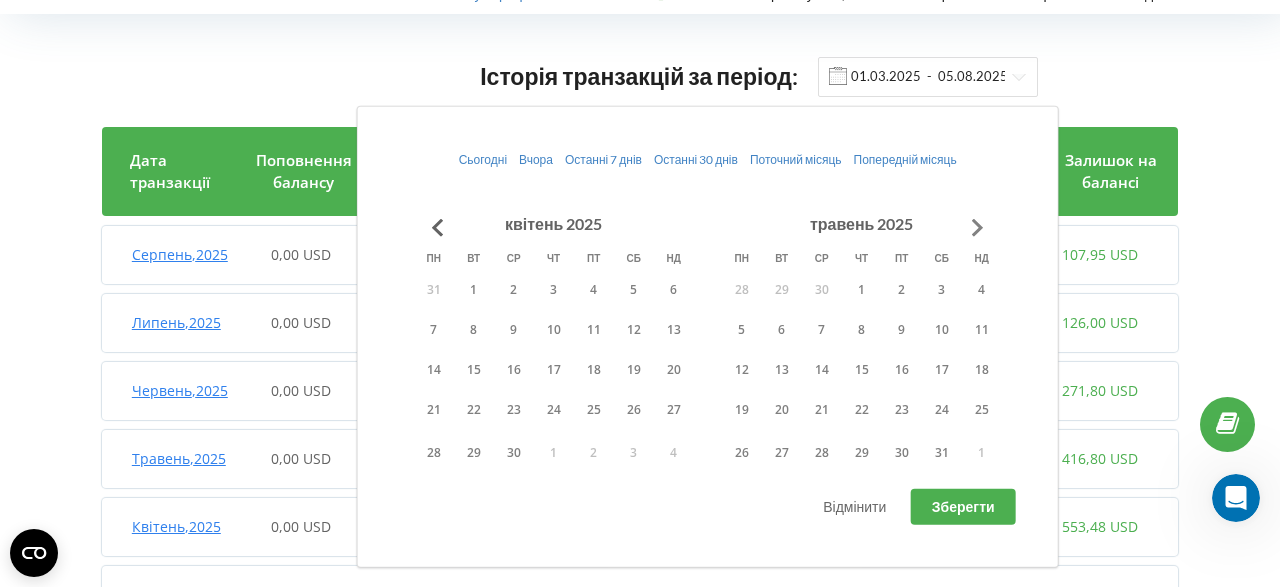 click at bounding box center (978, 227) 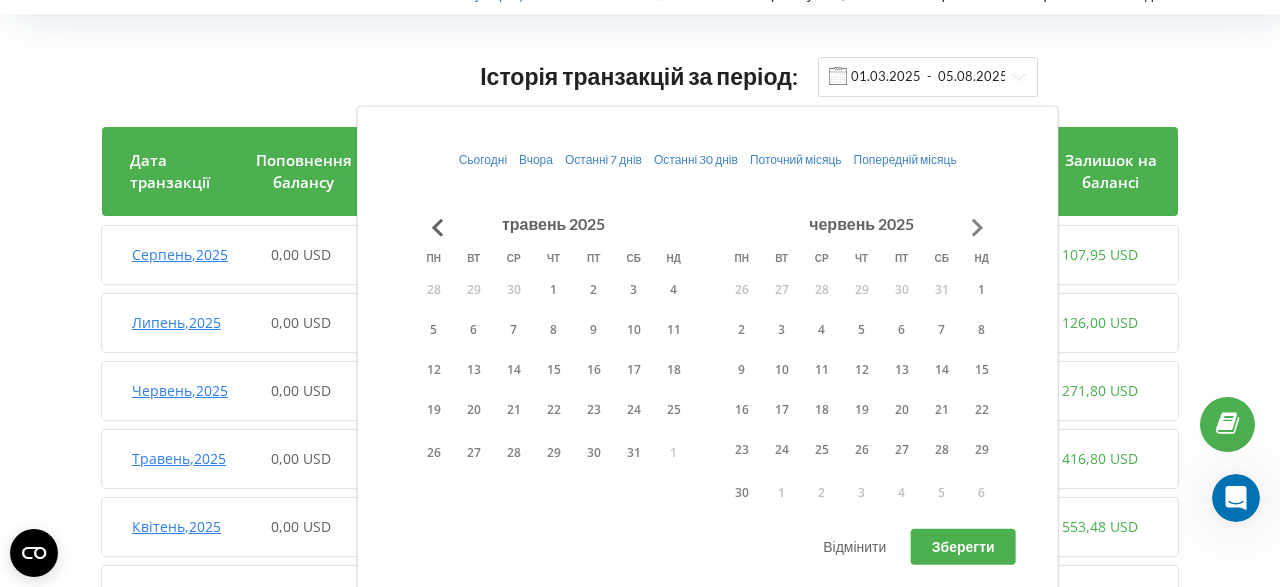 click at bounding box center (978, 227) 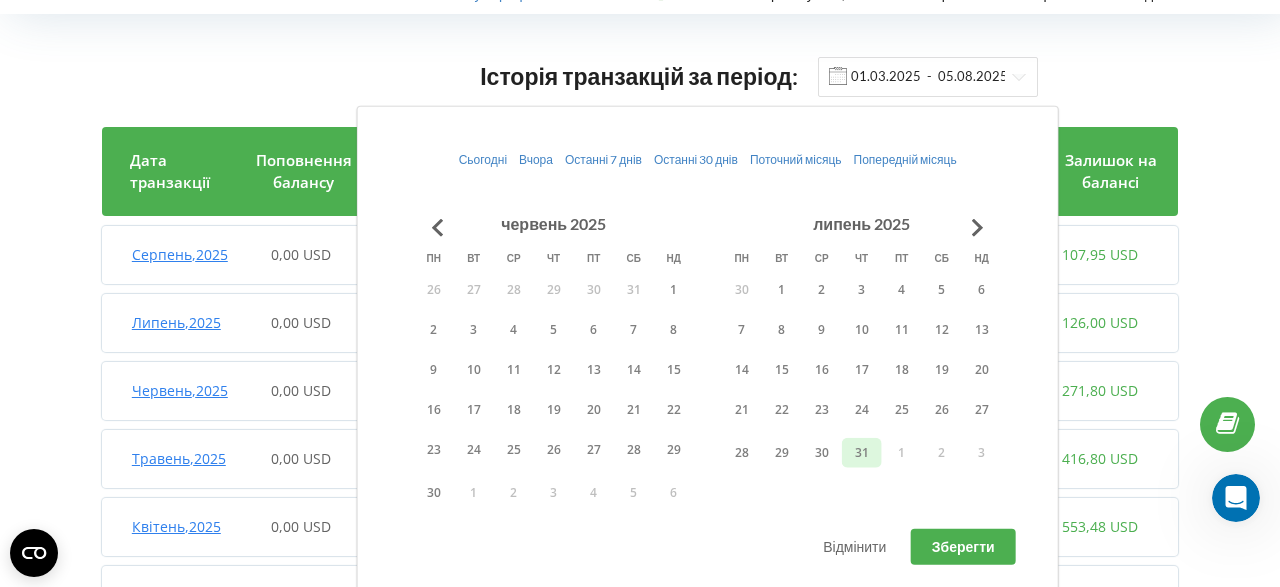 click on "31" at bounding box center (862, 453) 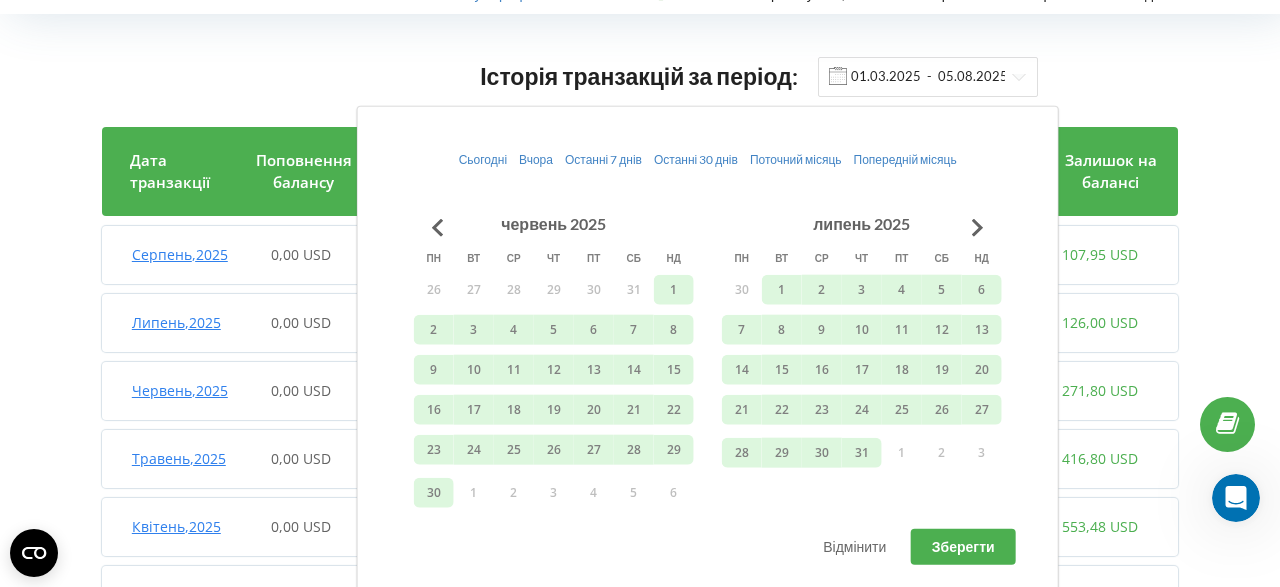 click on "Зберегти" at bounding box center [963, 546] 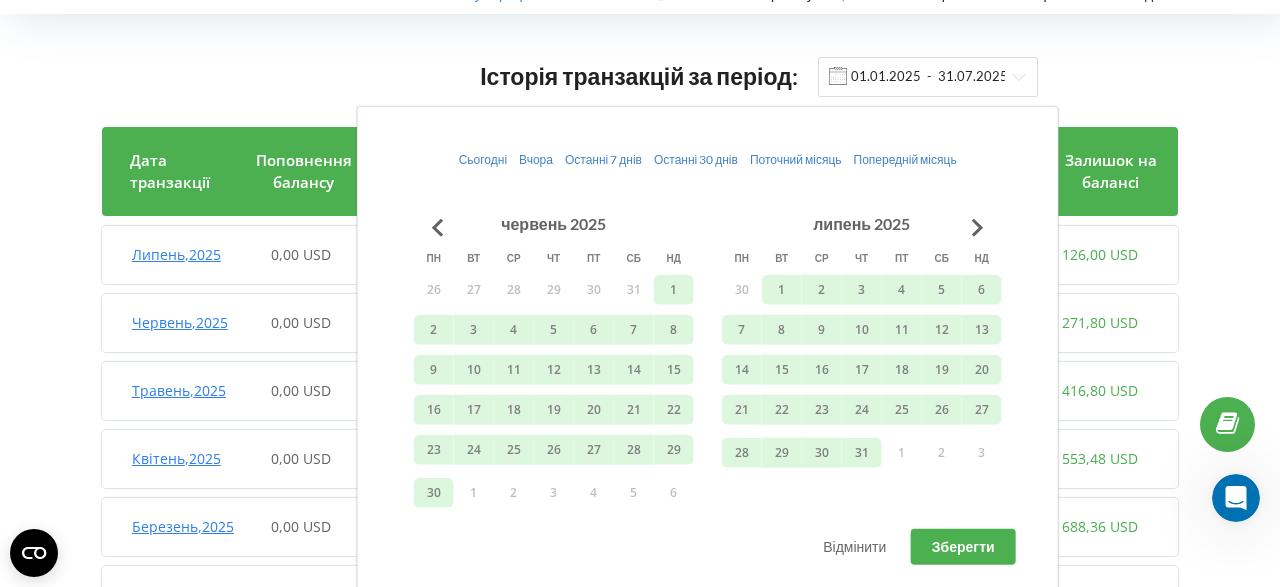 click on "Історія транзакцій за період:  01.01.2025  -  31.07.2025 Дата транзакції Поповнення балансу Нараховано бонусів Сплата за Продукти Номера СМС і зв'язок Разом списано Залишок на балансі   Липень ,  2025 0,00 USD 0,00 USD -124,46 USD 0,00 USD -21,33 USD -145,79 USD 126,00 USD Дата транзакції Поповнення балансу Списання з балансу Залишок на балансі Четвер ,  31   липень   2025 0,00 USD -5,23 USD 126,00 USD Середа ,  30   липень   2025 0,00 USD -4,75 USD 131,24 USD Вівторок ,  29   липень   2025 0,00 USD -4,34 USD 135,98 USD Понеділок ,  28   липень   2025 0,00 USD -4,68 USD 140,33 USD Неділя ,  27   липень   2025 0,00 USD -4,02 USD 145,01 USD Субота ,  26   липень   2025 0,00 USD -4,02 USD 149,03 USD П’ятниця ,  25     2025" at bounding box center (640, 379) 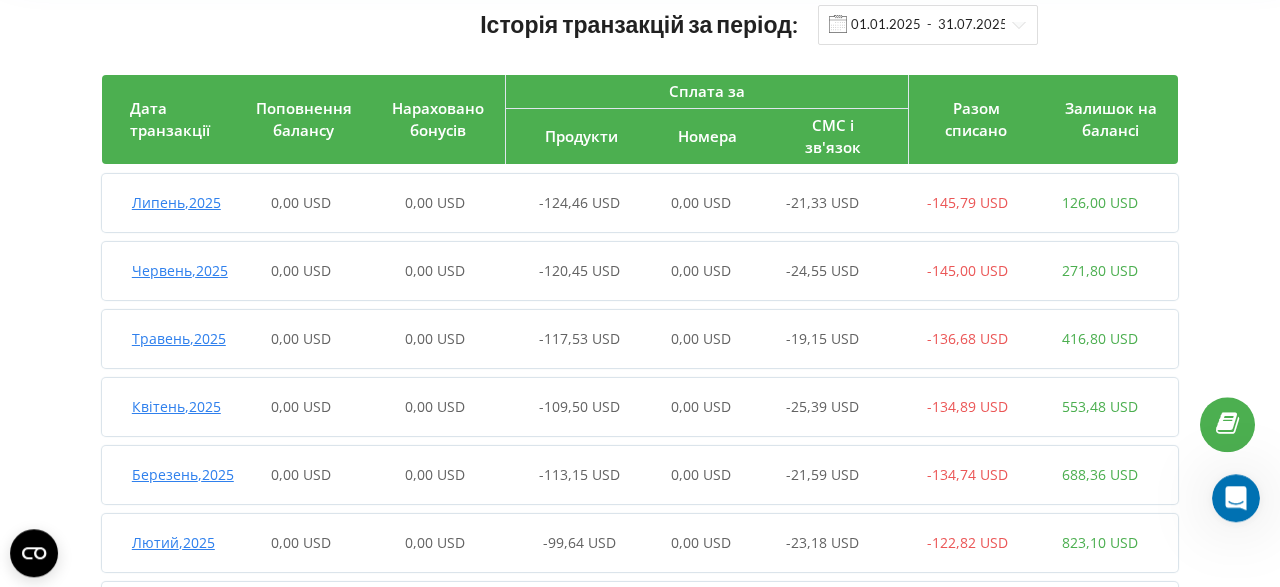 scroll, scrollTop: 134, scrollLeft: 0, axis: vertical 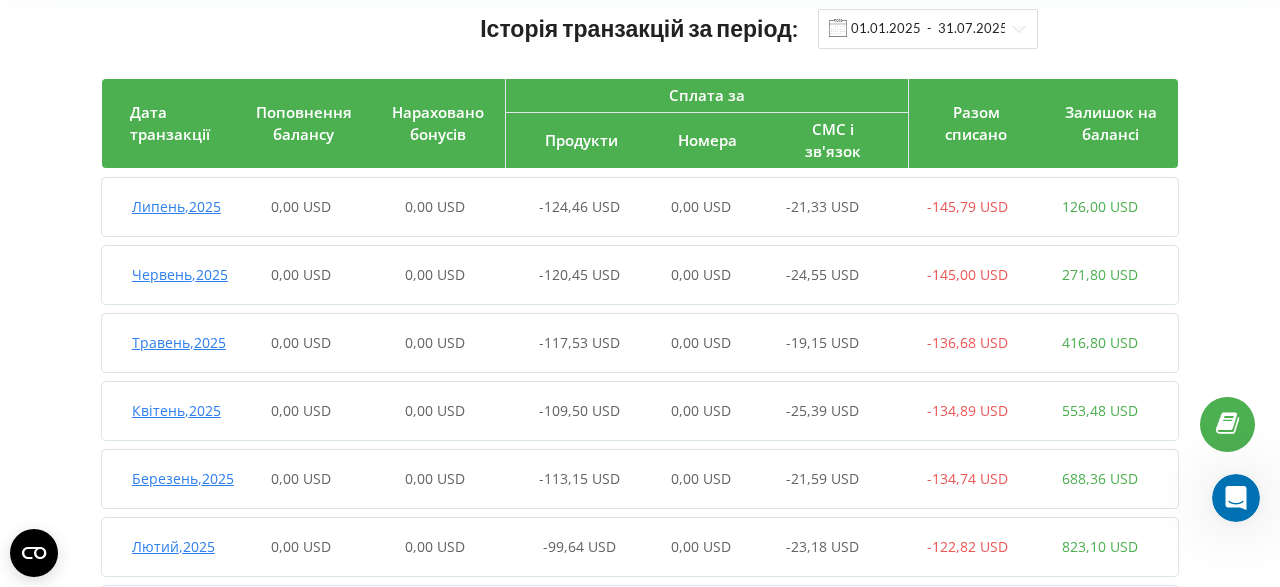 click on "-124,46 USD" at bounding box center (579, 206) 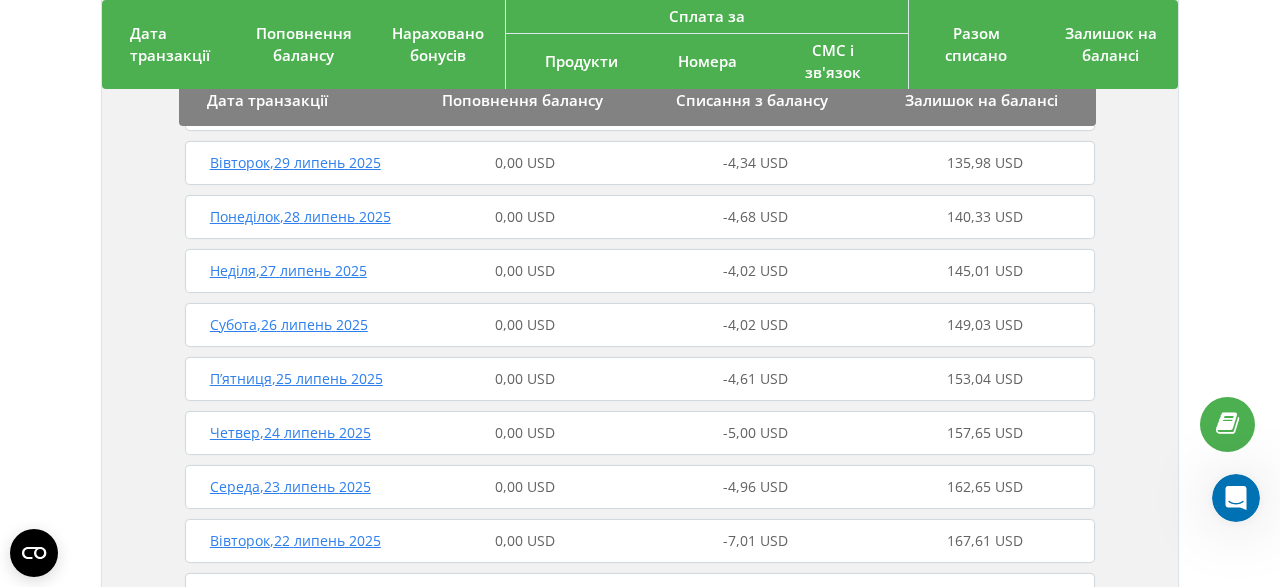 scroll, scrollTop: 0, scrollLeft: 0, axis: both 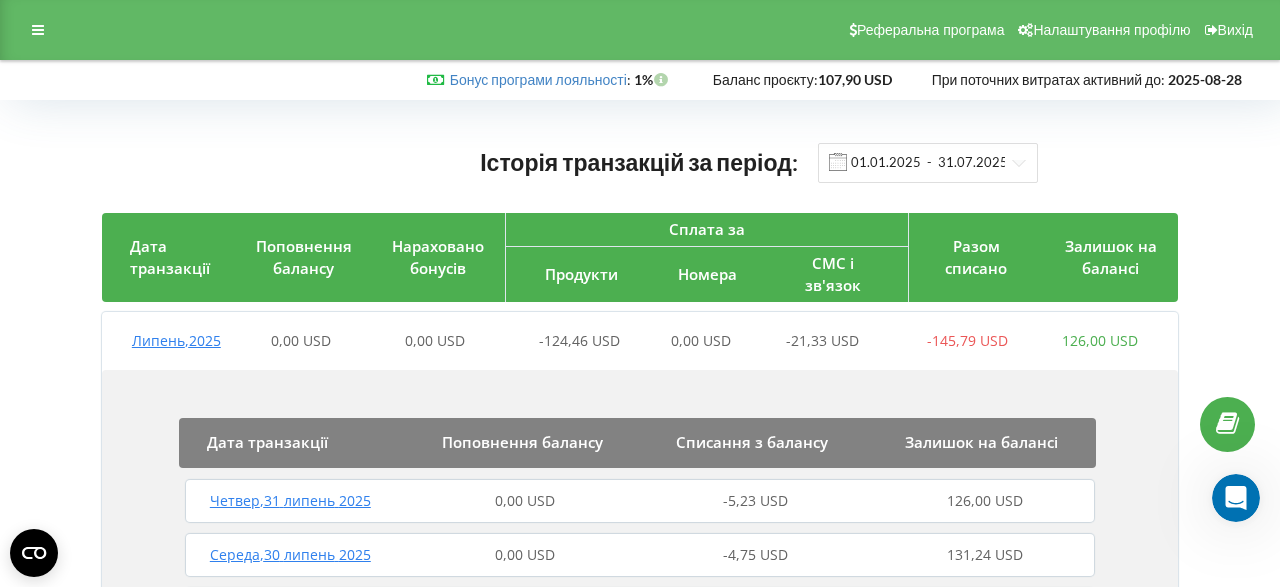 click on "Дата транзакції Поповнення балансу Списання з балансу Залишок на балансі" at bounding box center [637, 442] 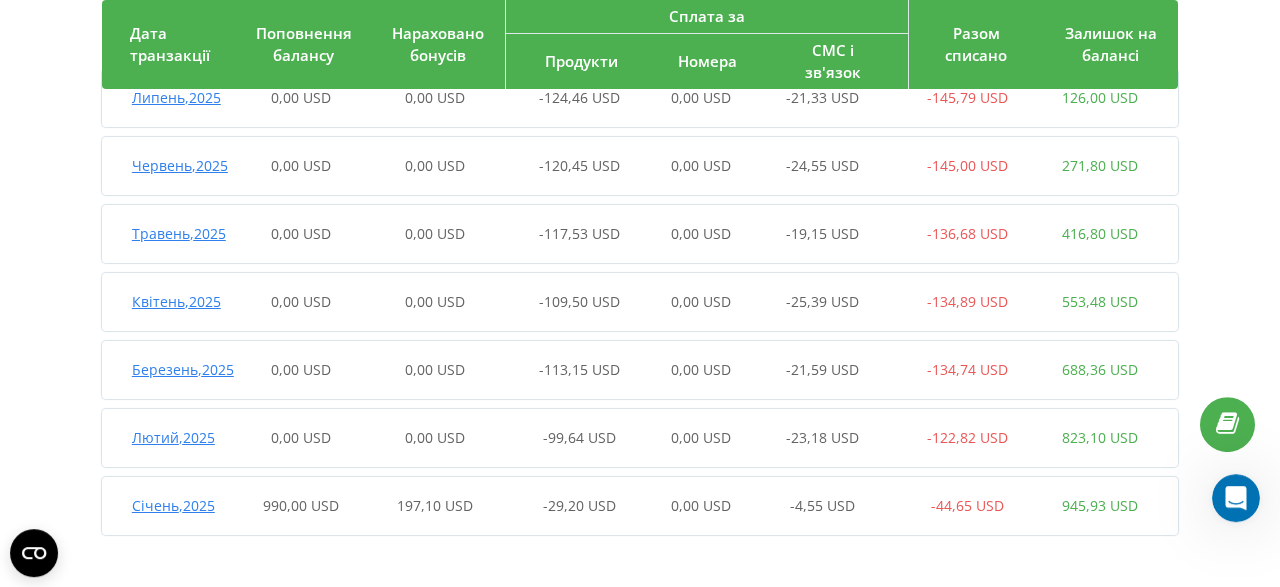 scroll, scrollTop: 342, scrollLeft: 0, axis: vertical 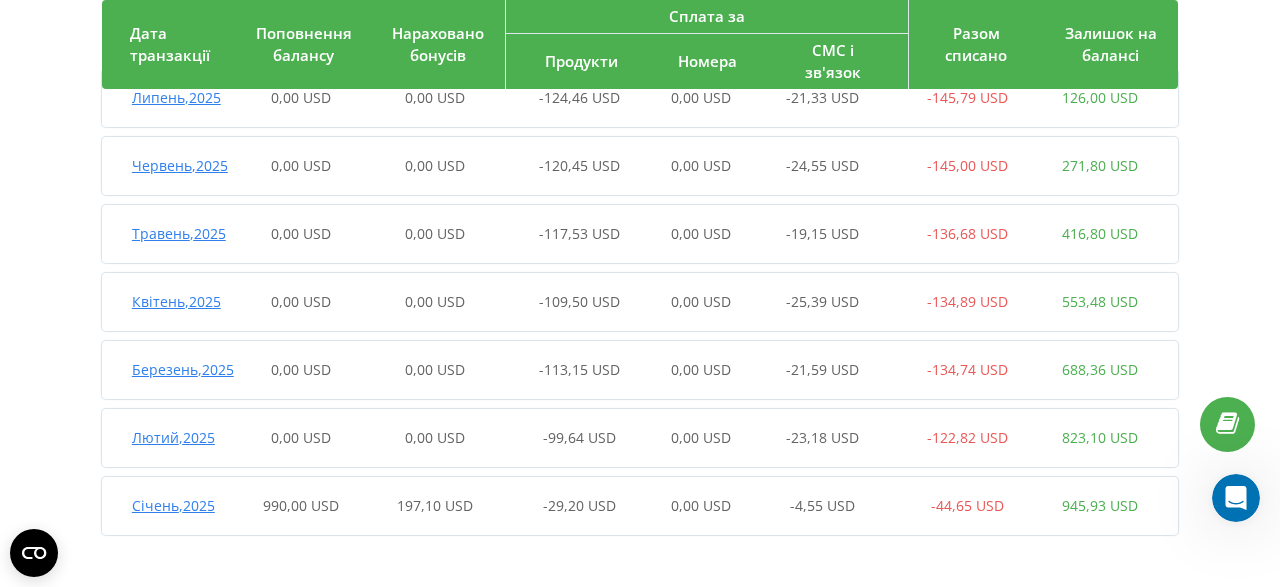 click at bounding box center [1236, 498] 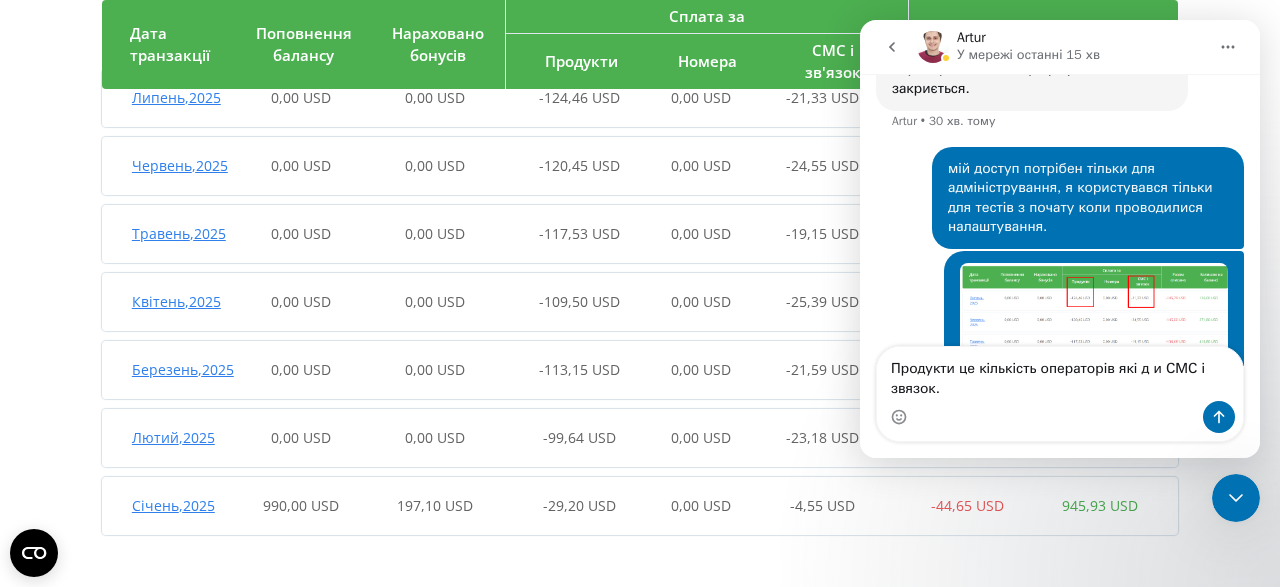 scroll, scrollTop: 2440, scrollLeft: 0, axis: vertical 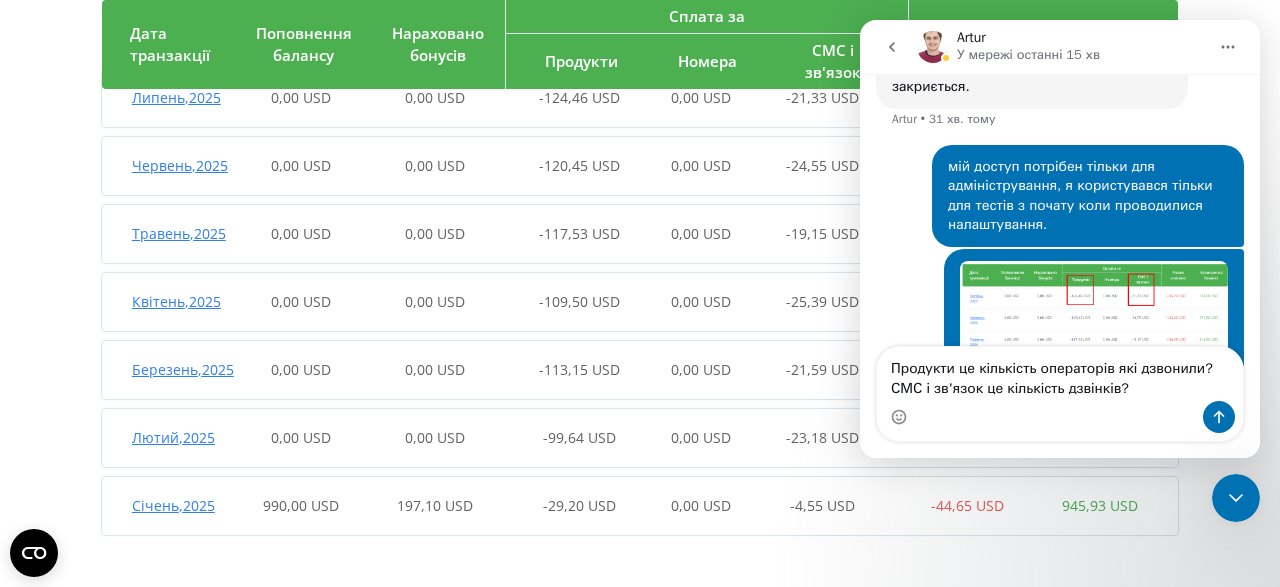 click at bounding box center (1060, 417) 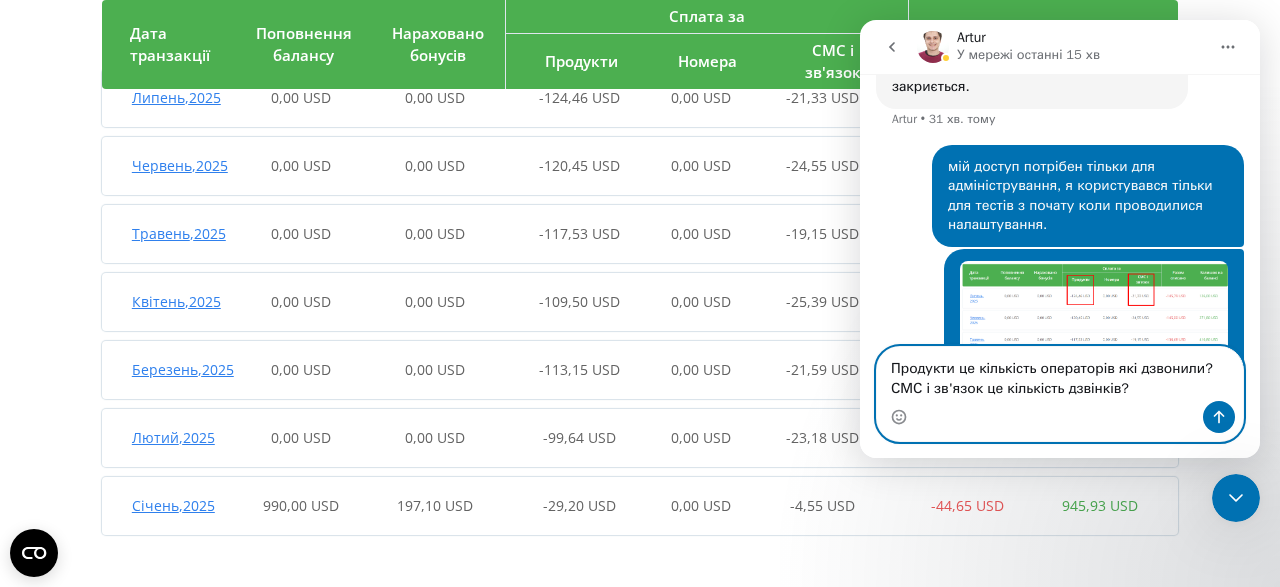 click on "Продукти це кількість операторів які дзвонили?  СМС і зв'язок це кількість дзвінків?" at bounding box center [1060, 374] 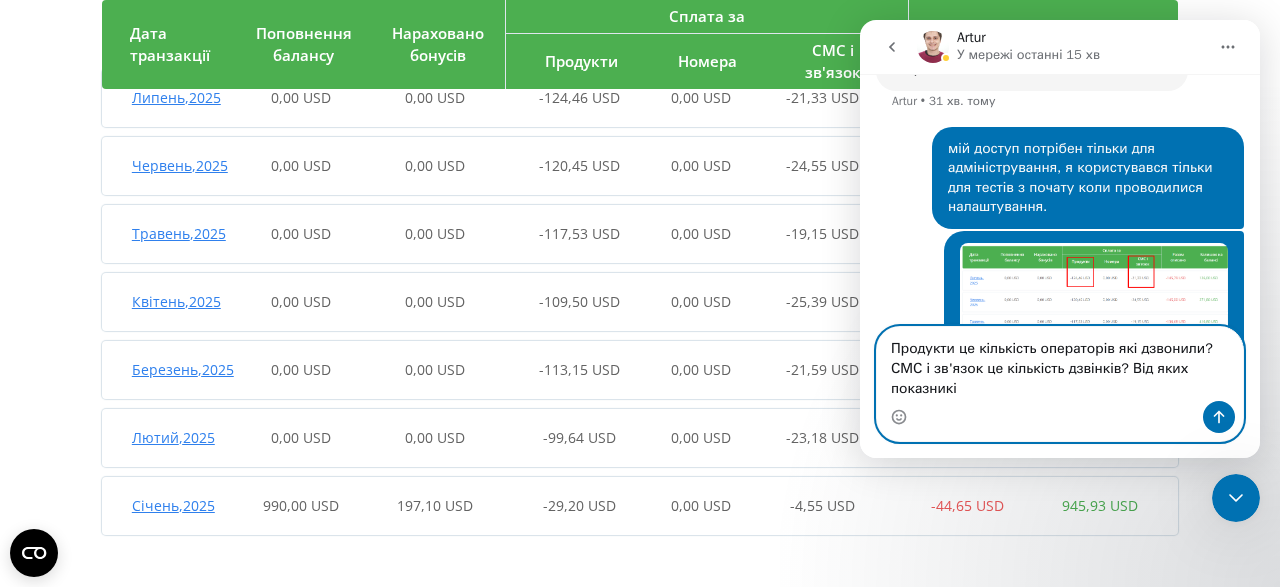 scroll, scrollTop: 2460, scrollLeft: 0, axis: vertical 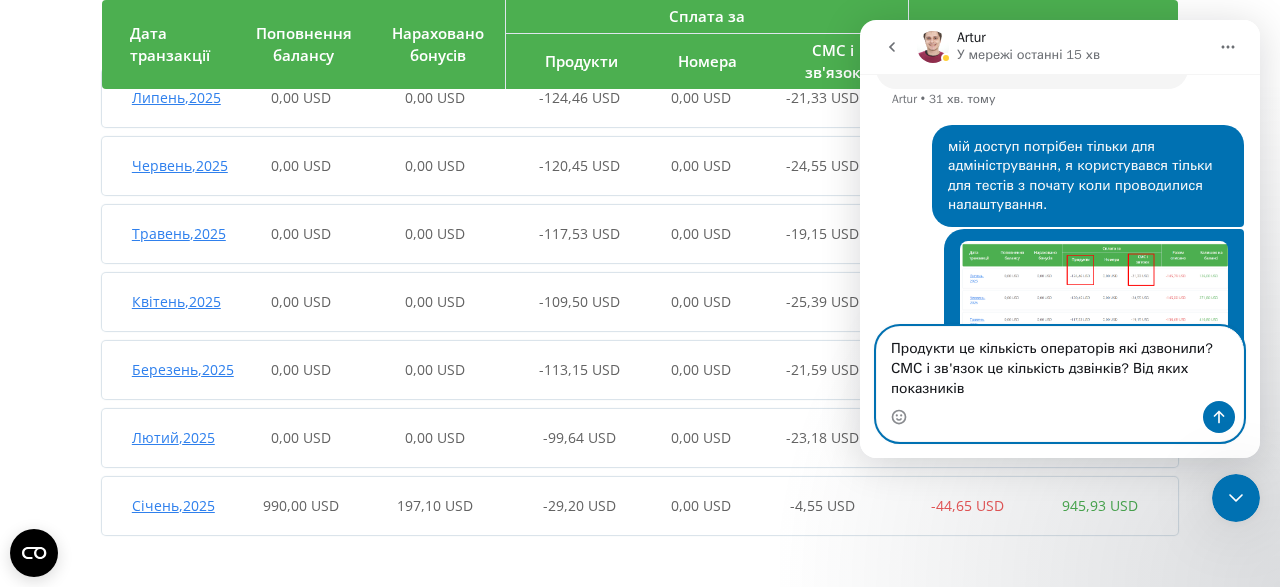 drag, startPoint x: 1147, startPoint y: 371, endPoint x: 1121, endPoint y: 371, distance: 26 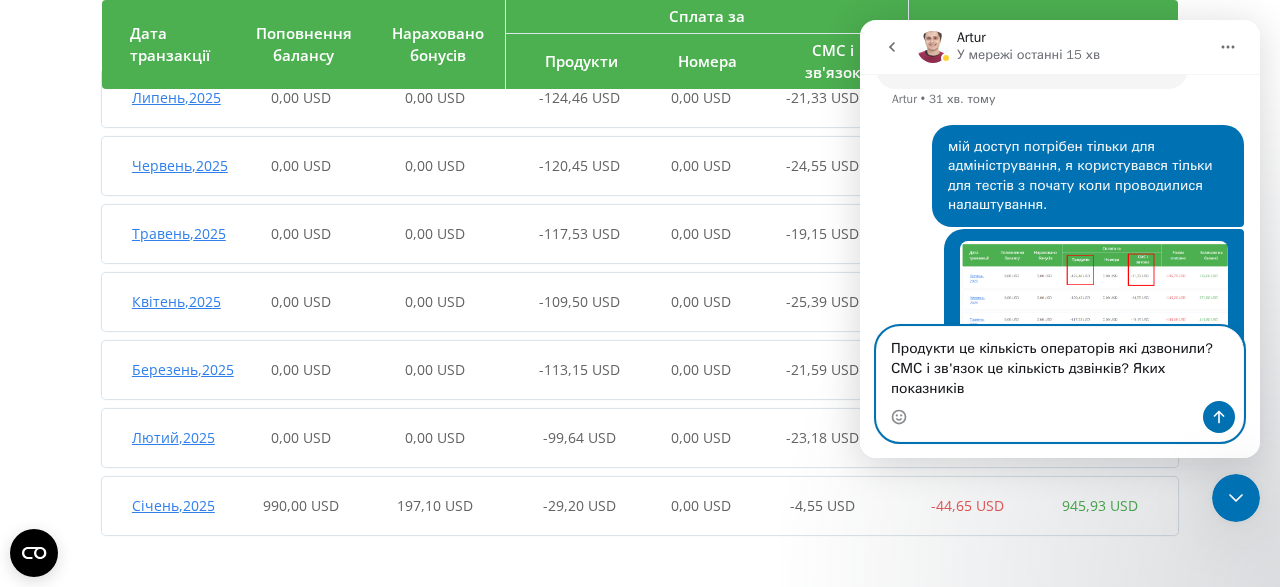 scroll, scrollTop: 2440, scrollLeft: 0, axis: vertical 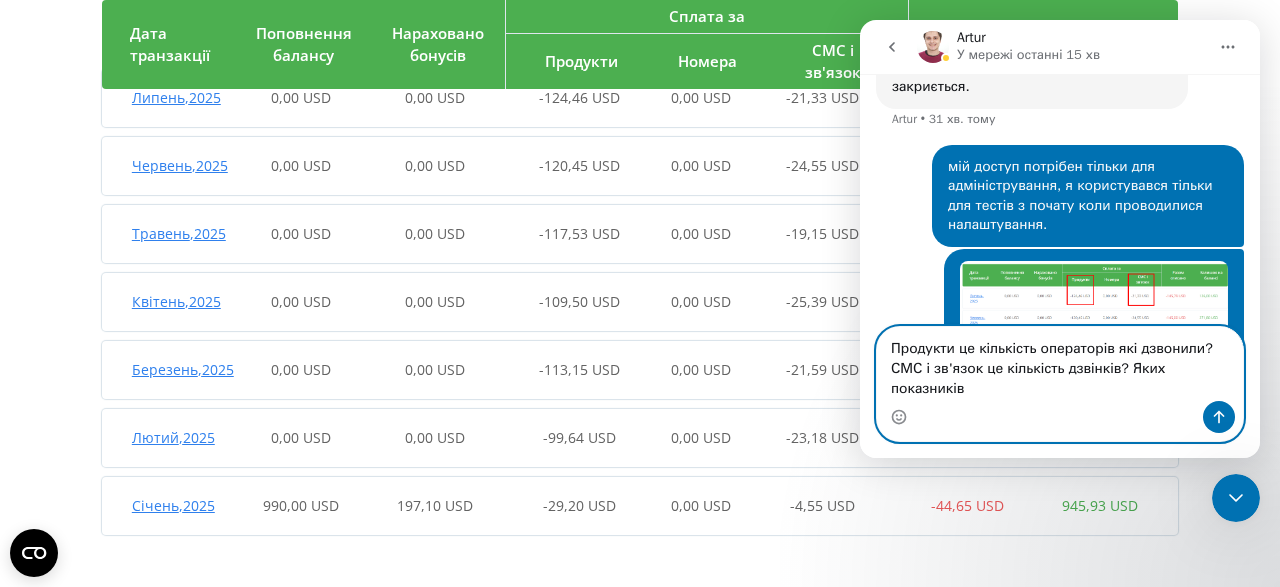 click on "Продукти це кількість операторів які дзвонили?  СМС і зв'язок це кількість дзвінків? Яких показників" at bounding box center (1060, 364) 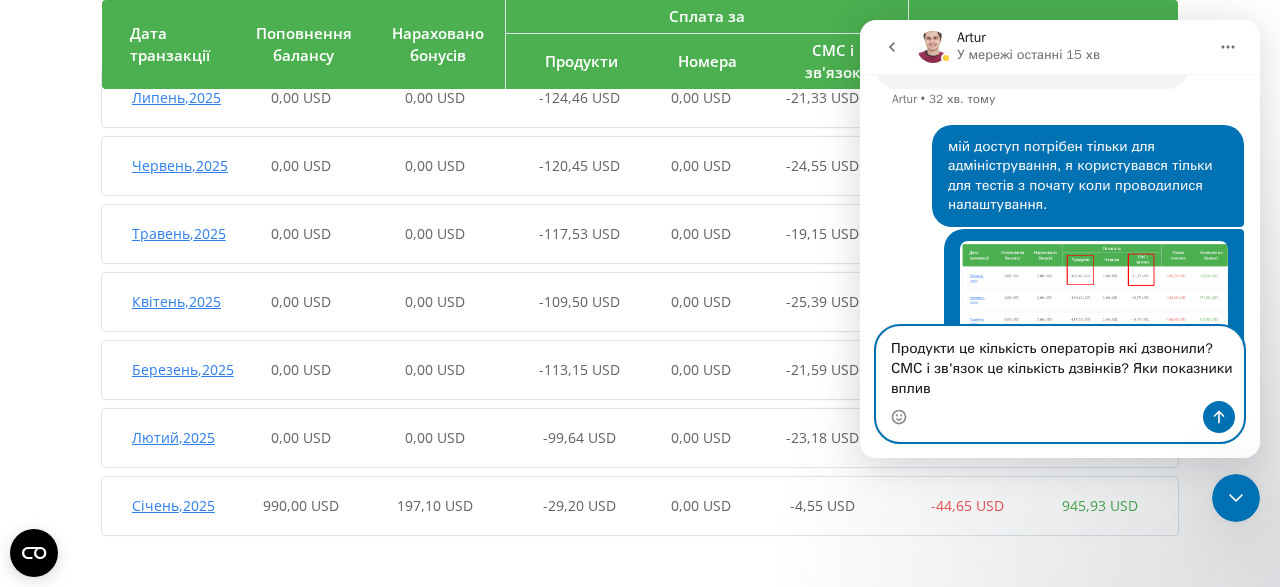 scroll, scrollTop: 2460, scrollLeft: 0, axis: vertical 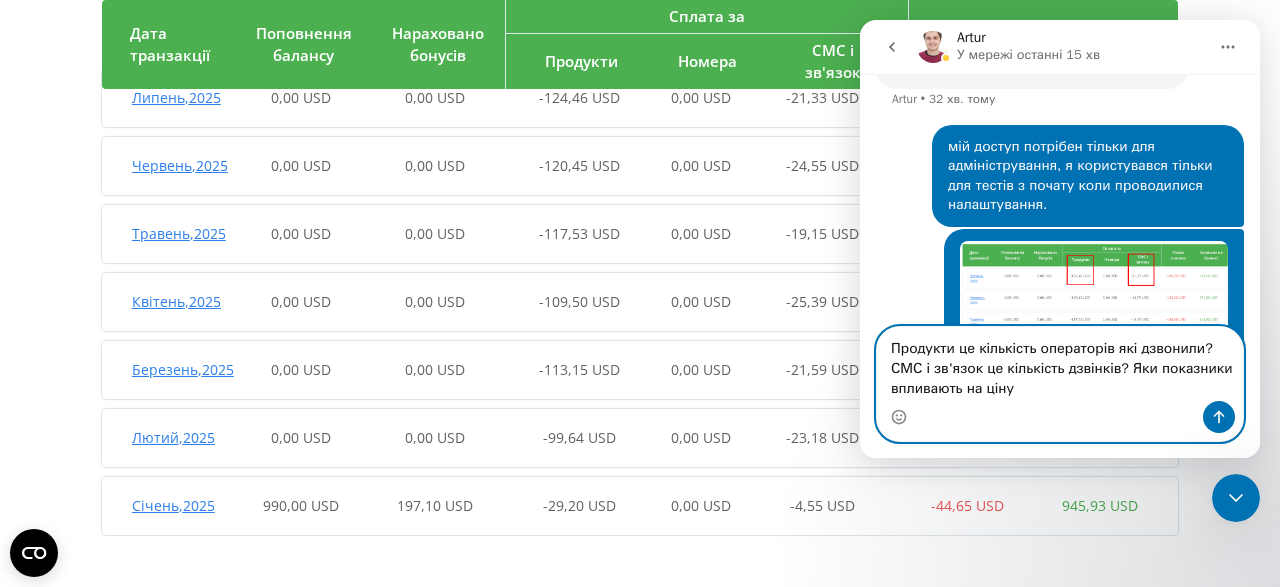type on "Продукти це кількість операторів які дзвонили?  СМС і зв'язок це кількість дзвінків? Яки показники впливають на ціну?" 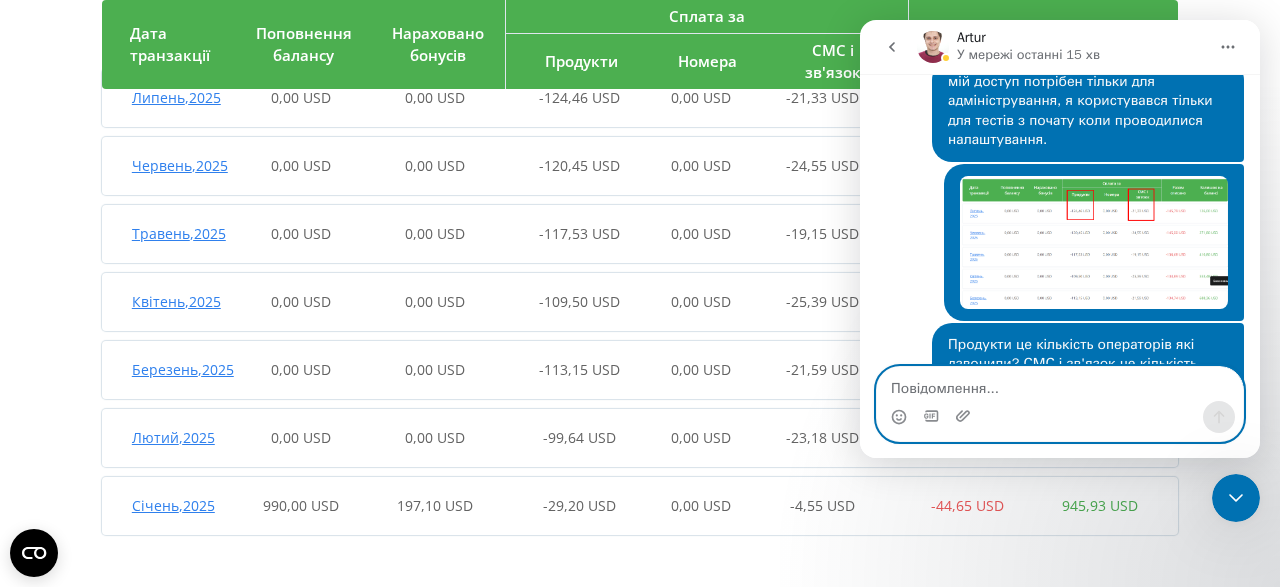 scroll, scrollTop: 2524, scrollLeft: 0, axis: vertical 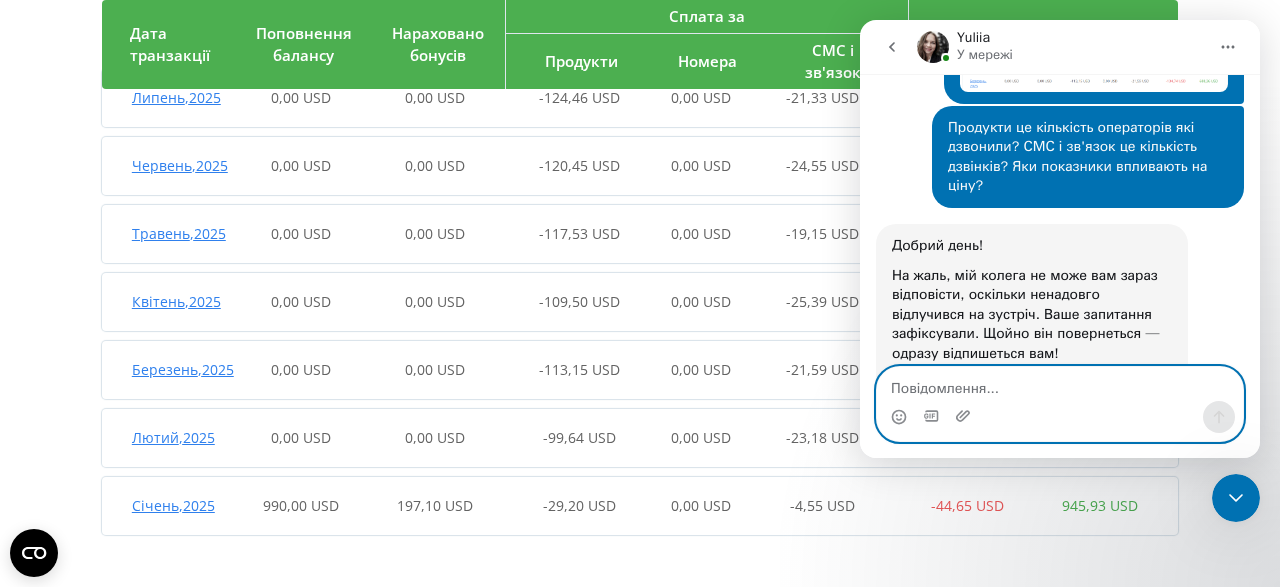 click at bounding box center (1060, 384) 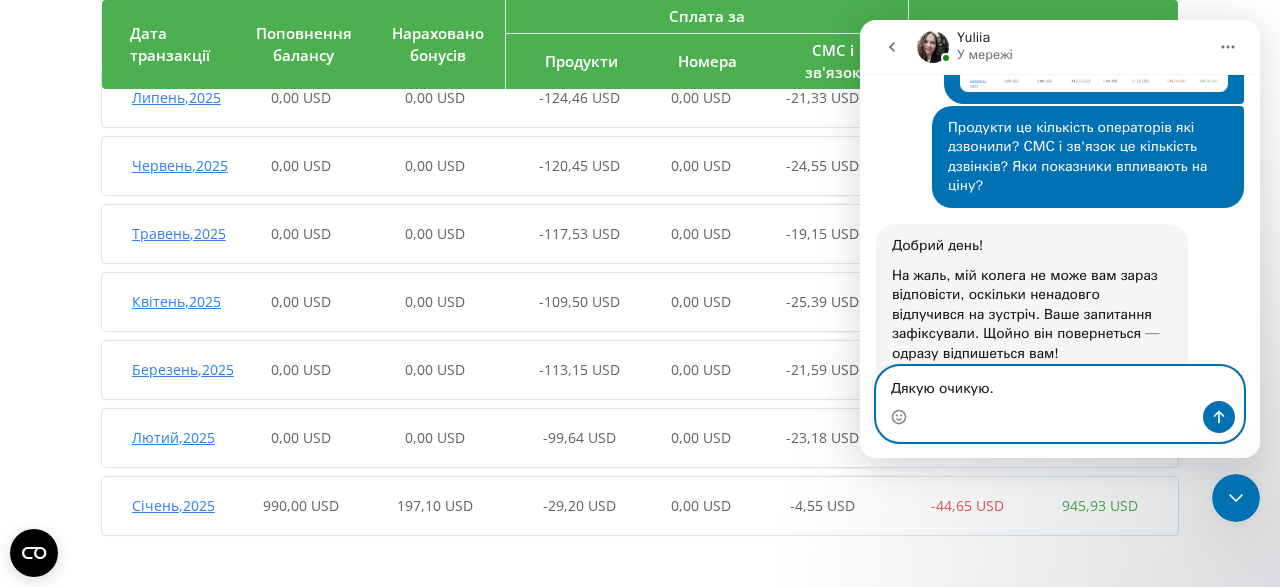 drag, startPoint x: 939, startPoint y: 393, endPoint x: 986, endPoint y: 393, distance: 47 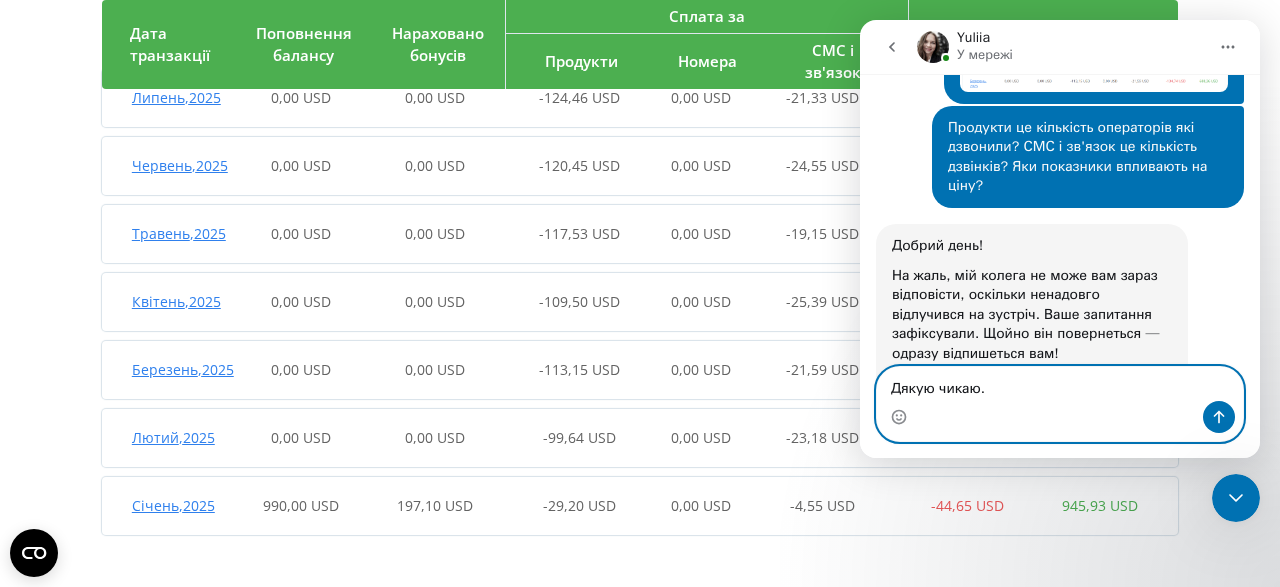 click on "Дякую чикаю." at bounding box center [1060, 384] 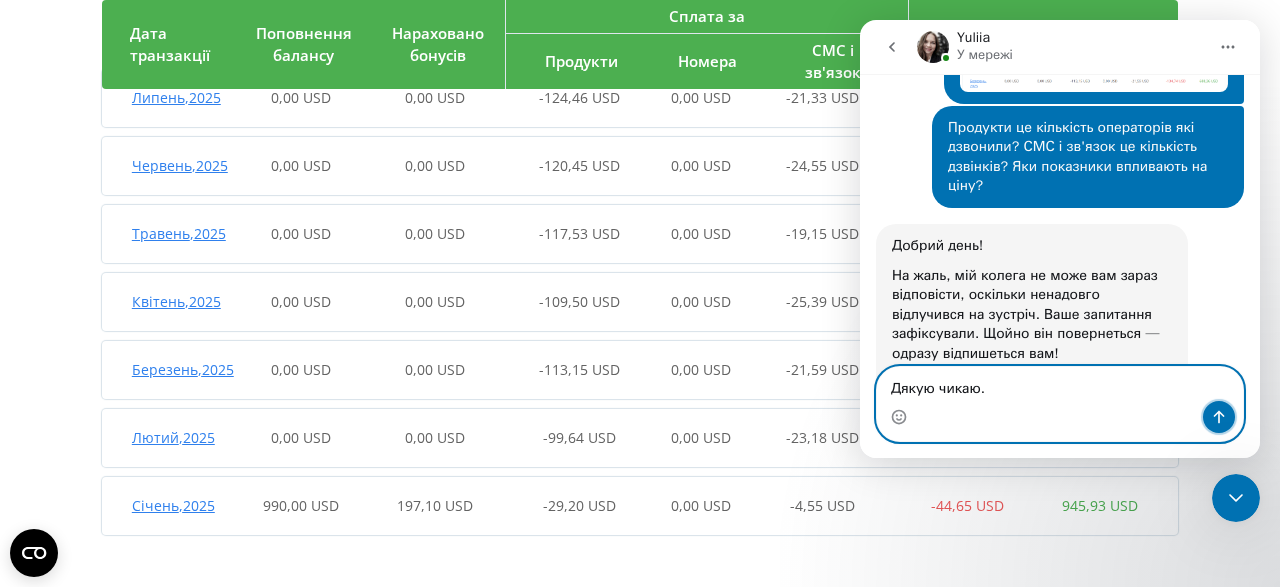 click 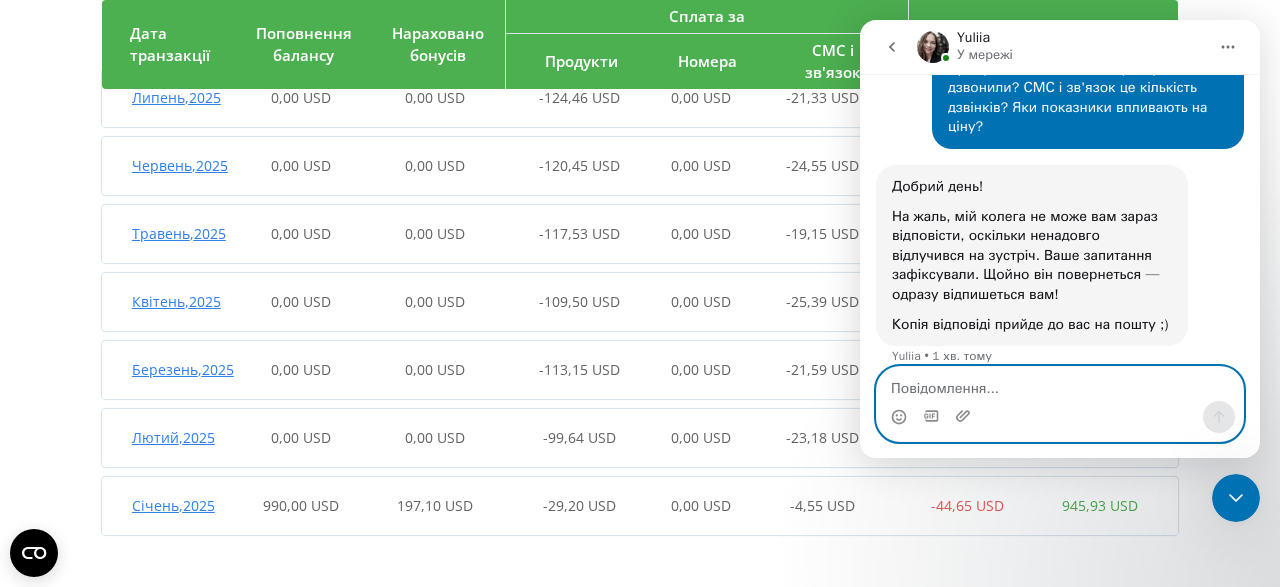 scroll, scrollTop: 2782, scrollLeft: 0, axis: vertical 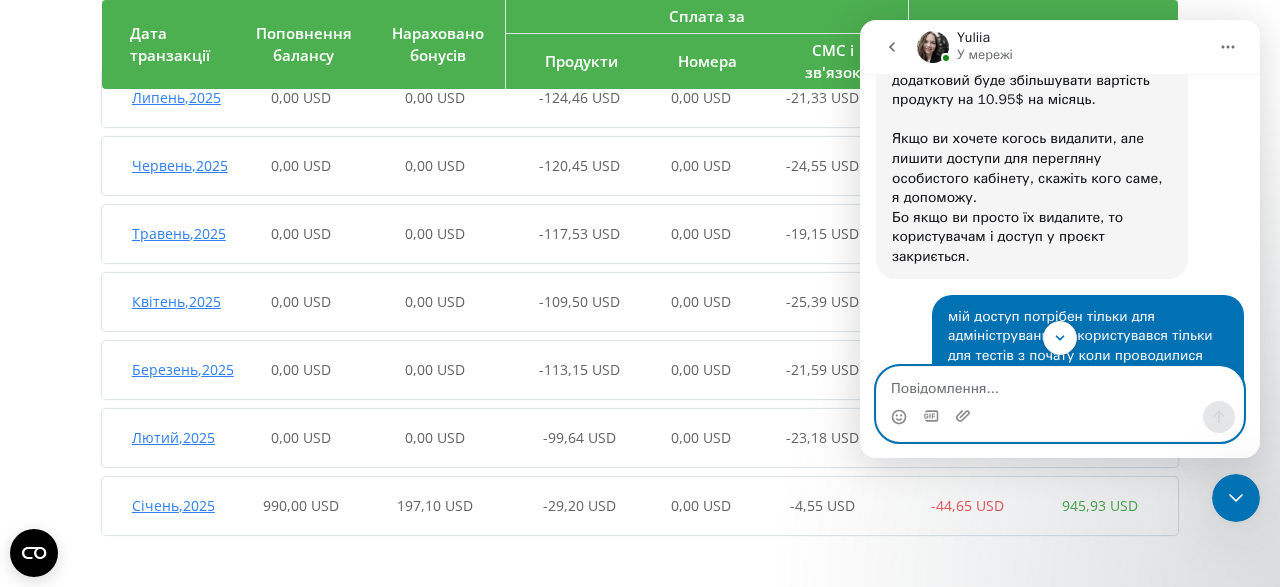 click at bounding box center (1060, 384) 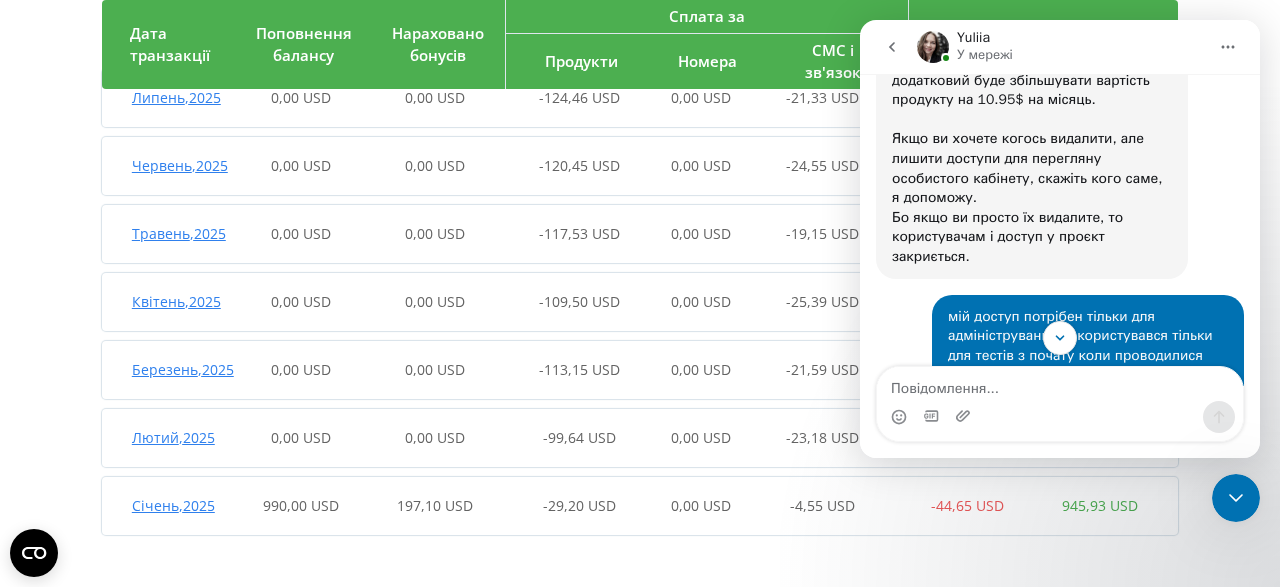 click on "У базовий тариф продукту "Телефонія" входить три співробітника. Кожен додатковий буде збільшувати вартість продукту на 10.95$ на місяць. Якщо ви хочете когось видалити, але лишити доступи для перегляну особистого кабінету, скажіть кого саме, я допоможу. Бо якщо ви просто їх видалите, то користувачам і доступ у проєкт закриється. Artur    •   34 хв. тому" at bounding box center (1032, 148) 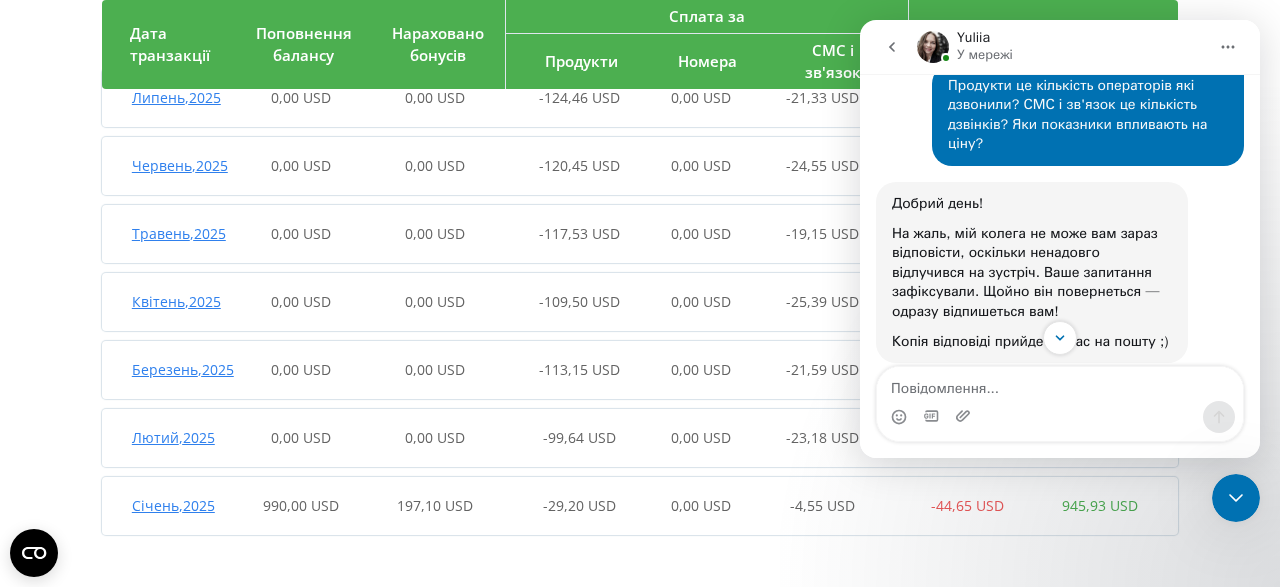 scroll, scrollTop: 2802, scrollLeft: 0, axis: vertical 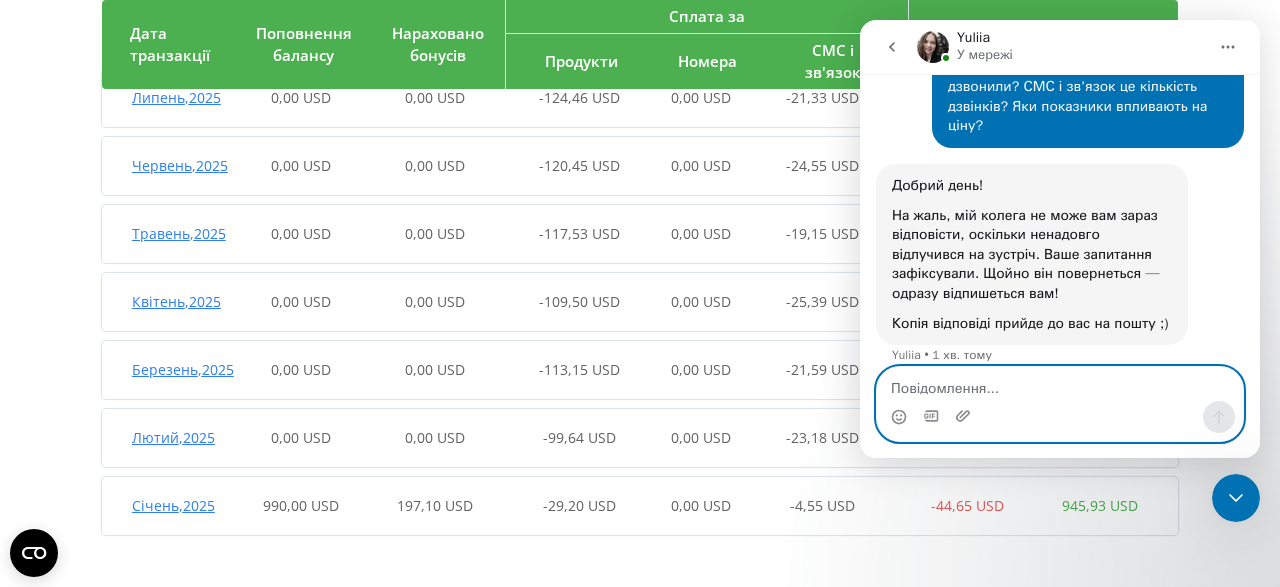 click at bounding box center [1060, 384] 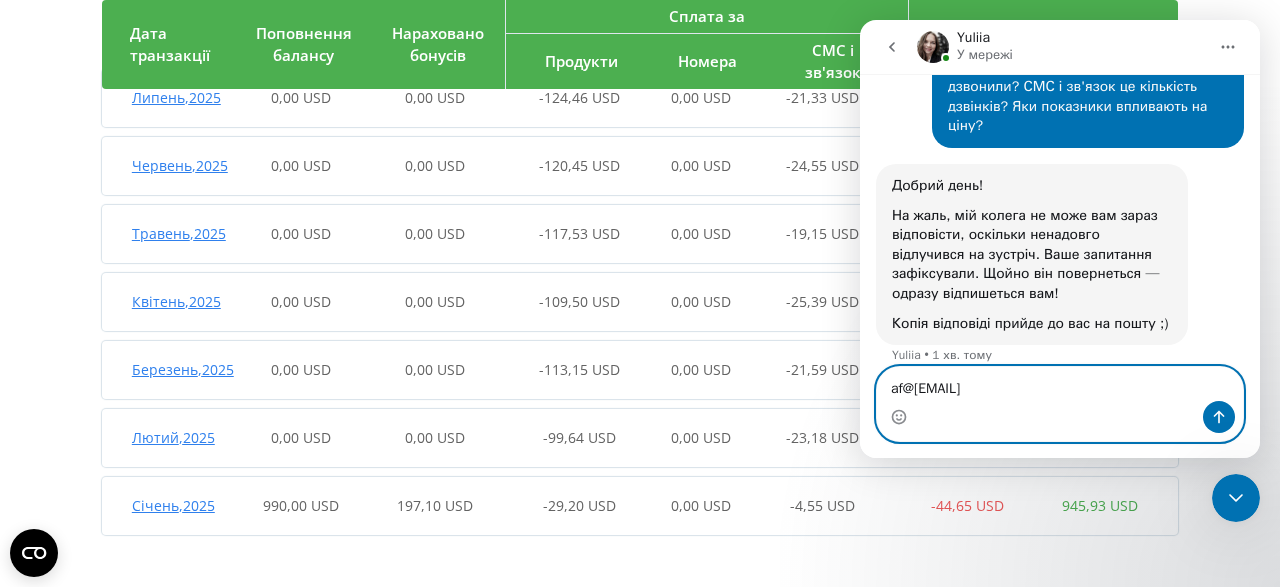 type on "[EMAIL]" 